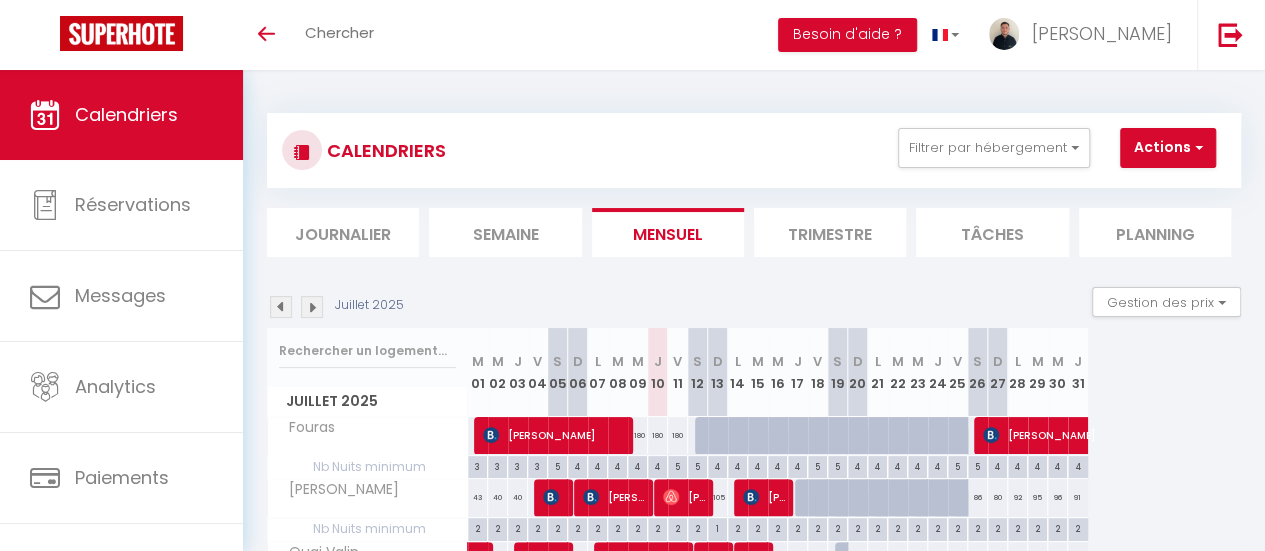 scroll, scrollTop: 61, scrollLeft: 0, axis: vertical 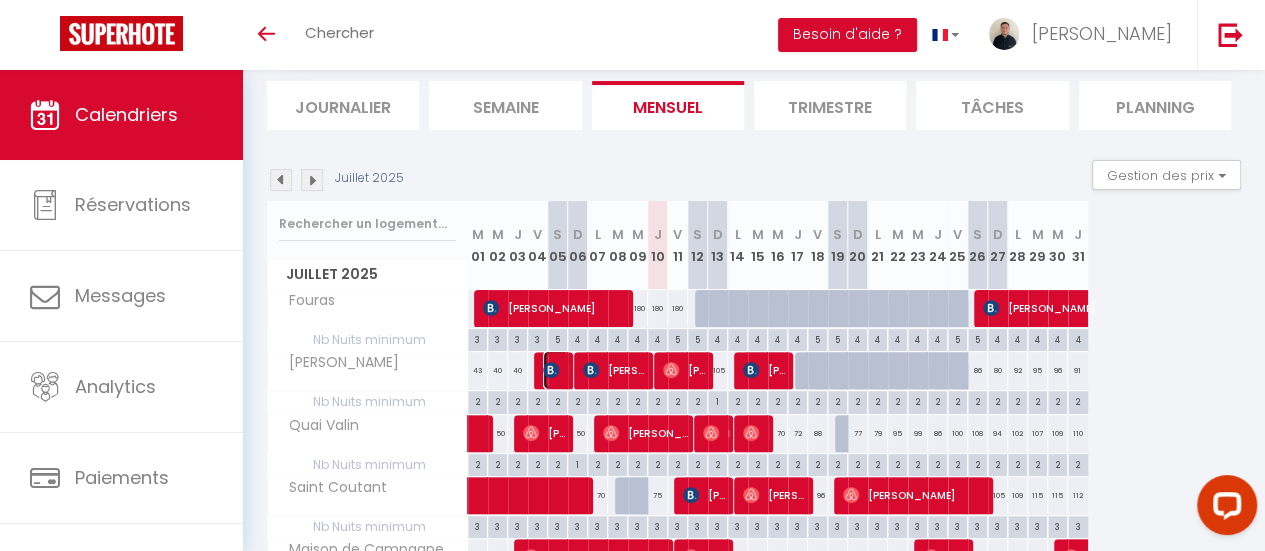 click at bounding box center (551, 370) 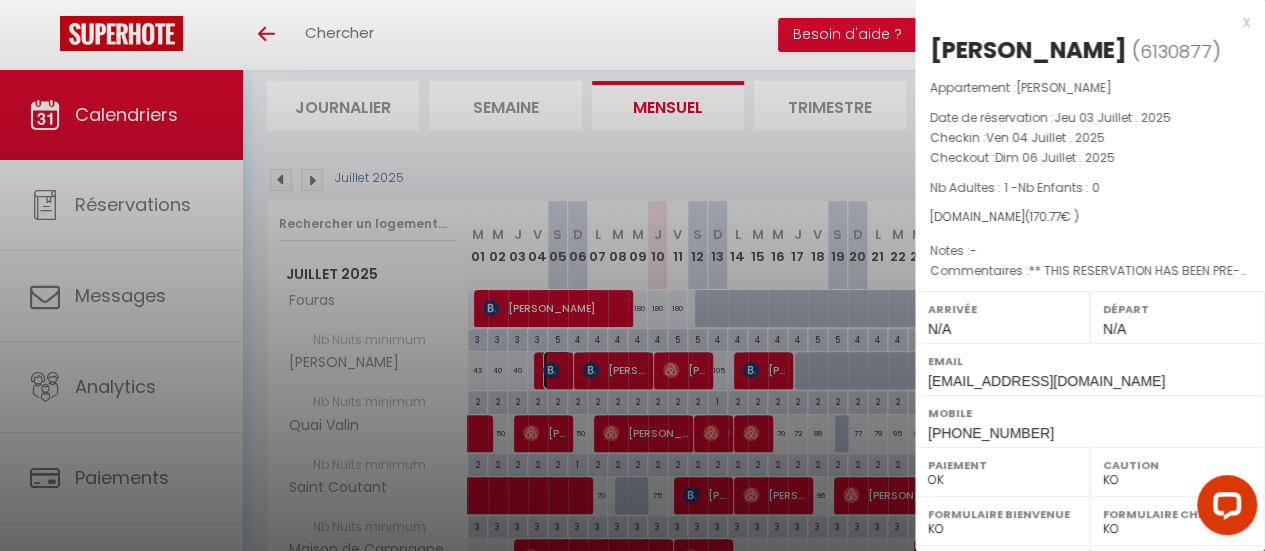 select on "34991" 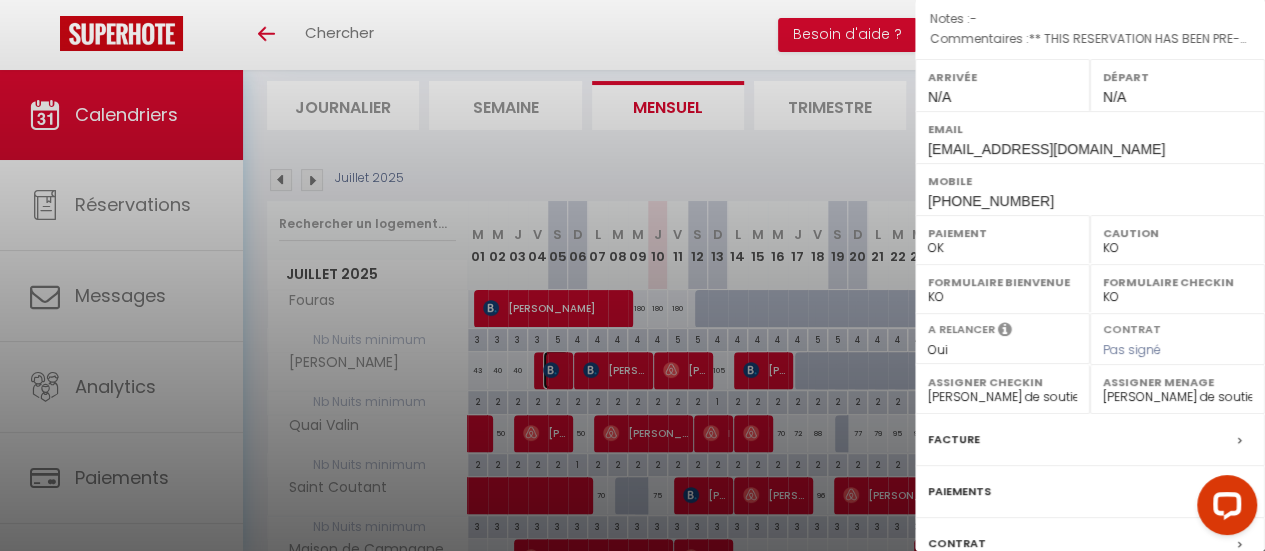 scroll, scrollTop: 376, scrollLeft: 0, axis: vertical 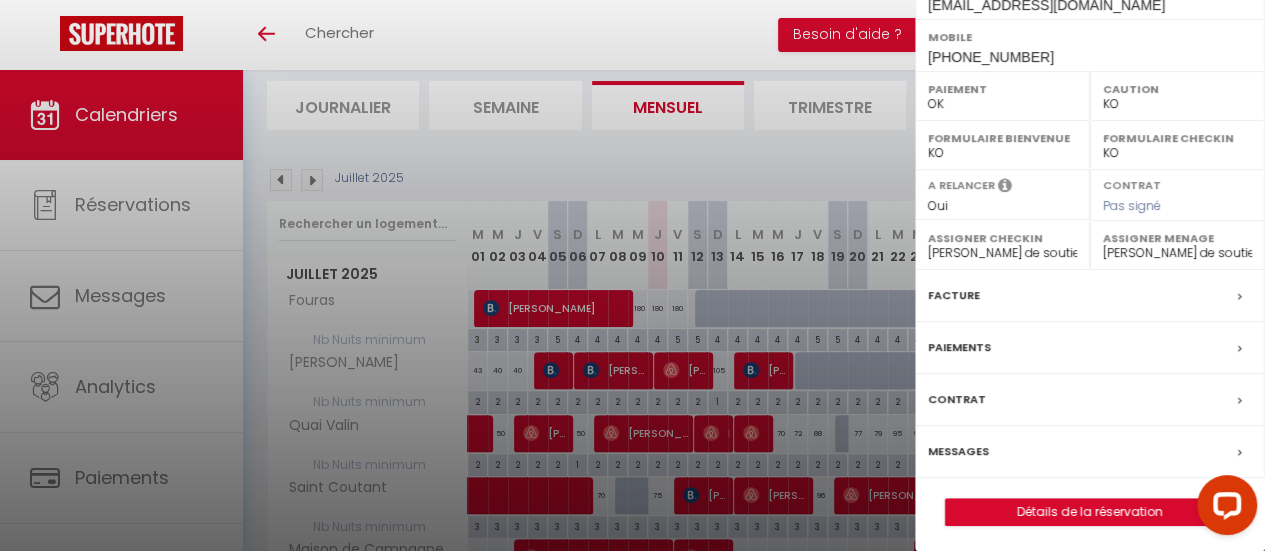 click at bounding box center [632, 275] 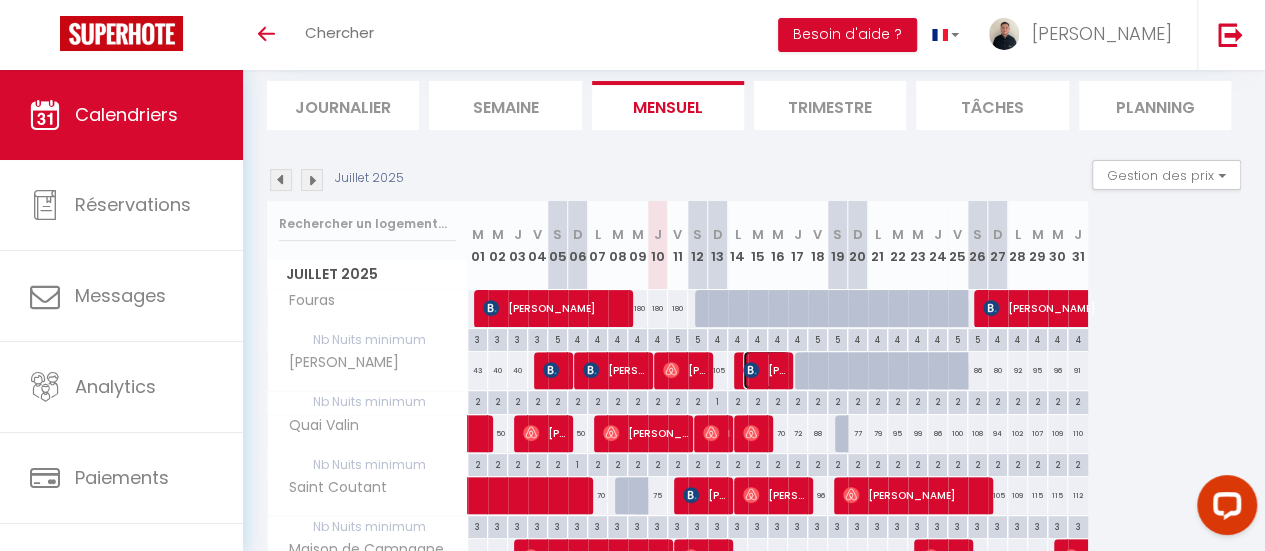 click on "[PERSON_NAME]" at bounding box center [766, 370] 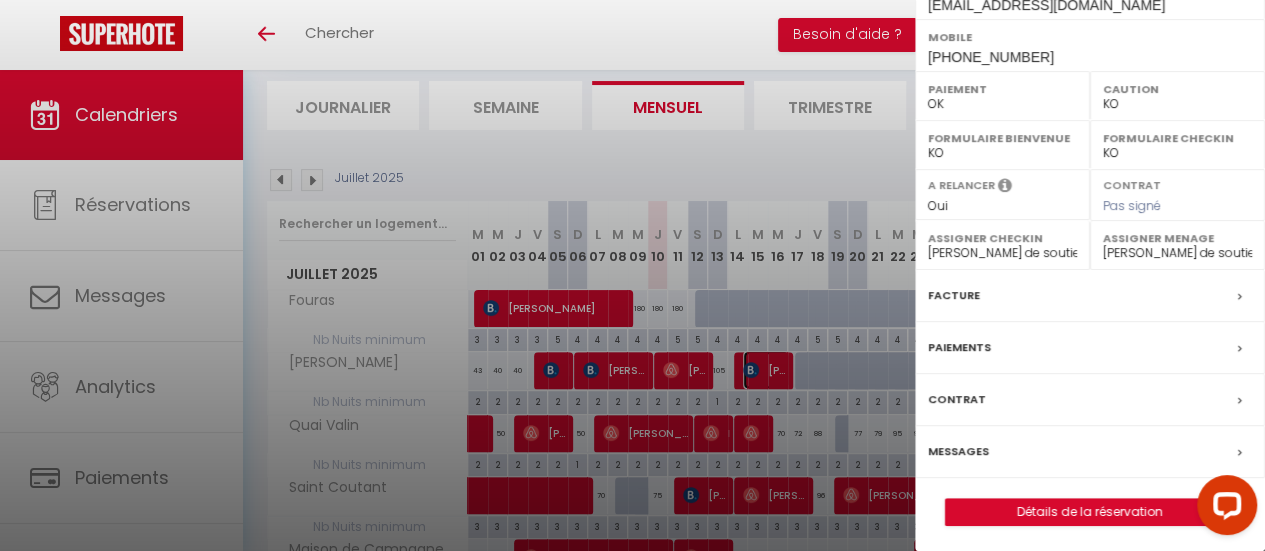 scroll, scrollTop: 0, scrollLeft: 0, axis: both 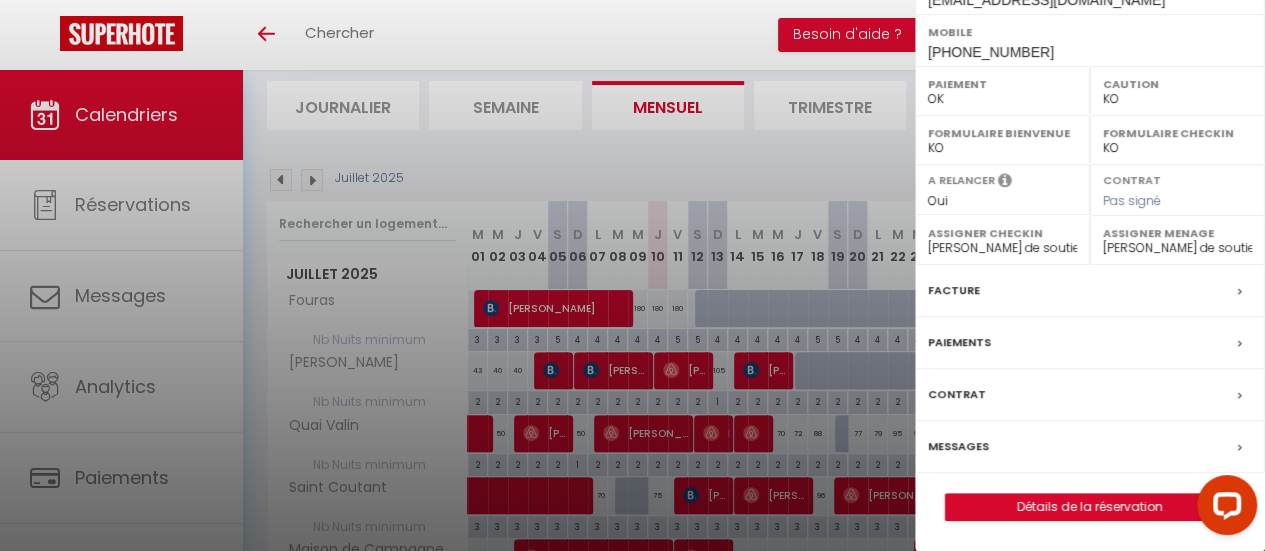 click on "Paiements" at bounding box center (1090, 343) 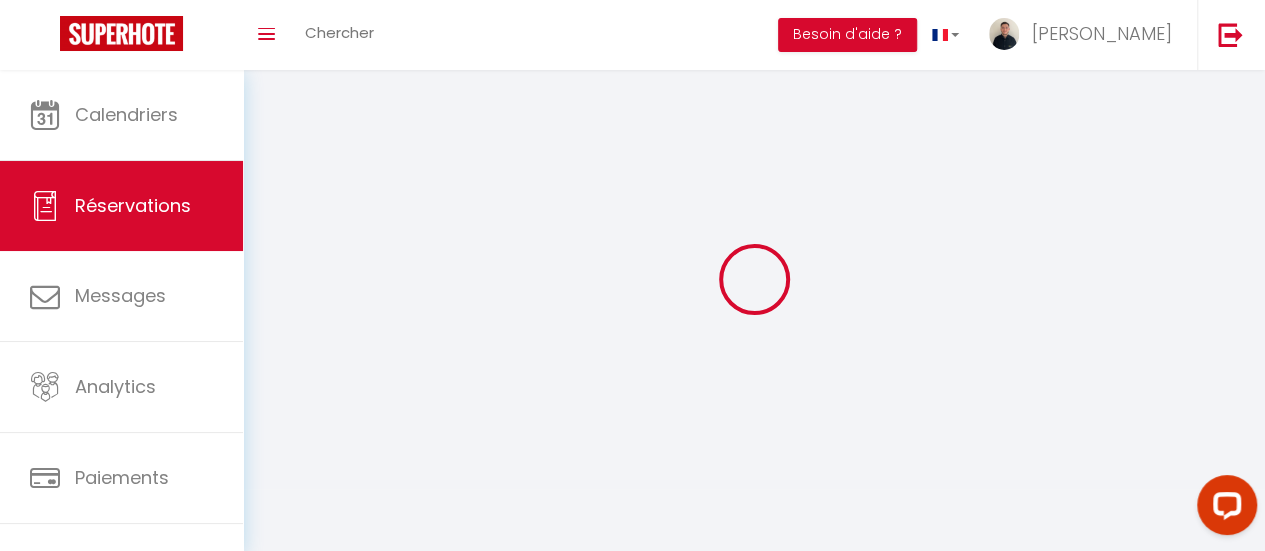 scroll, scrollTop: 70, scrollLeft: 0, axis: vertical 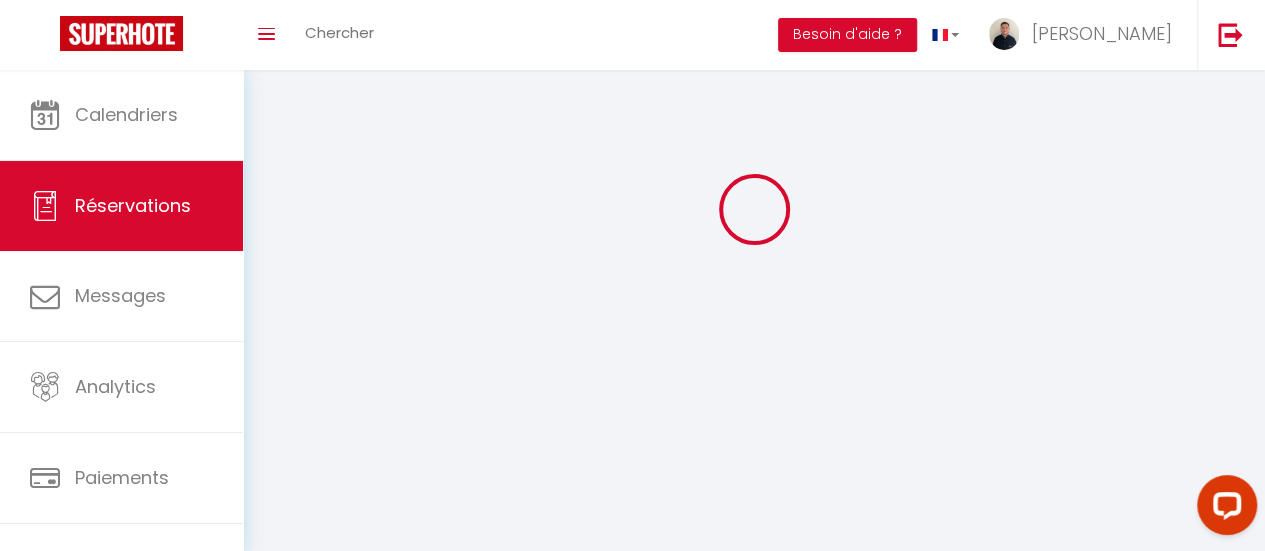 select 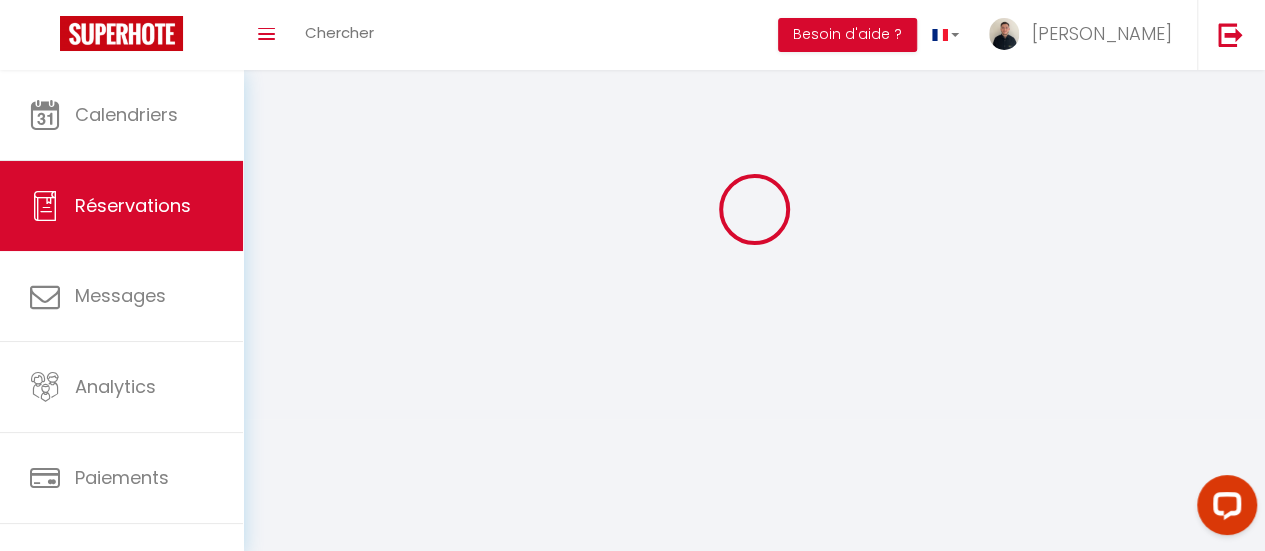 select 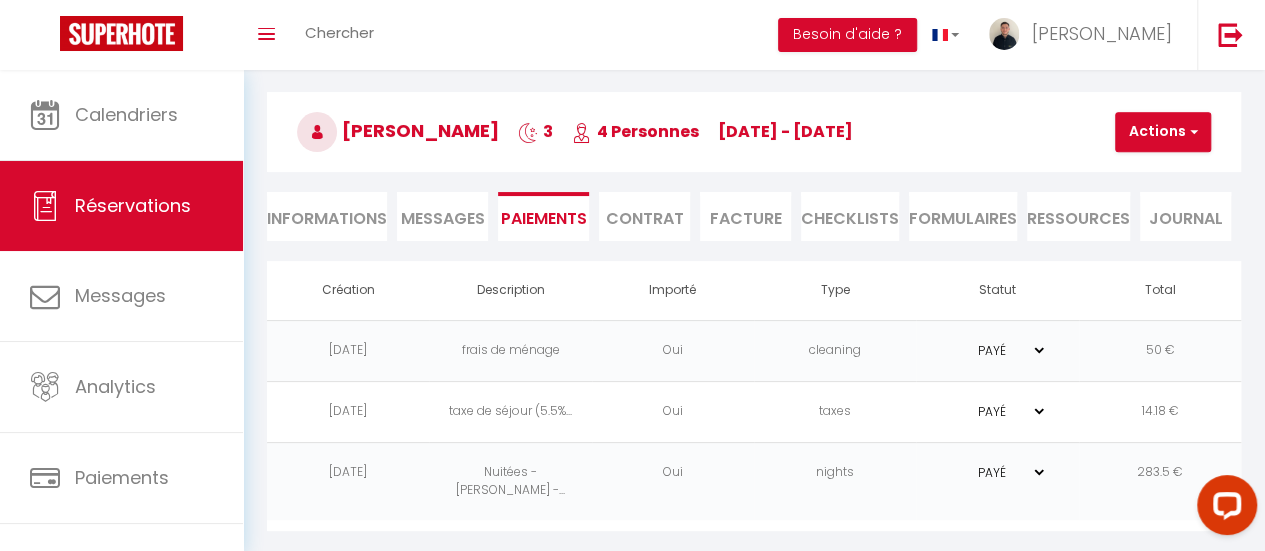 click on "PAYÉ   EN ATTENTE" at bounding box center (997, 472) 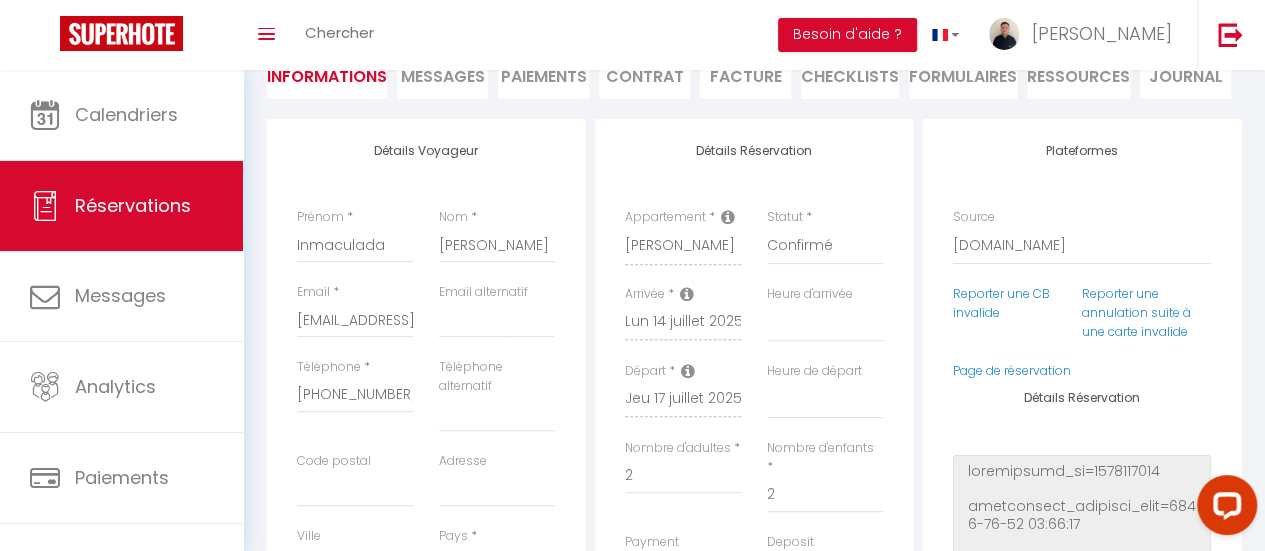 scroll, scrollTop: 0, scrollLeft: 0, axis: both 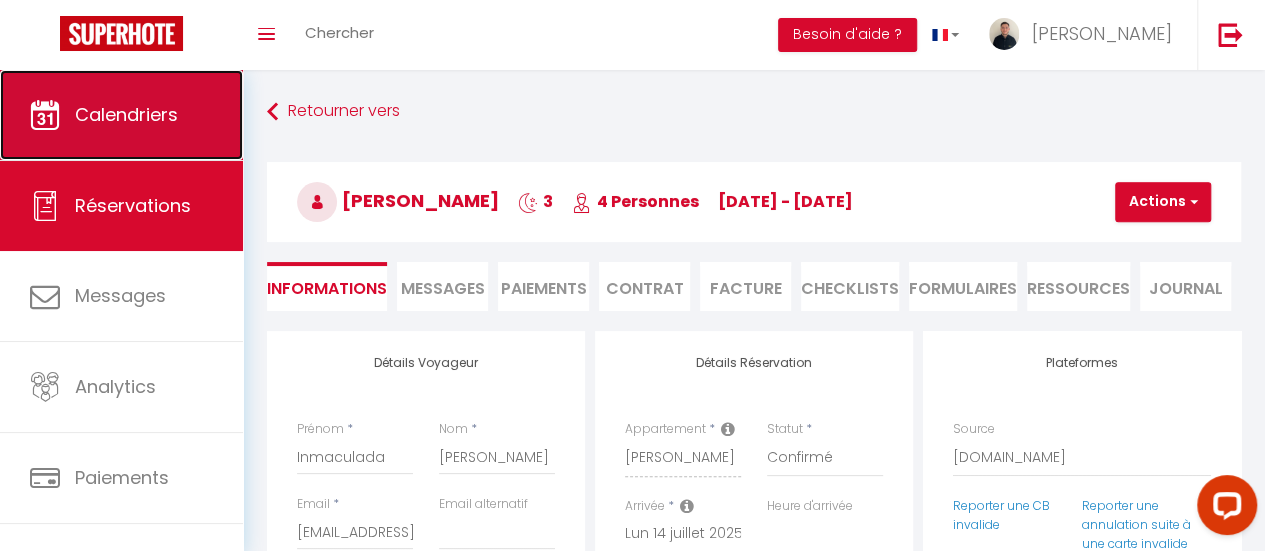 click on "Calendriers" at bounding box center [121, 115] 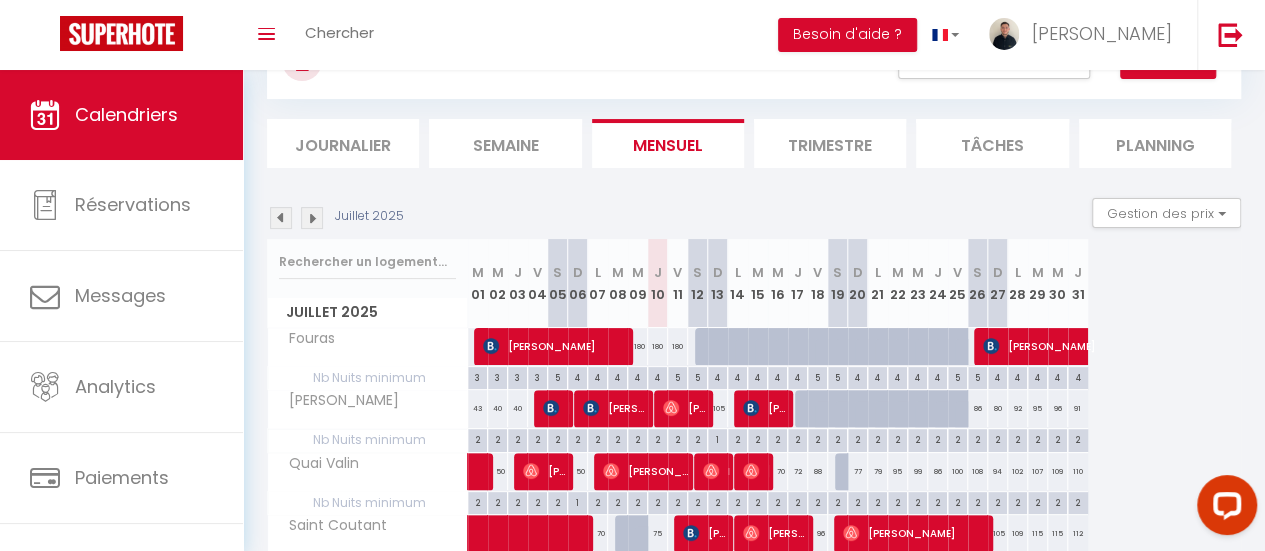 scroll, scrollTop: 100, scrollLeft: 0, axis: vertical 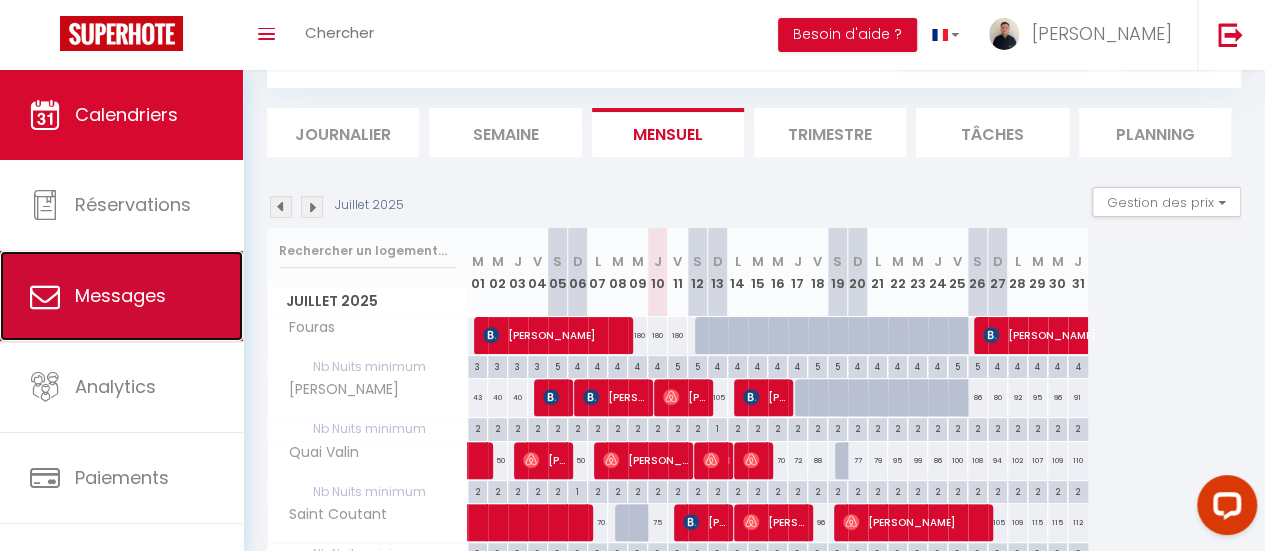 click on "Messages" at bounding box center [120, 295] 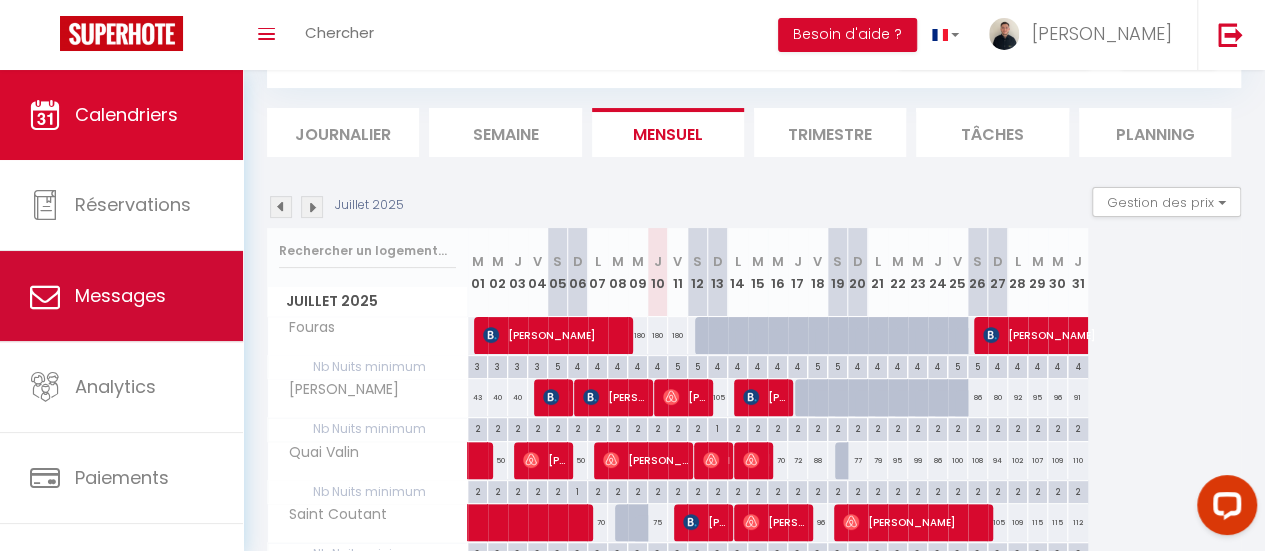 select on "message" 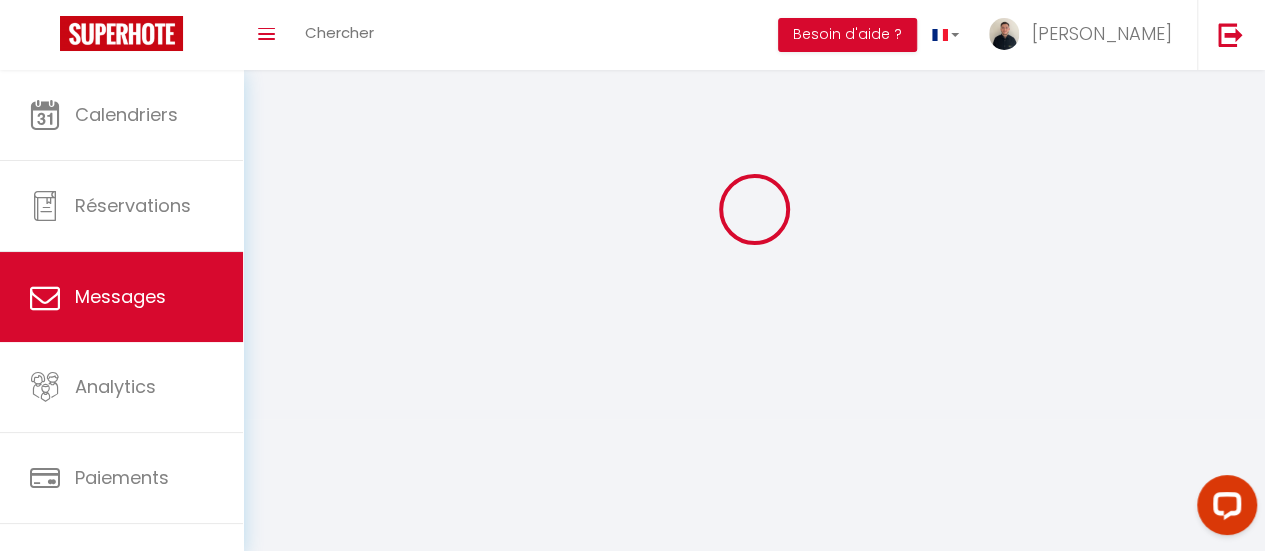 scroll, scrollTop: 0, scrollLeft: 0, axis: both 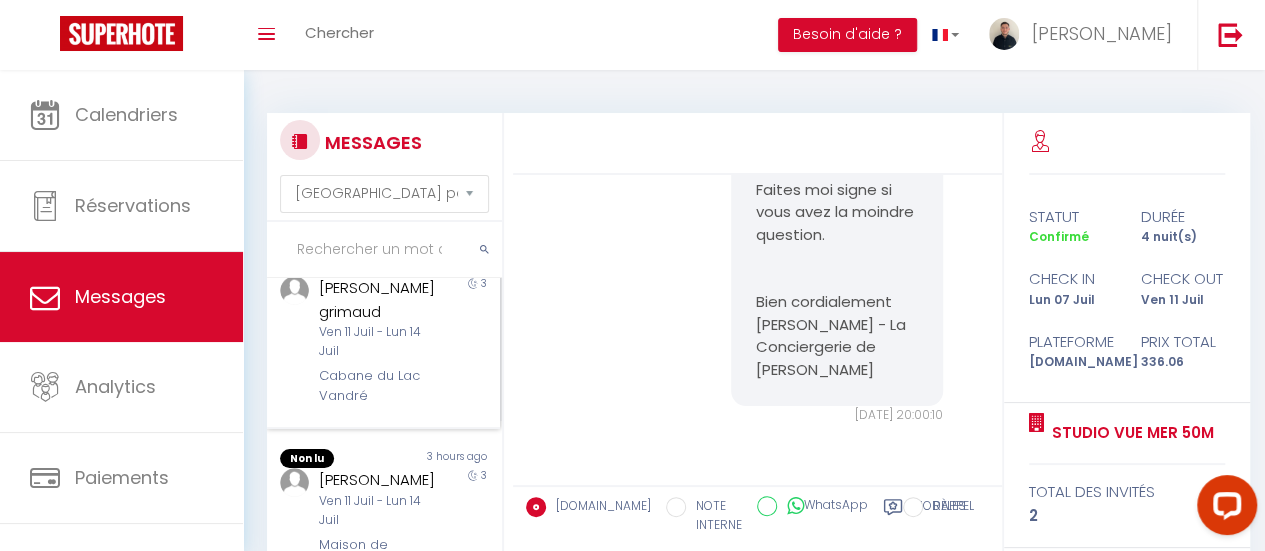 click on "[PERSON_NAME] grimaud" at bounding box center (380, 299) 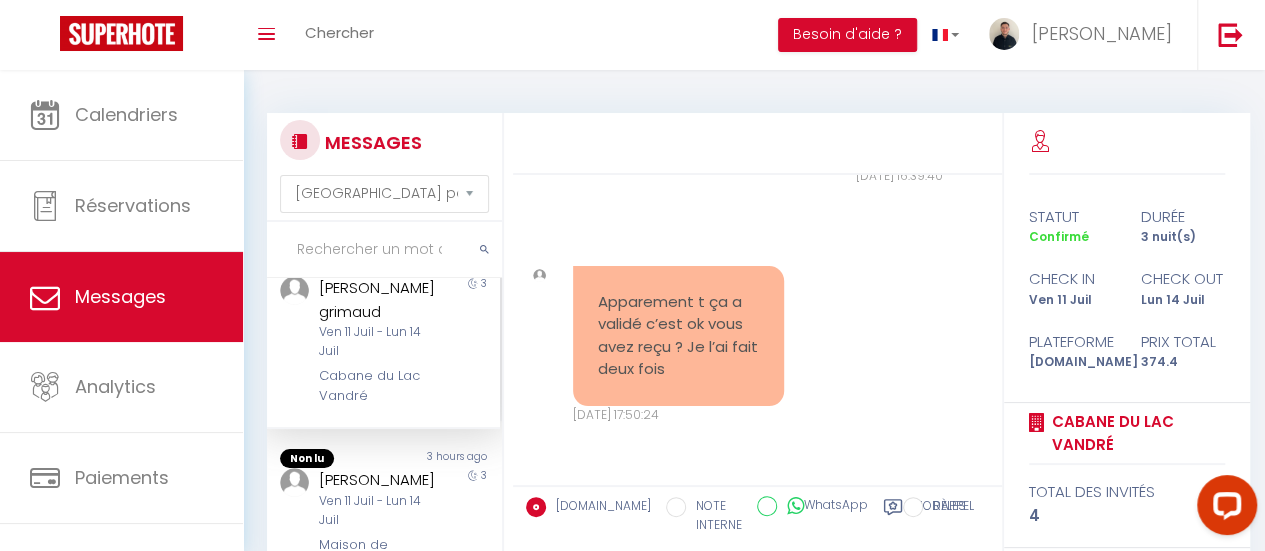 scroll, scrollTop: 3814, scrollLeft: 0, axis: vertical 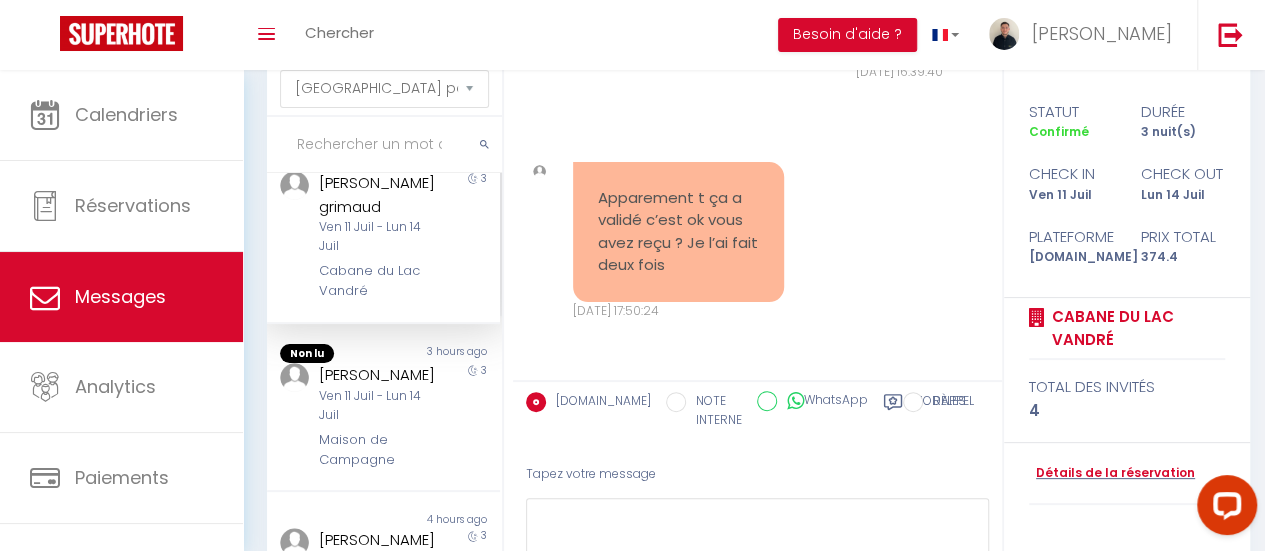 click on "[DOMAIN_NAME]       NOTE INTERNE       WhatsApp     Modèles" at bounding box center [717, 411] 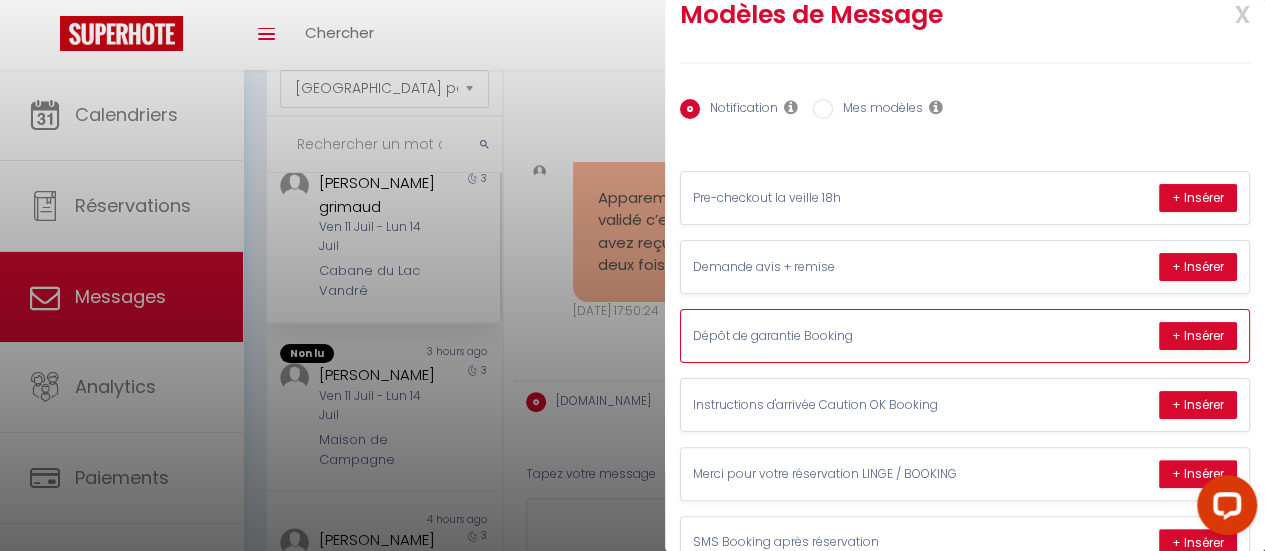 scroll, scrollTop: 44, scrollLeft: 0, axis: vertical 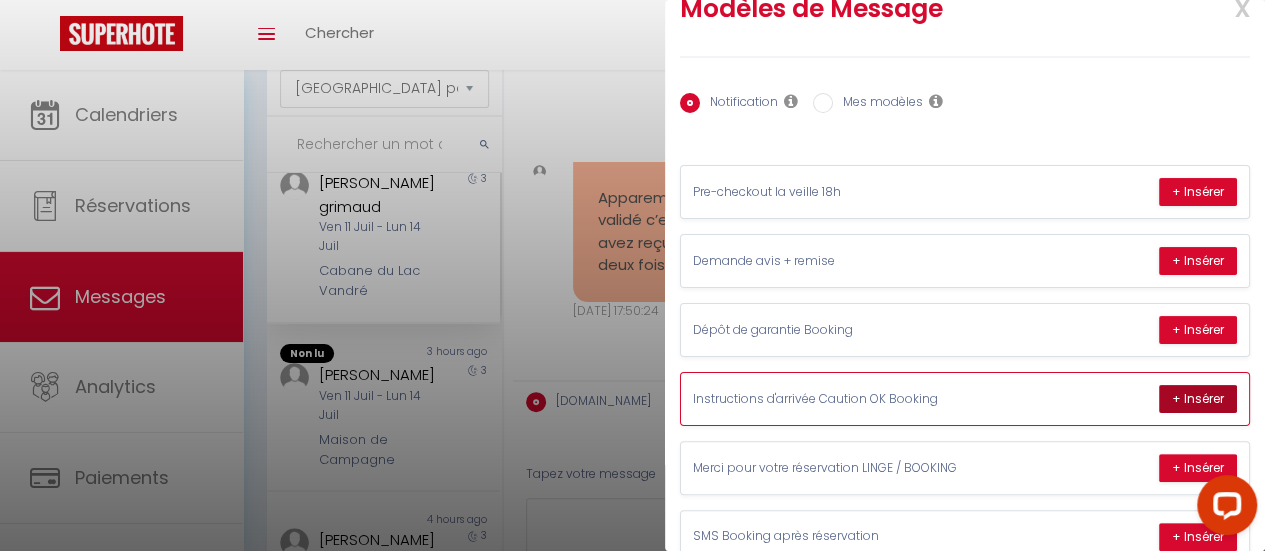 click on "+ Insérer" at bounding box center [1198, 399] 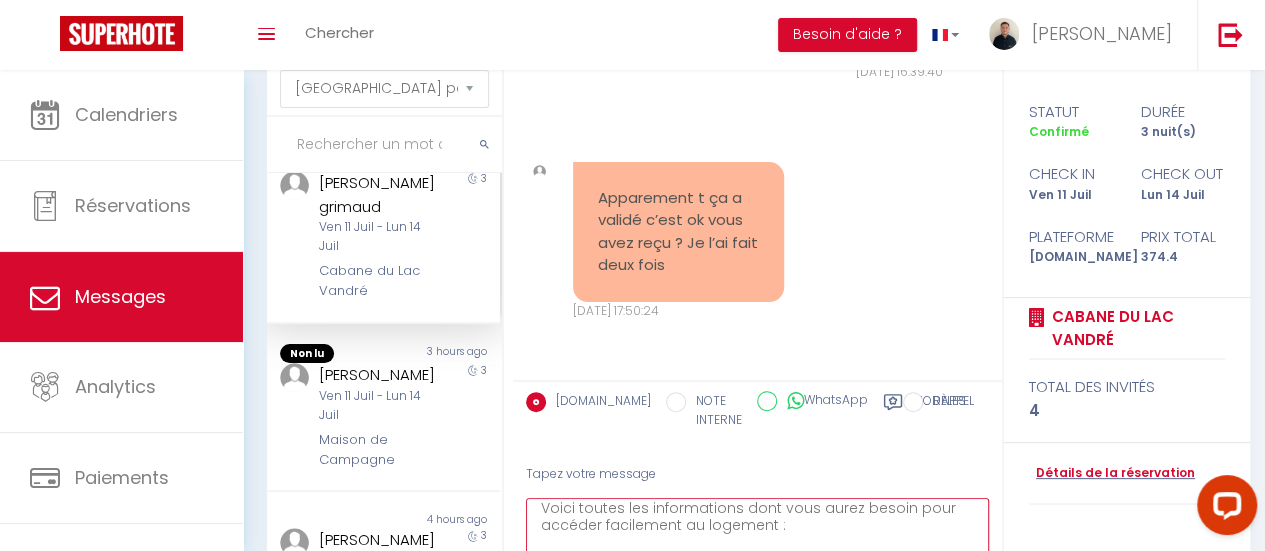 scroll, scrollTop: 0, scrollLeft: 0, axis: both 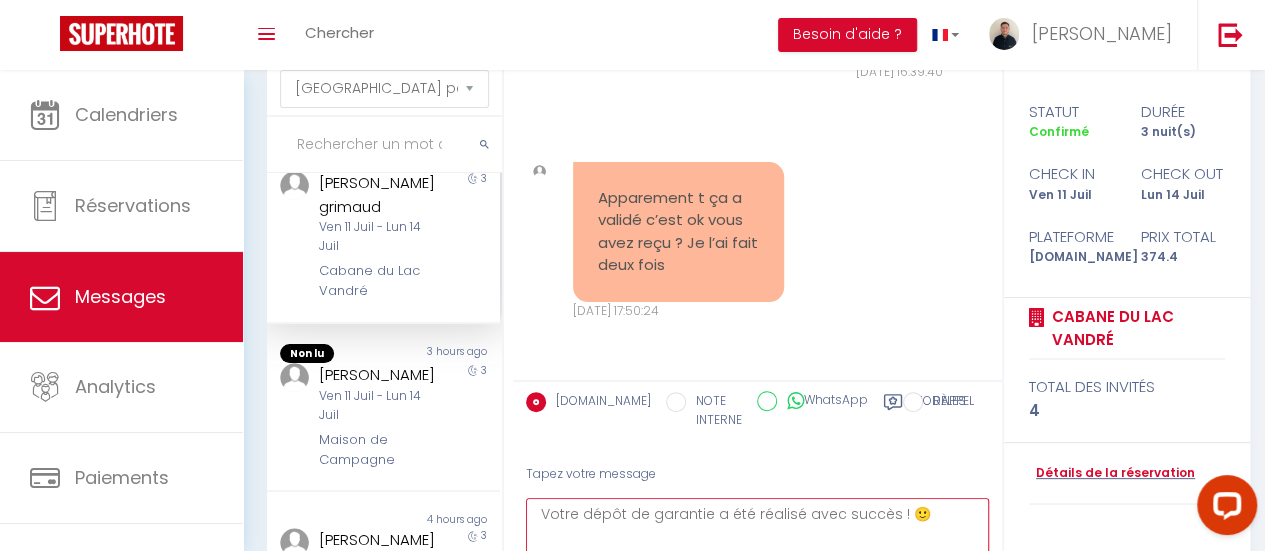 drag, startPoint x: 926, startPoint y: 519, endPoint x: 524, endPoint y: 522, distance: 402.0112 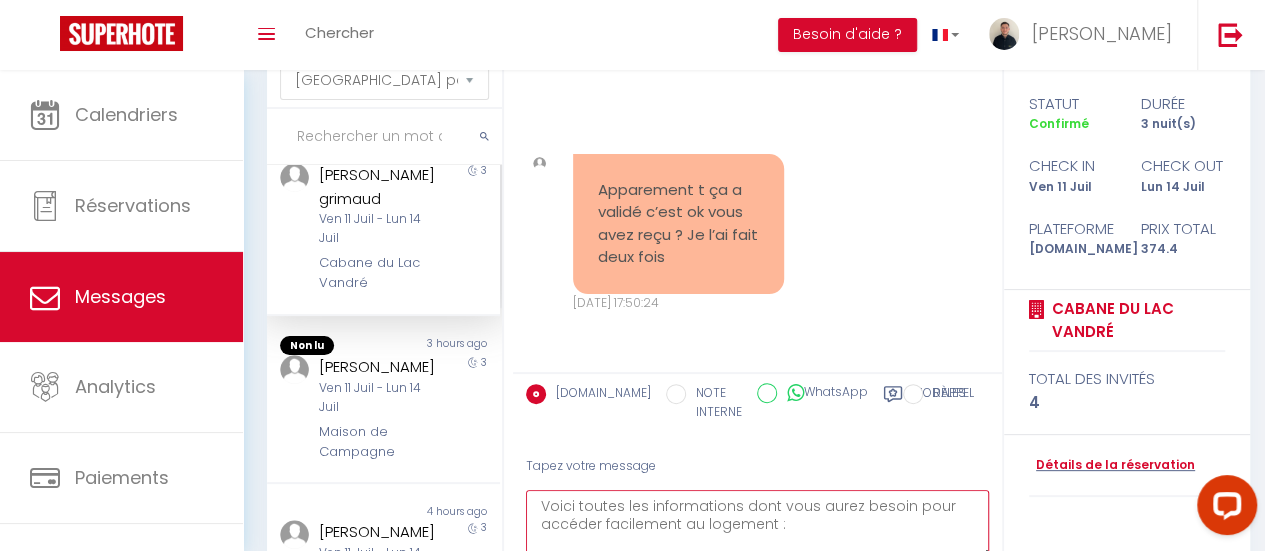 scroll, scrollTop: 119, scrollLeft: 0, axis: vertical 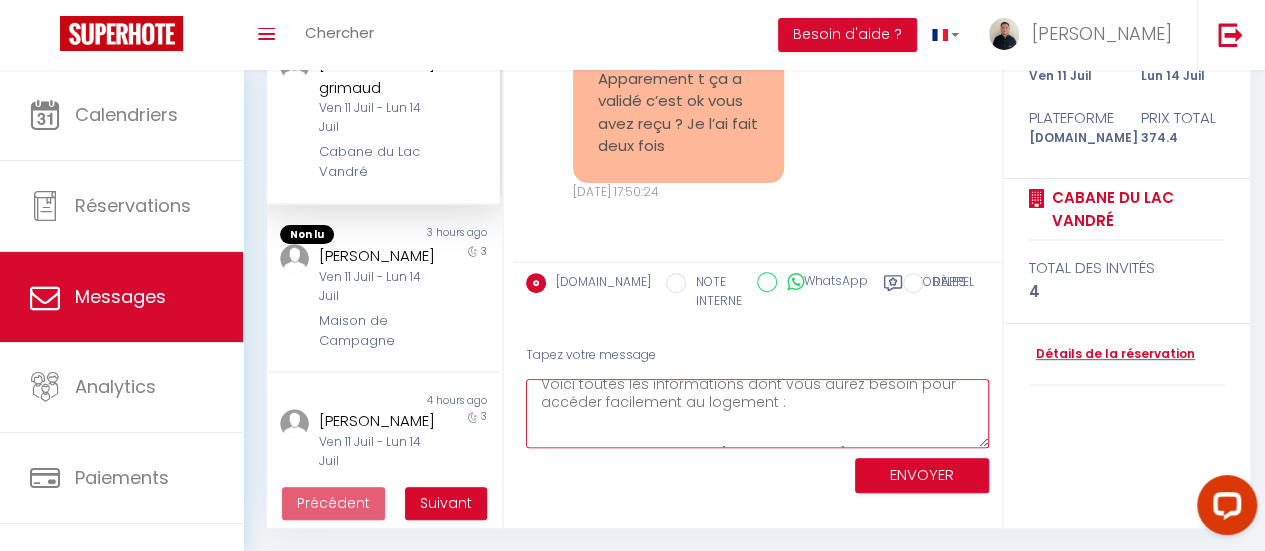 type on "Voici toutes les informations dont vous aurez besoin pour accéder facilement au logement :
Le logement est situé au [STREET_ADDRESS]. Cette adresse vous mènera au chemin autour du lac, la cabane est au bout du chemin avec inscrit dessus le nom de la votre "Cabane du soleil d'Oléron".
Vous pouvez garer votre véhicule sur le terrain à coté de la cabane.
La boite à clés est située à coté de la porte d'entrée, le code est 0212.
Appelez moi si vous avez besoin d'aide pour trouver l'emplacement : [PHONE_NUMBER].
Je vous souhaite un agréable séjour 🙂
Bien à vous
[PERSON_NAME] - La Conciergerie de [PERSON_NAME]" 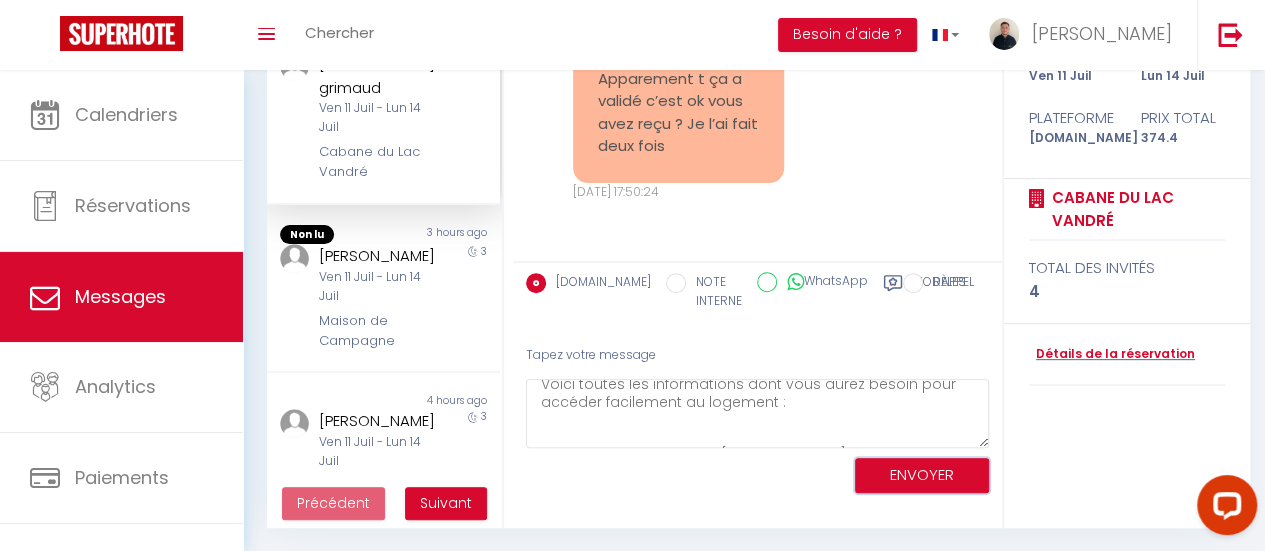 click on "ENVOYER" at bounding box center (922, 475) 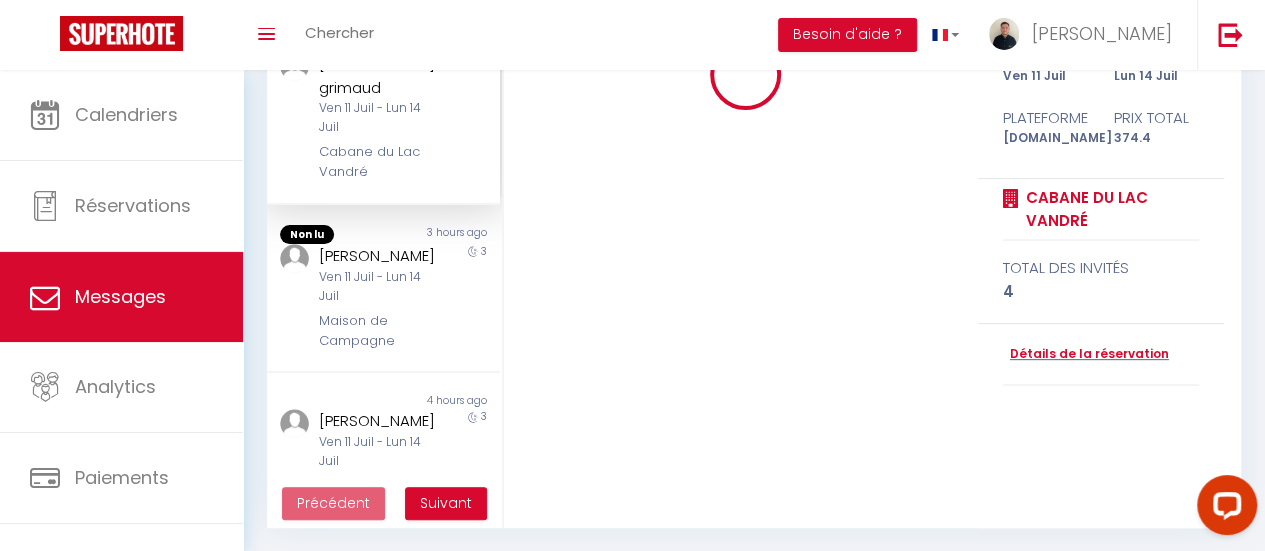 type 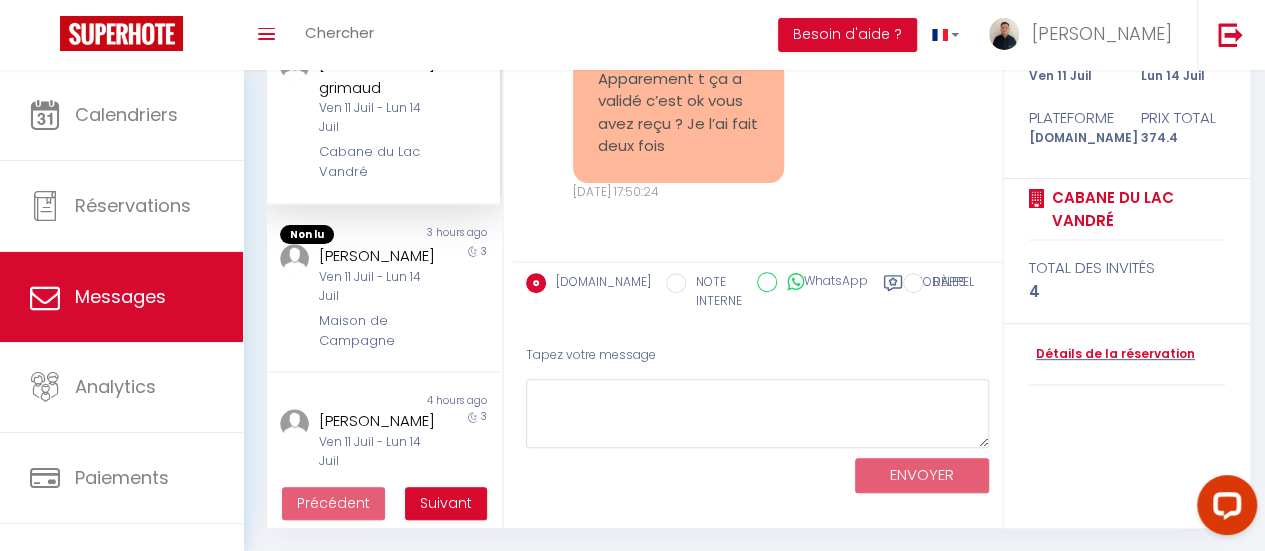scroll, scrollTop: 0, scrollLeft: 0, axis: both 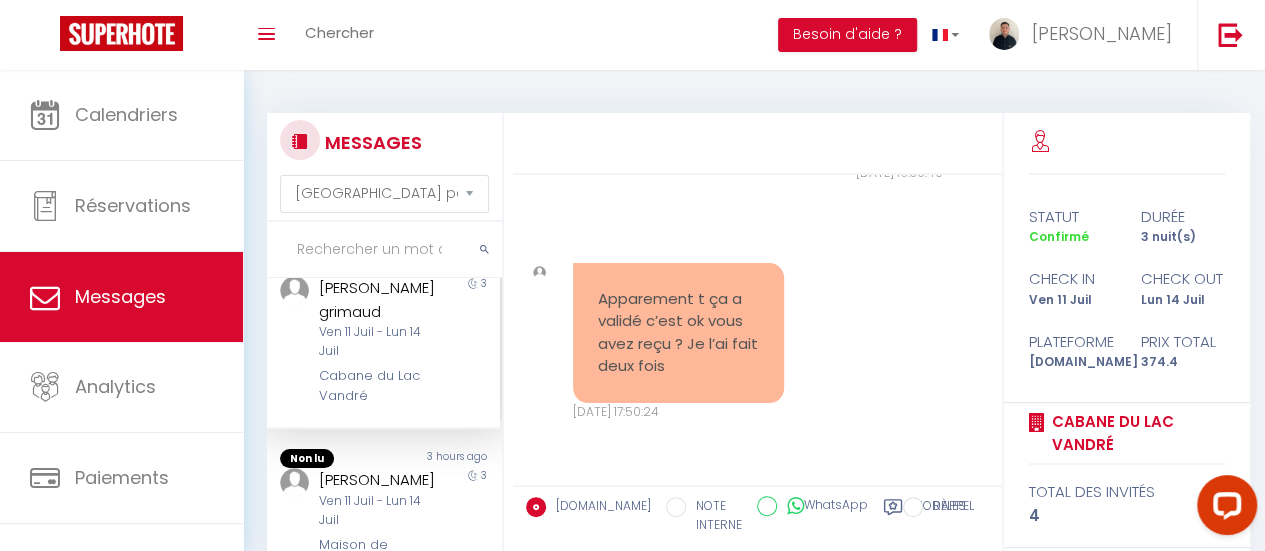 click on "[PERSON_NAME] grimaud" at bounding box center [380, 299] 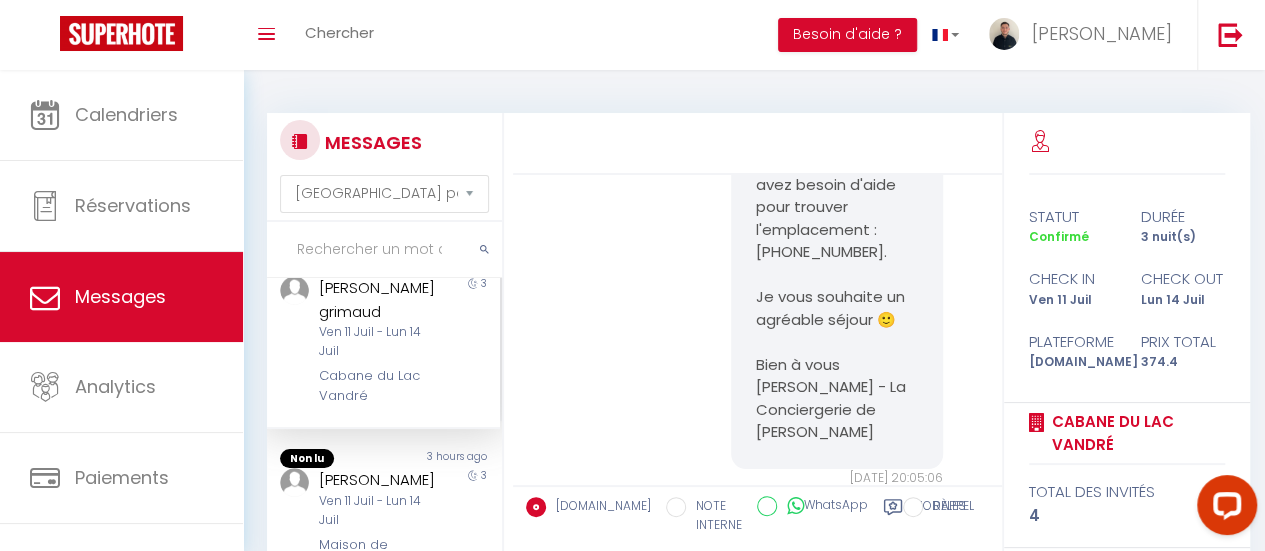 scroll, scrollTop: 4998, scrollLeft: 0, axis: vertical 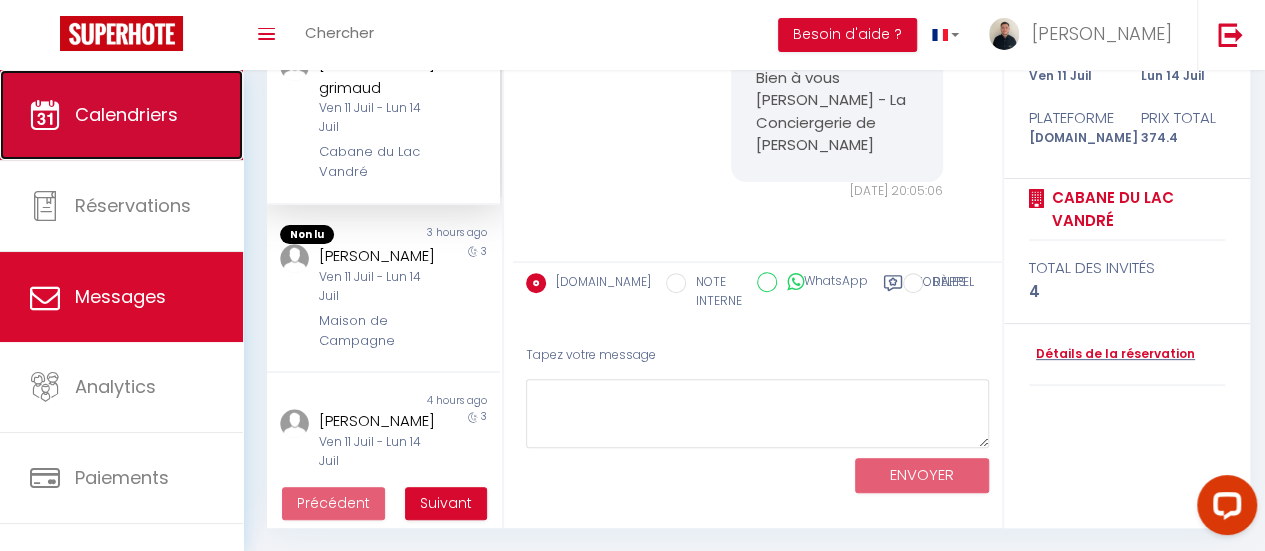 click on "Calendriers" at bounding box center (121, 115) 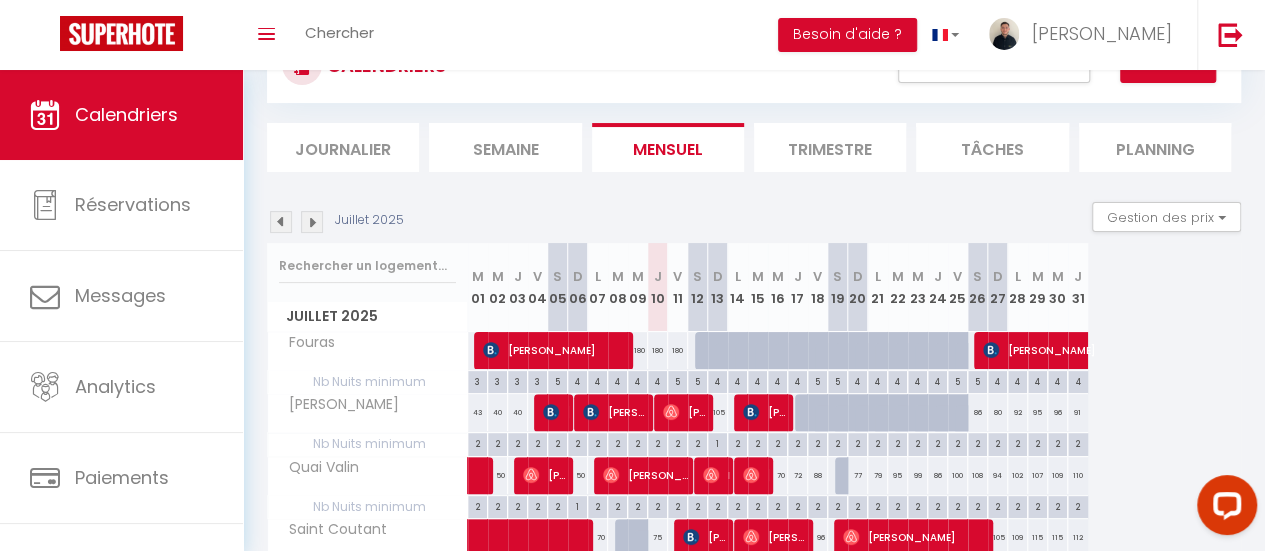 scroll, scrollTop: 86, scrollLeft: 0, axis: vertical 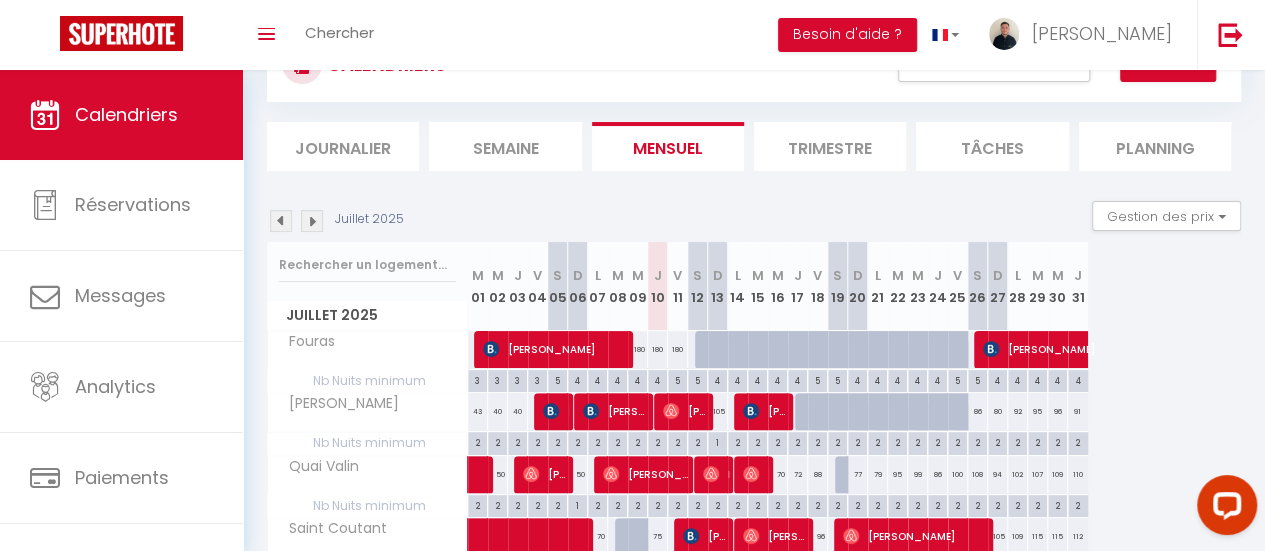 click on "105" at bounding box center [718, 411] 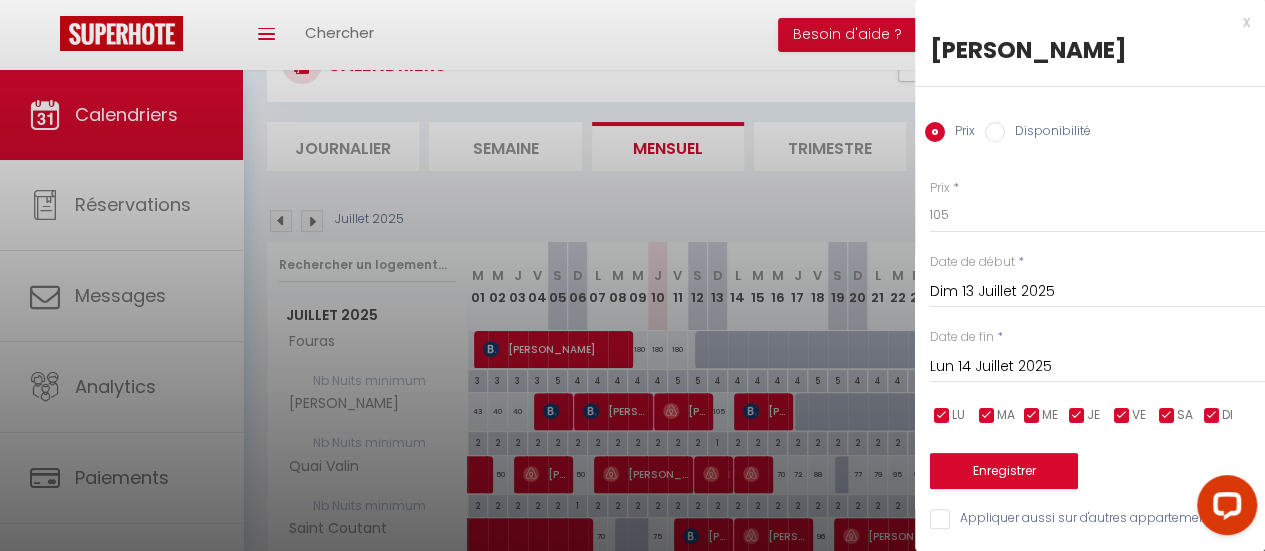 click on "x" at bounding box center (1082, 22) 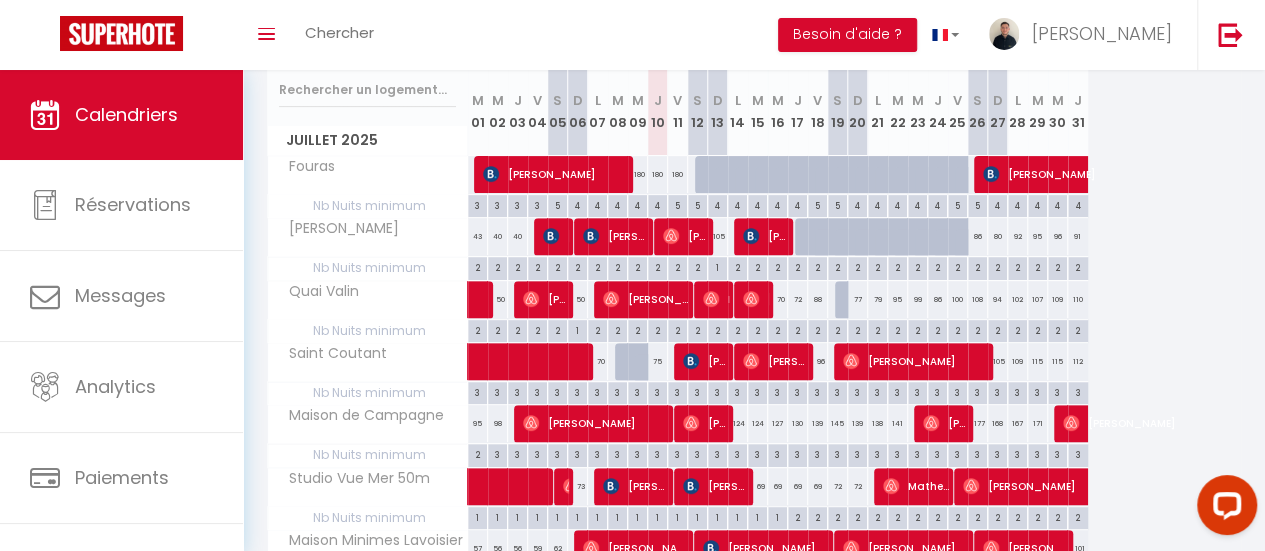scroll, scrollTop: 264, scrollLeft: 0, axis: vertical 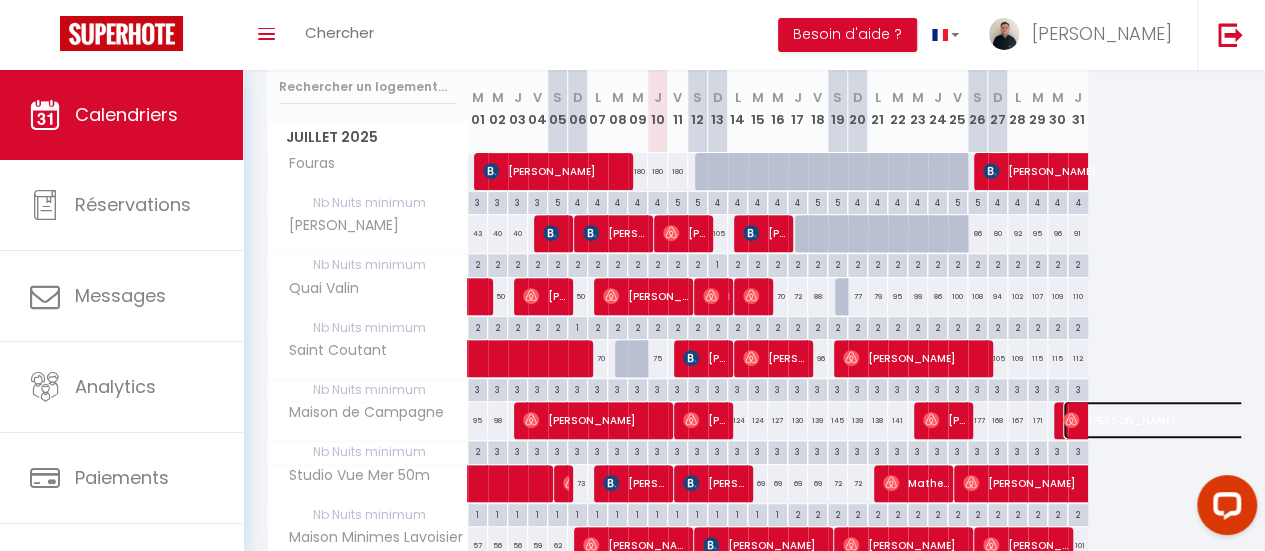 click at bounding box center [1071, 420] 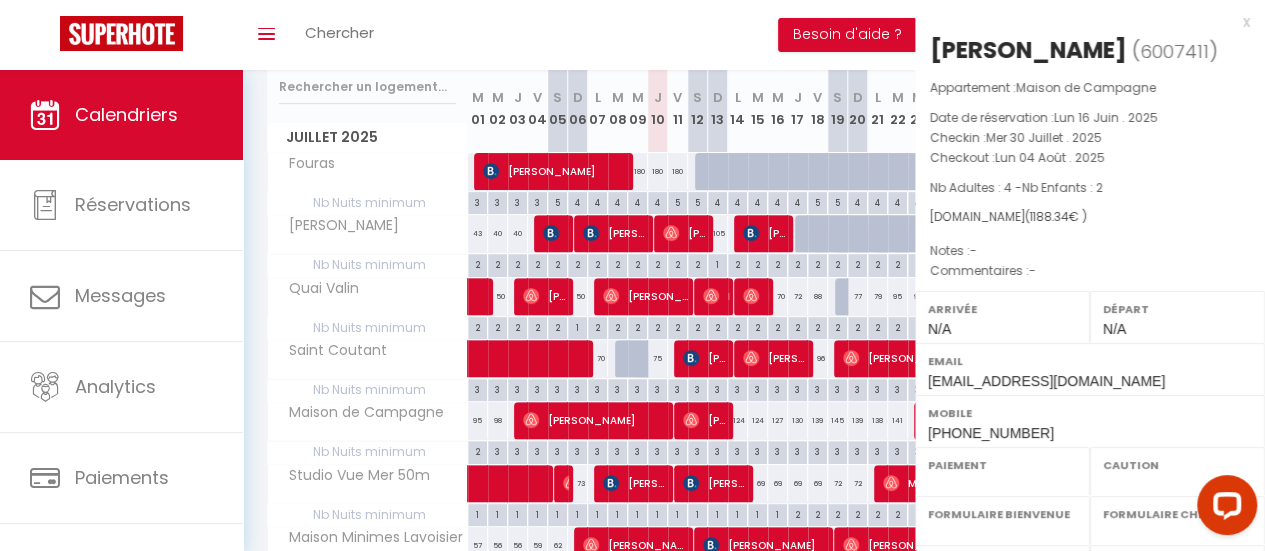 select on "OK" 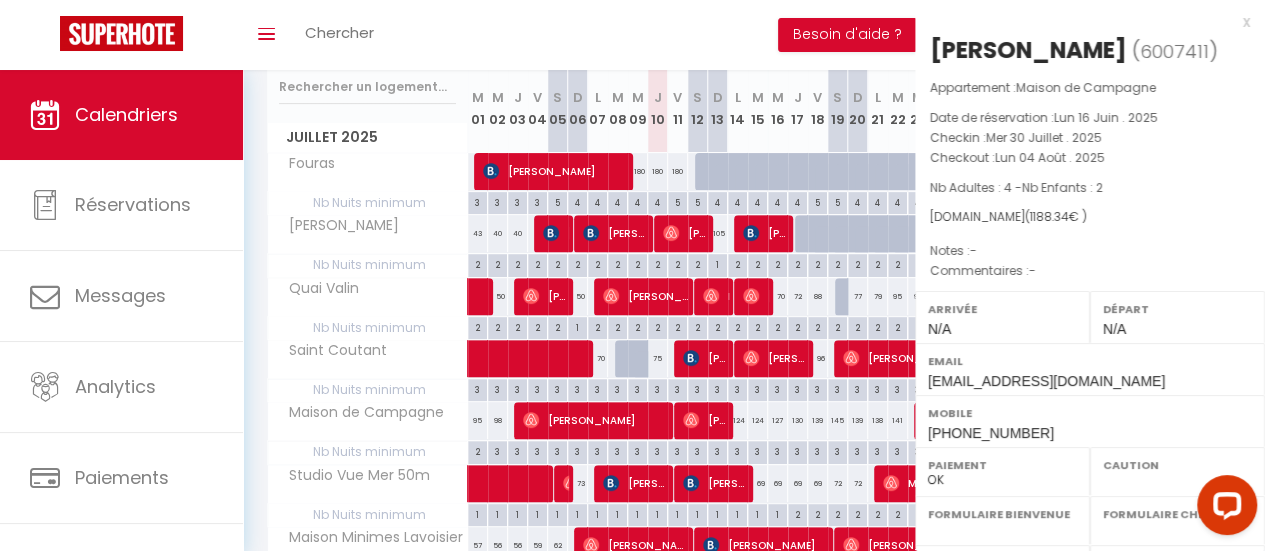 select on "OK" 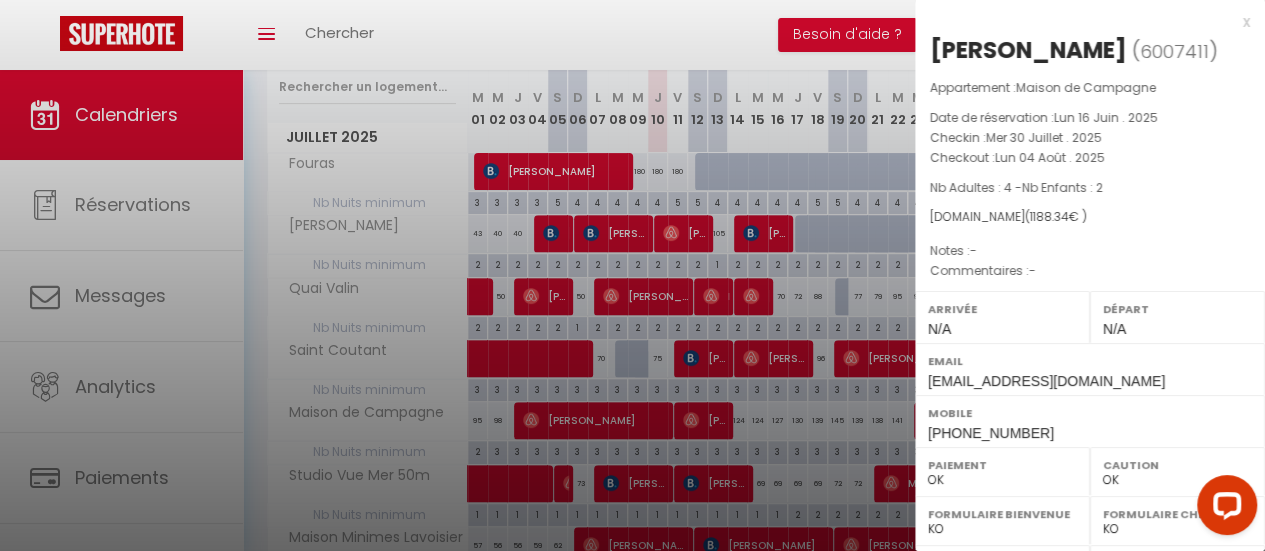 select on "31803" 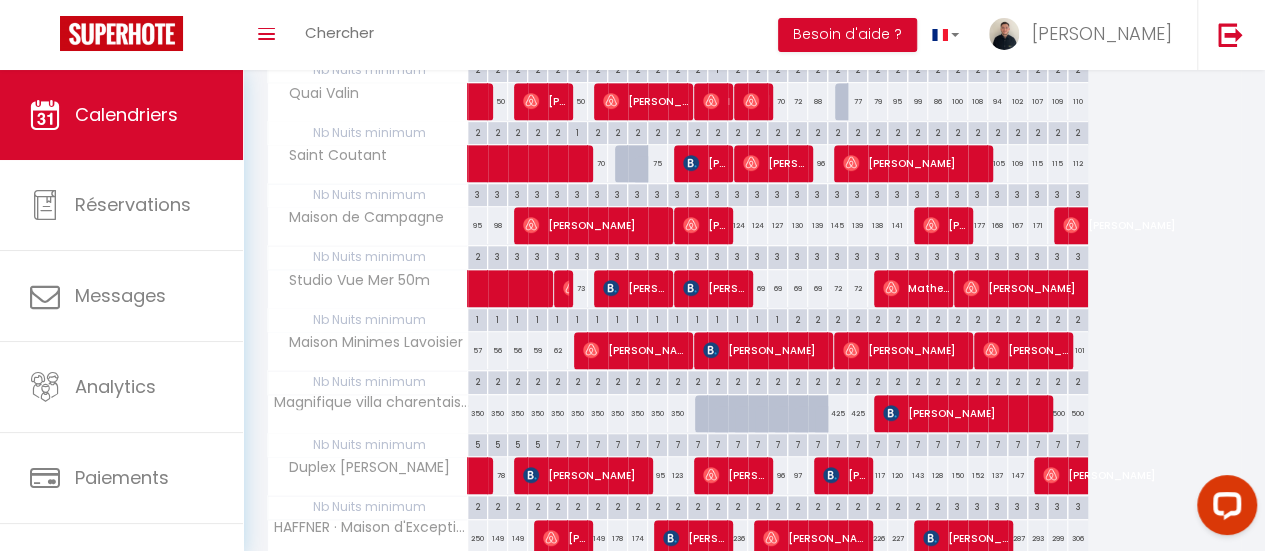 scroll, scrollTop: 465, scrollLeft: 0, axis: vertical 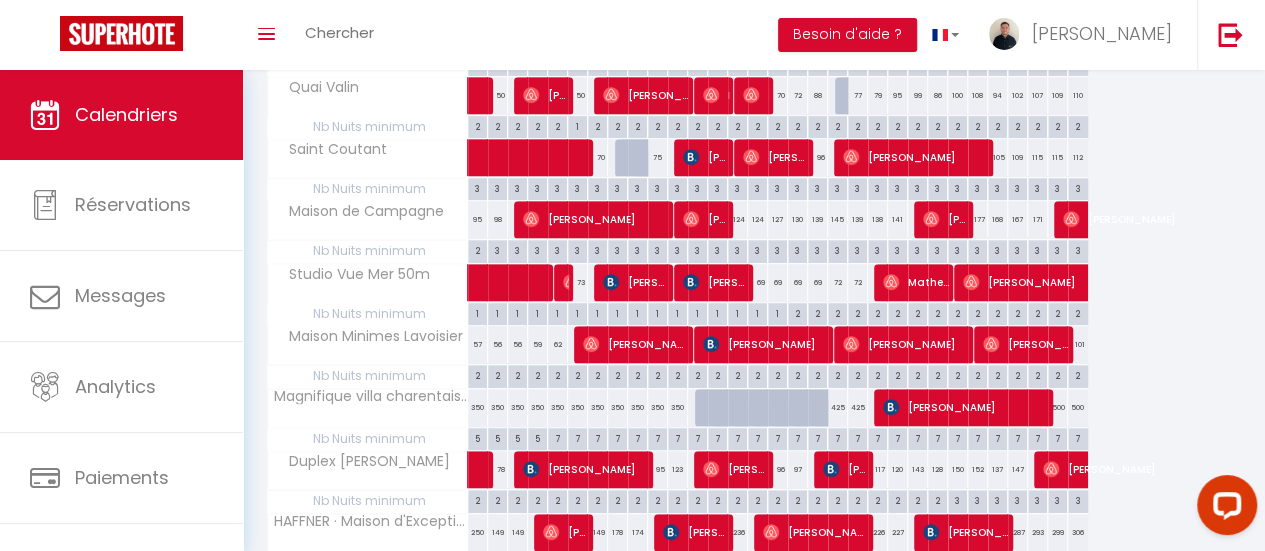 click at bounding box center (478, 470) 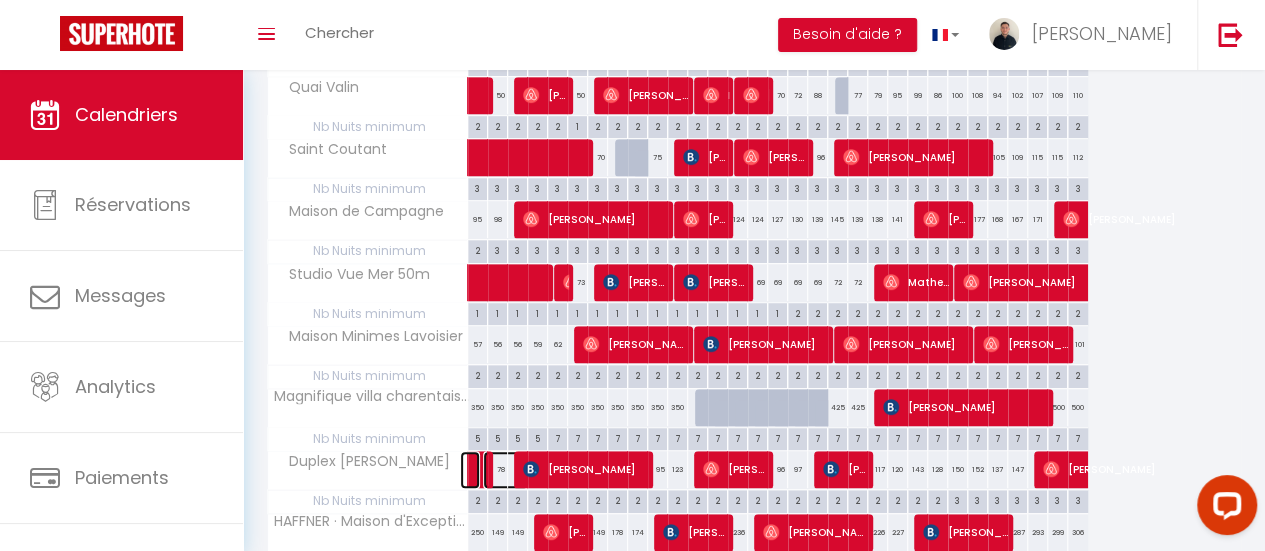 click at bounding box center (506, 470) 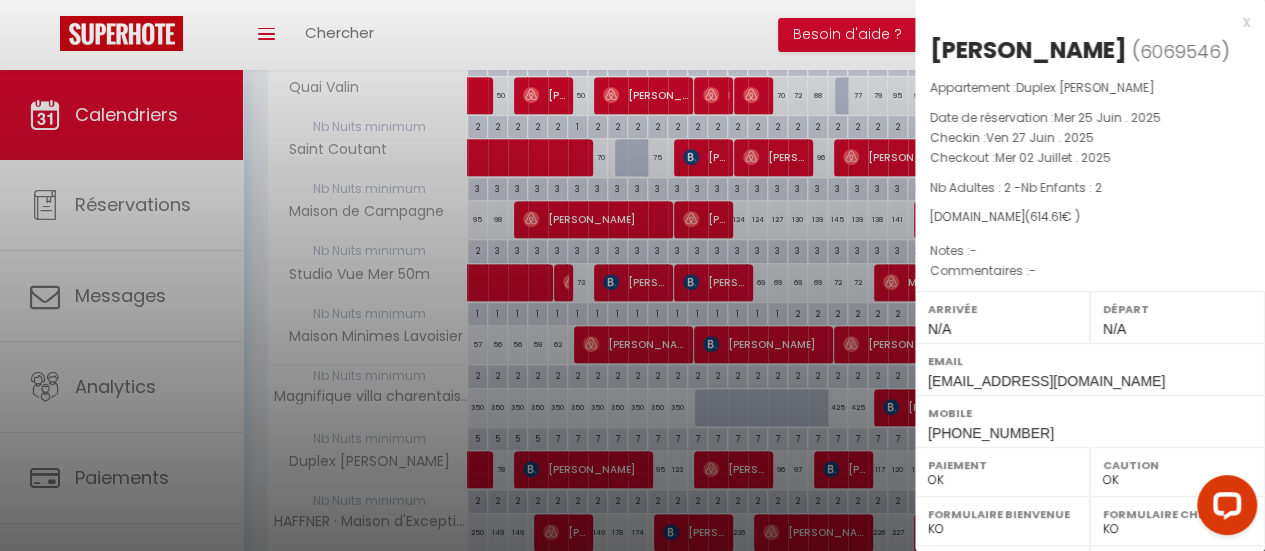 click on "x" at bounding box center [1082, 22] 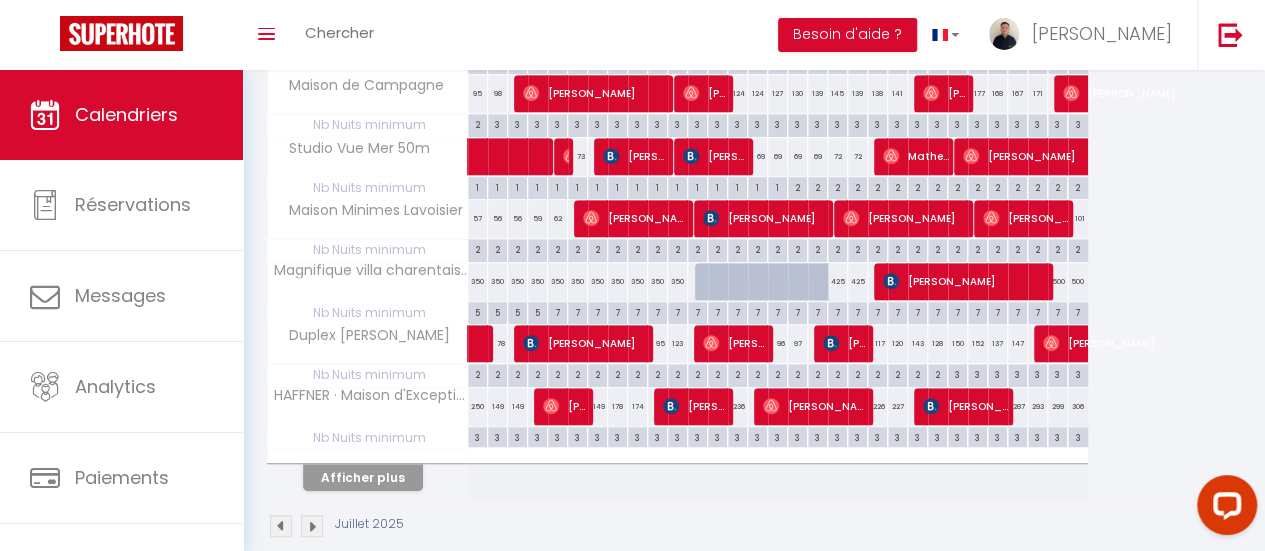scroll, scrollTop: 590, scrollLeft: 0, axis: vertical 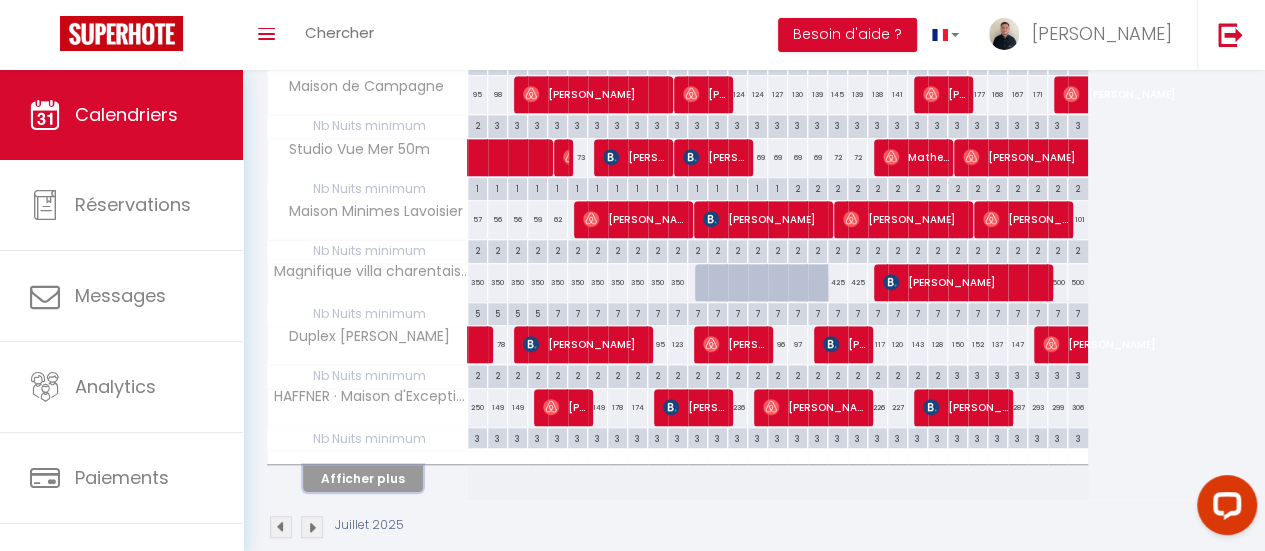 click on "Afficher plus" at bounding box center (363, 478) 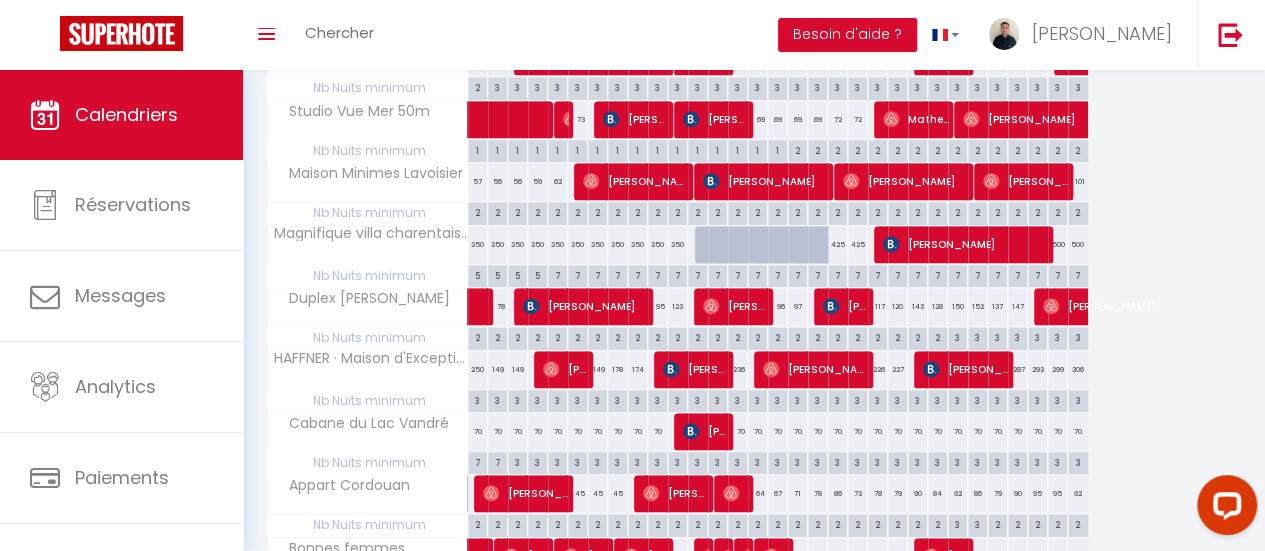 scroll, scrollTop: 629, scrollLeft: 0, axis: vertical 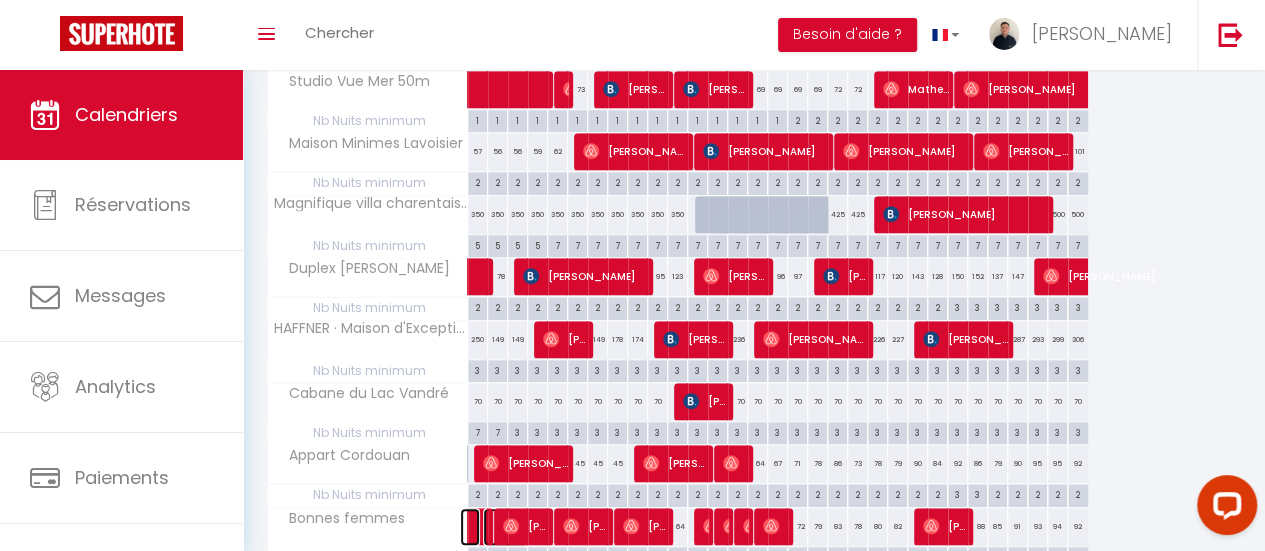 click at bounding box center (470, 527) 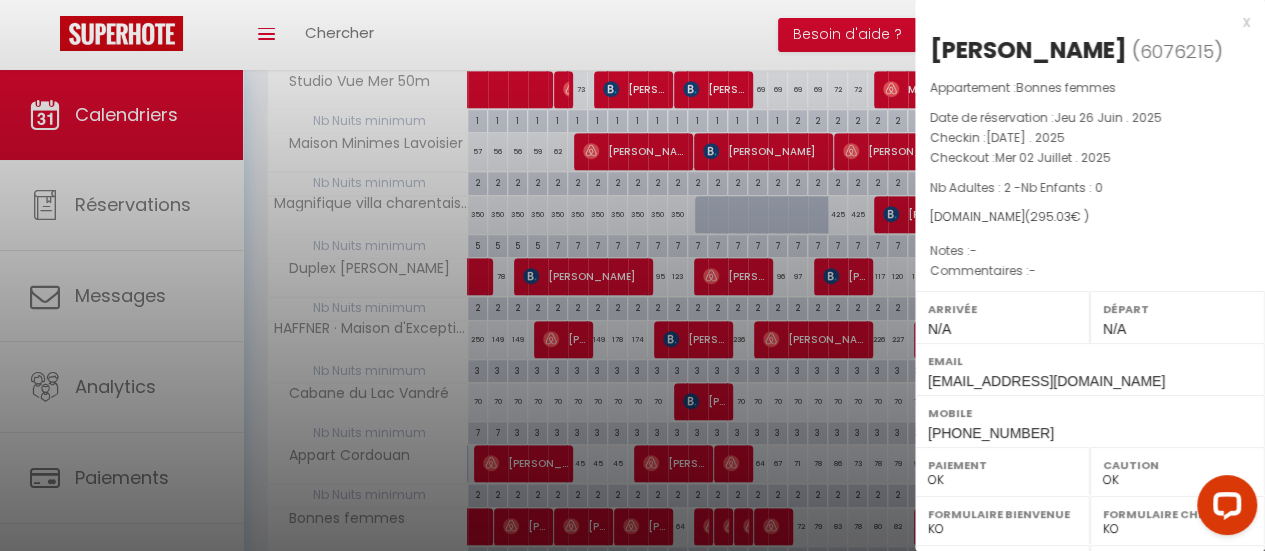 click on "x" at bounding box center (1082, 22) 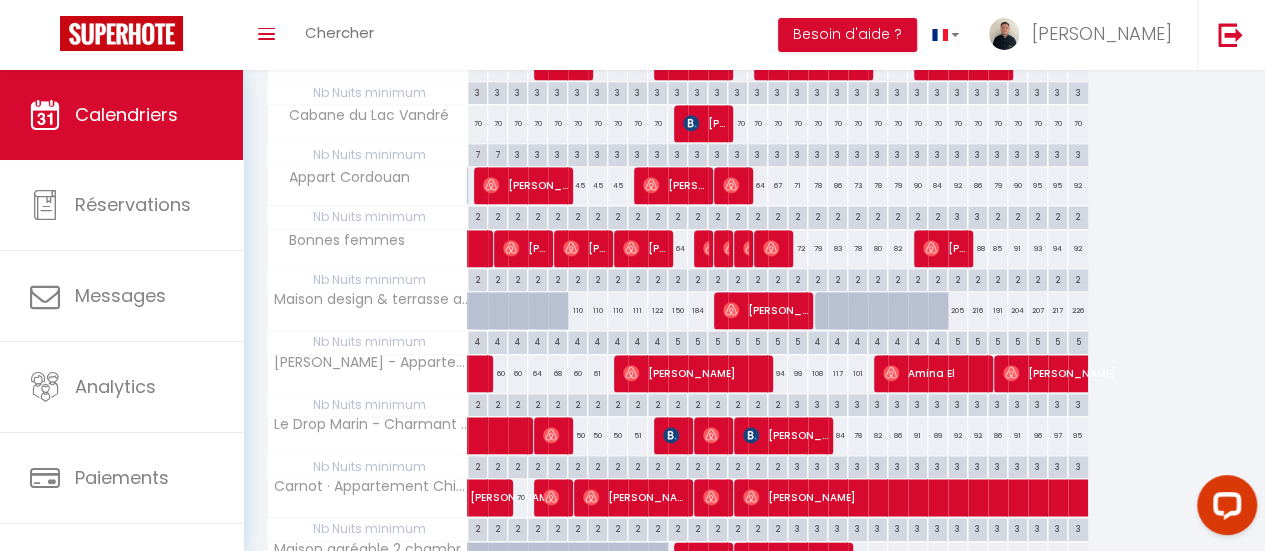 scroll, scrollTop: 901, scrollLeft: 0, axis: vertical 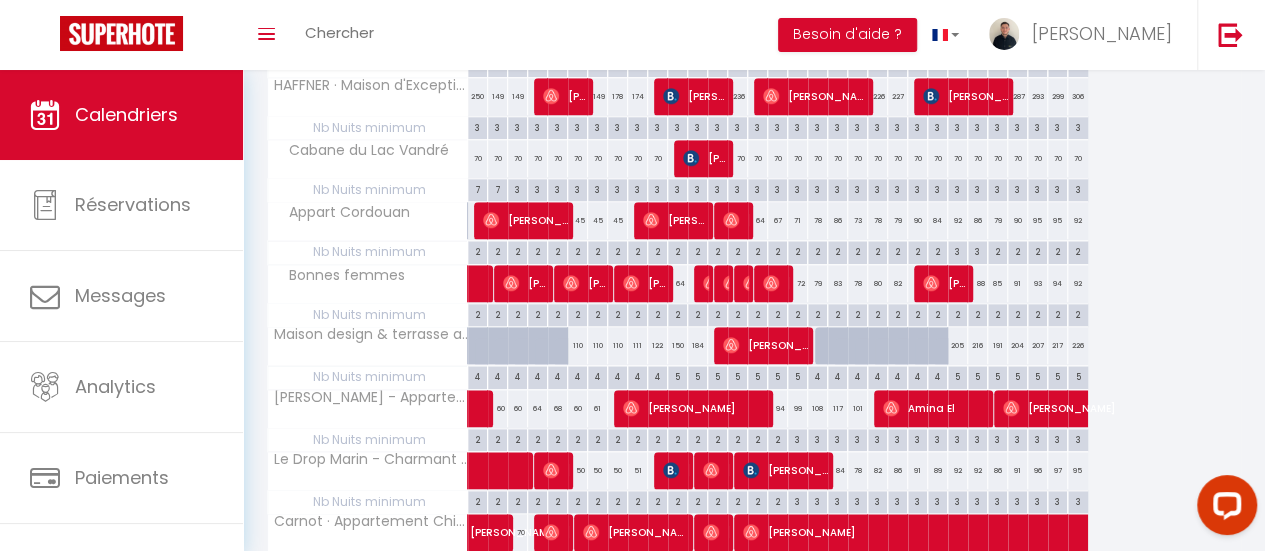 click at bounding box center [478, 409] 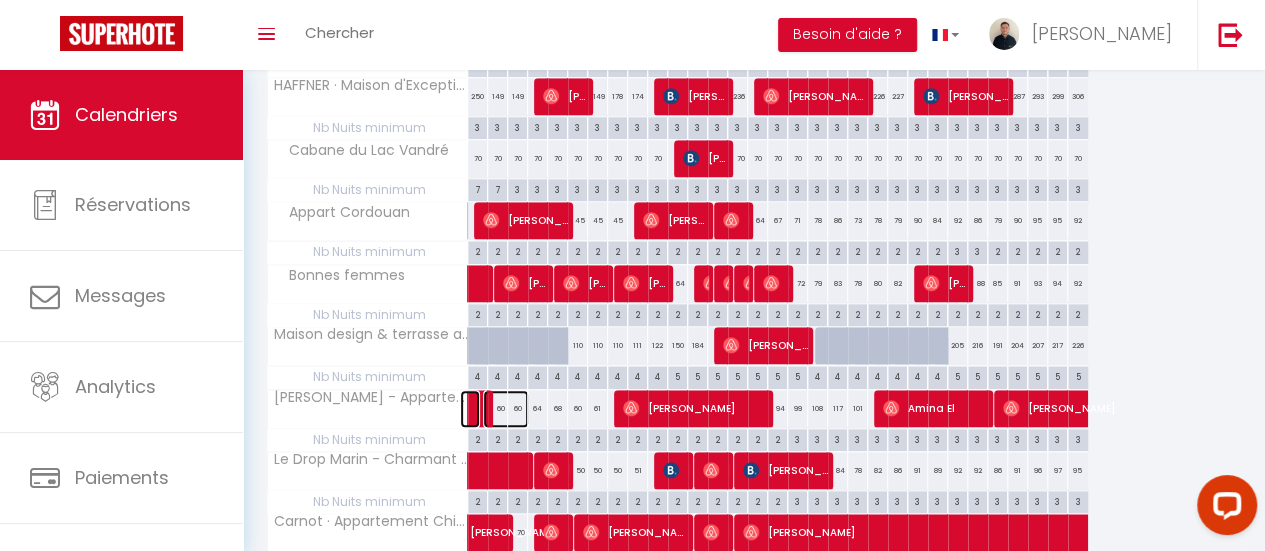click at bounding box center (506, 409) 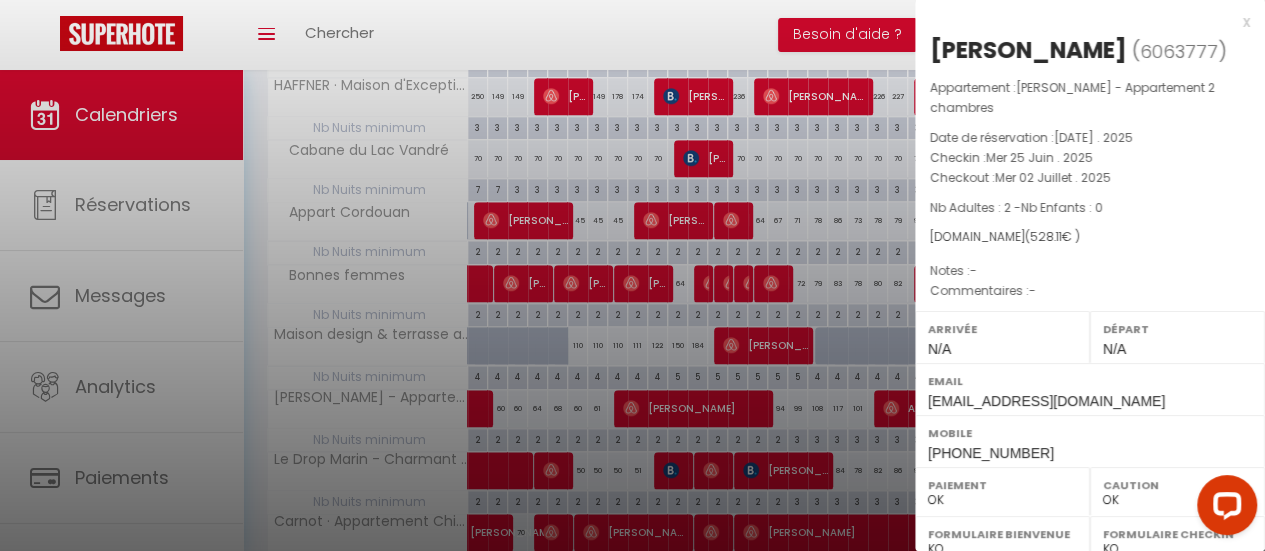 click on "x" at bounding box center [1082, 22] 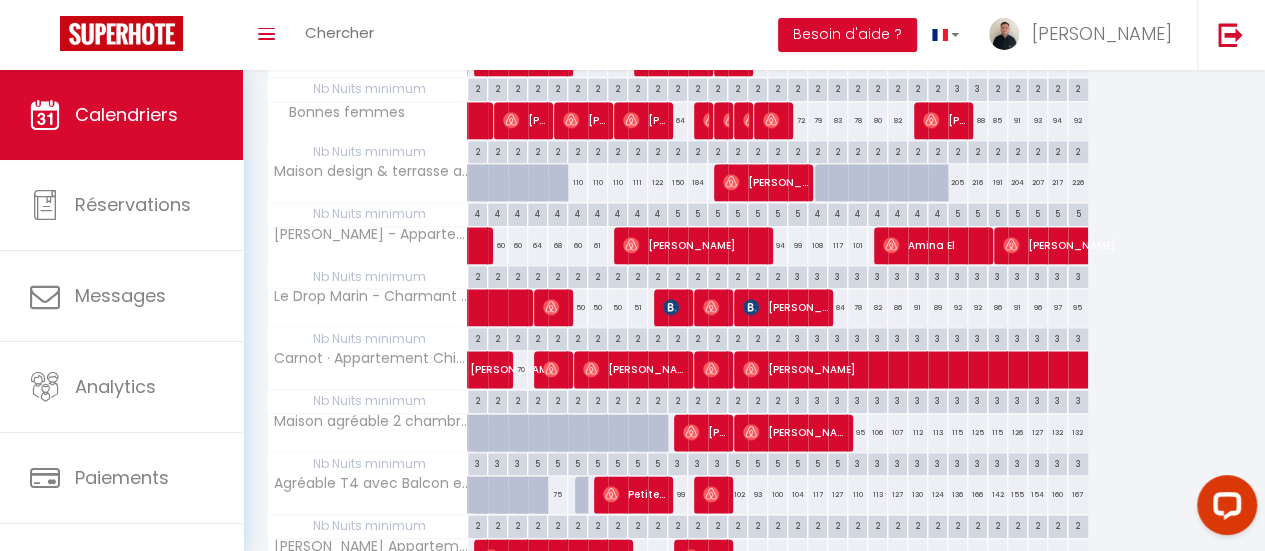 scroll, scrollTop: 1070, scrollLeft: 0, axis: vertical 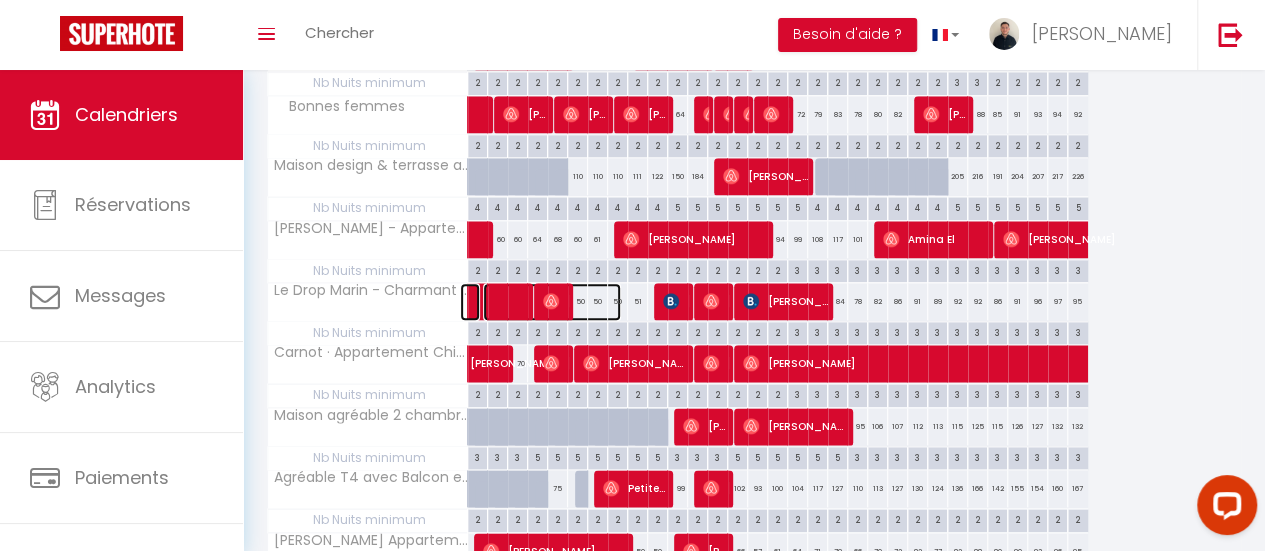 click at bounding box center [552, 302] 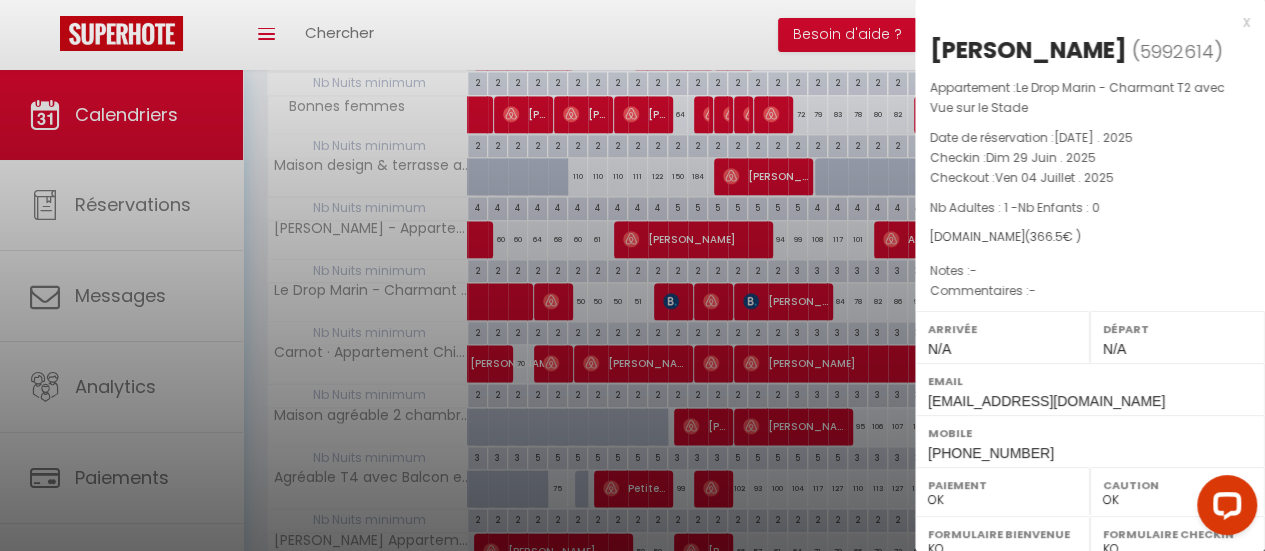 click on "x" at bounding box center (1082, 22) 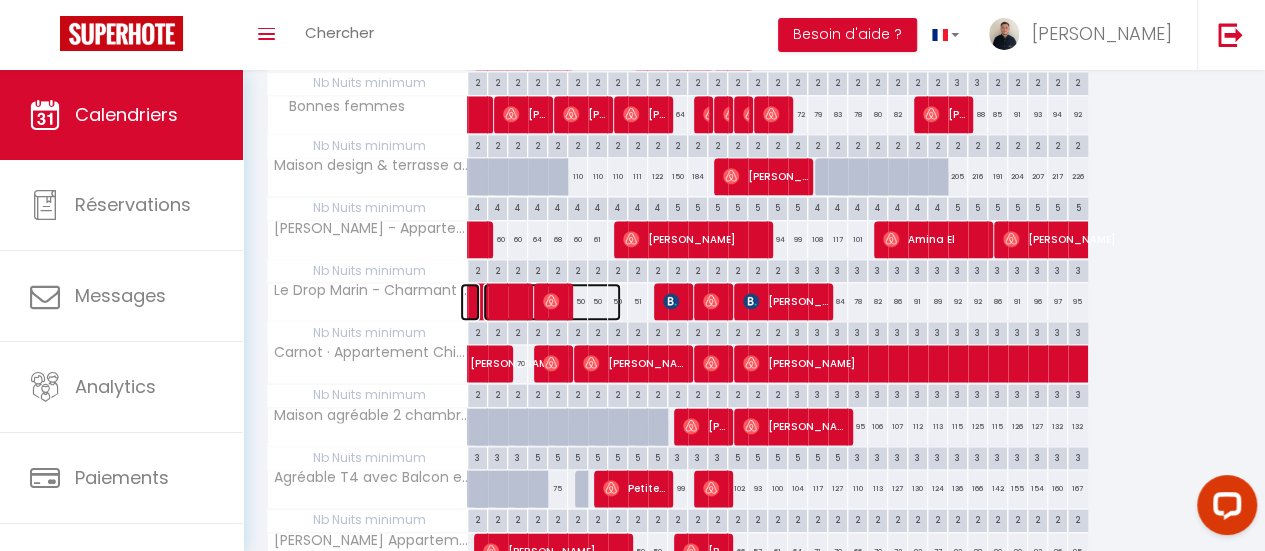 click at bounding box center [552, 302] 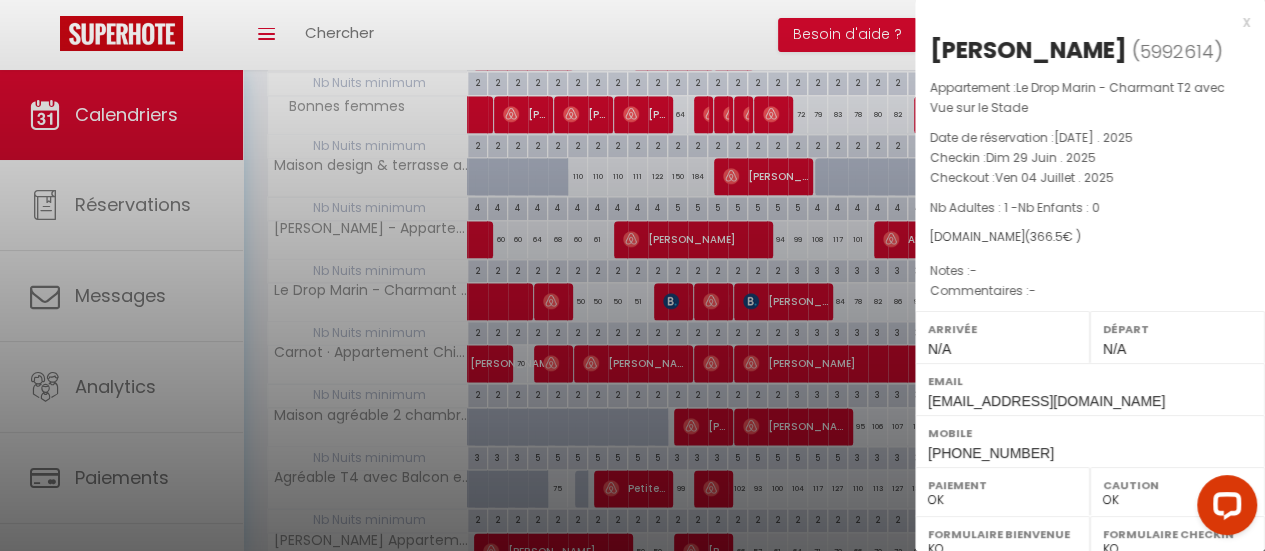 click on "x" at bounding box center (1082, 22) 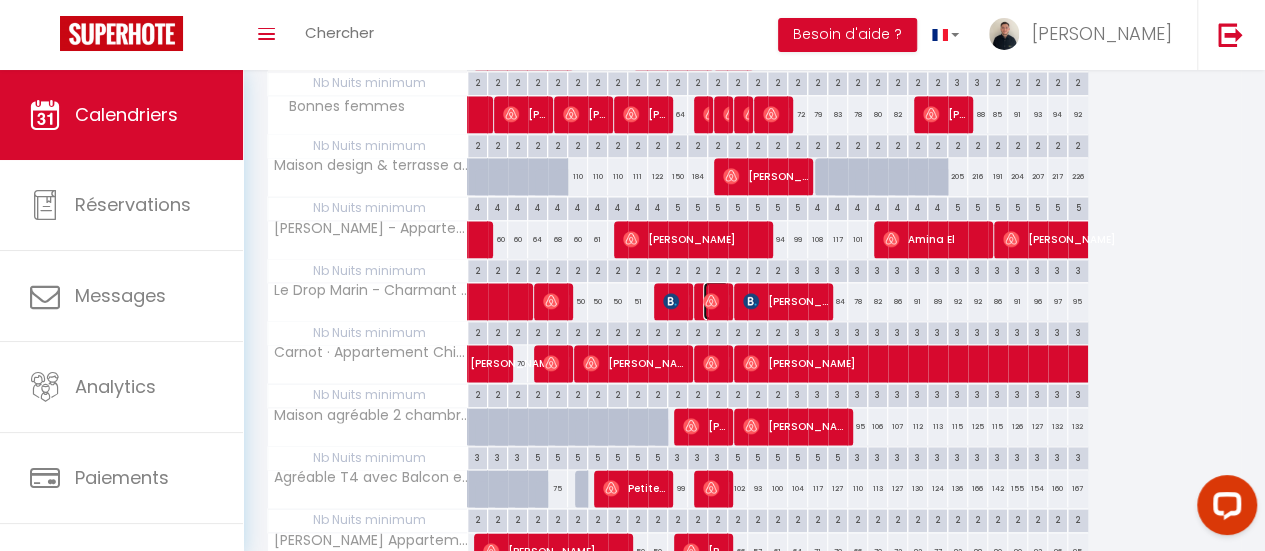 click at bounding box center [711, 301] 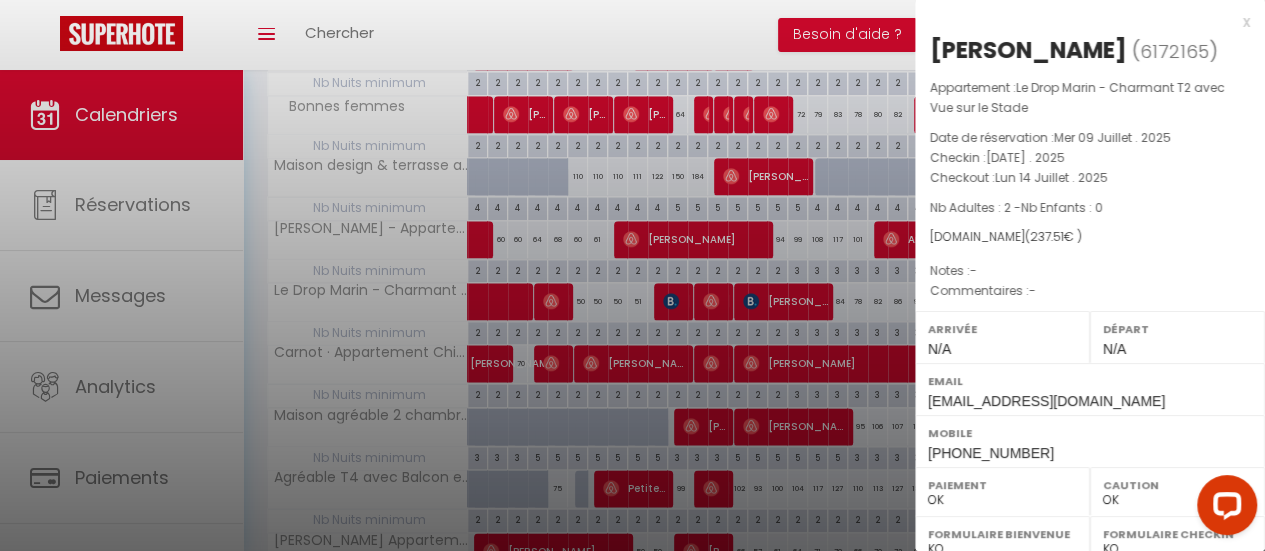 click on "x" at bounding box center [1082, 22] 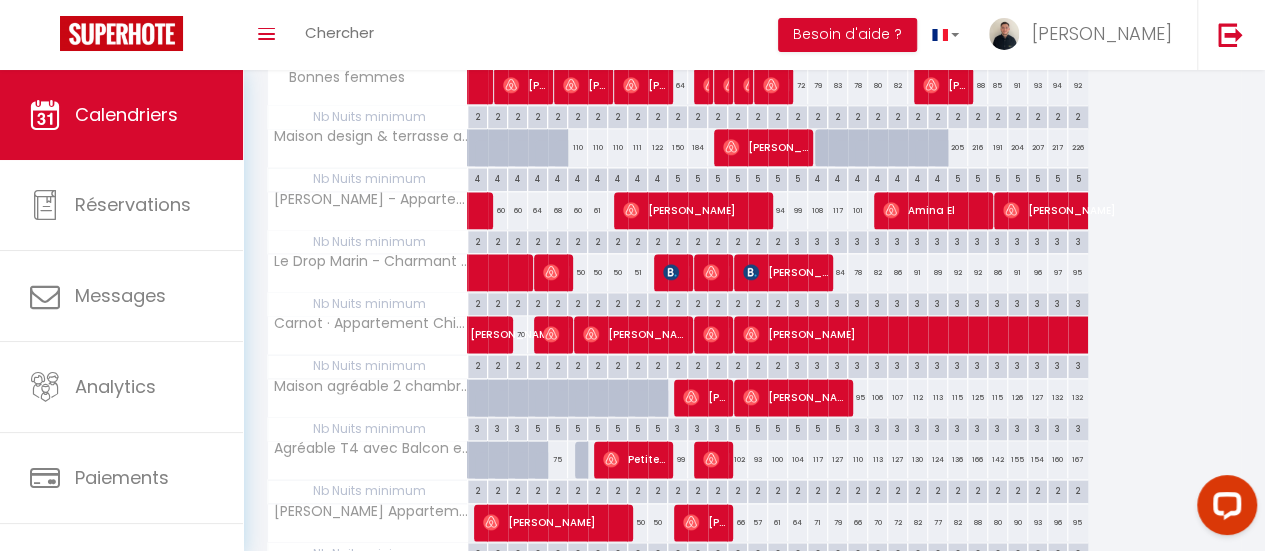 scroll, scrollTop: 1078, scrollLeft: 0, axis: vertical 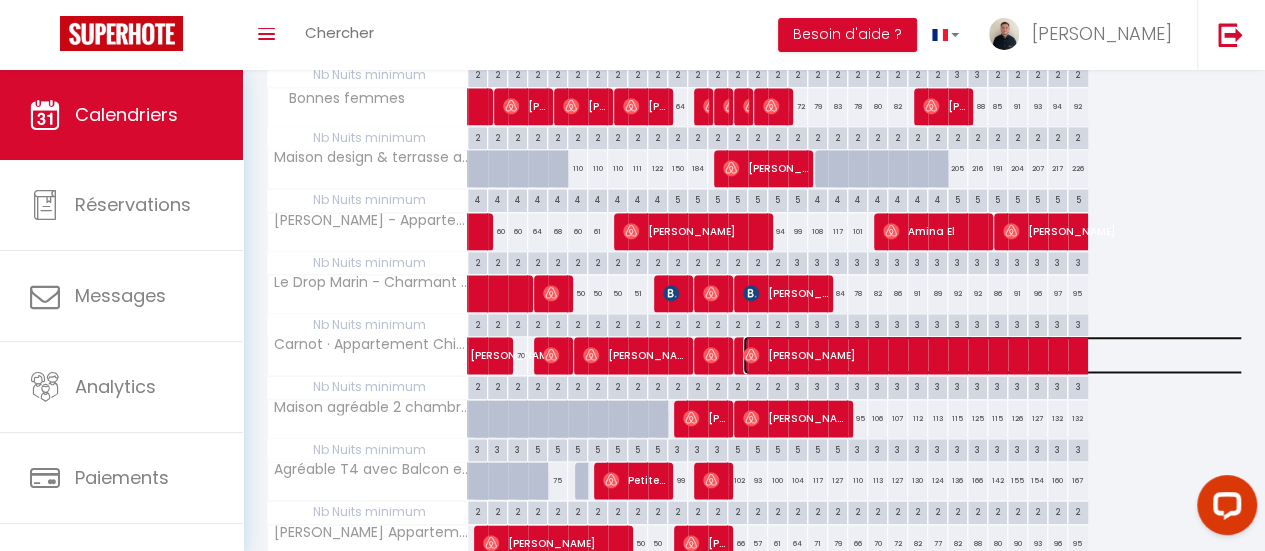 click on "[PERSON_NAME]" at bounding box center [1180, 355] 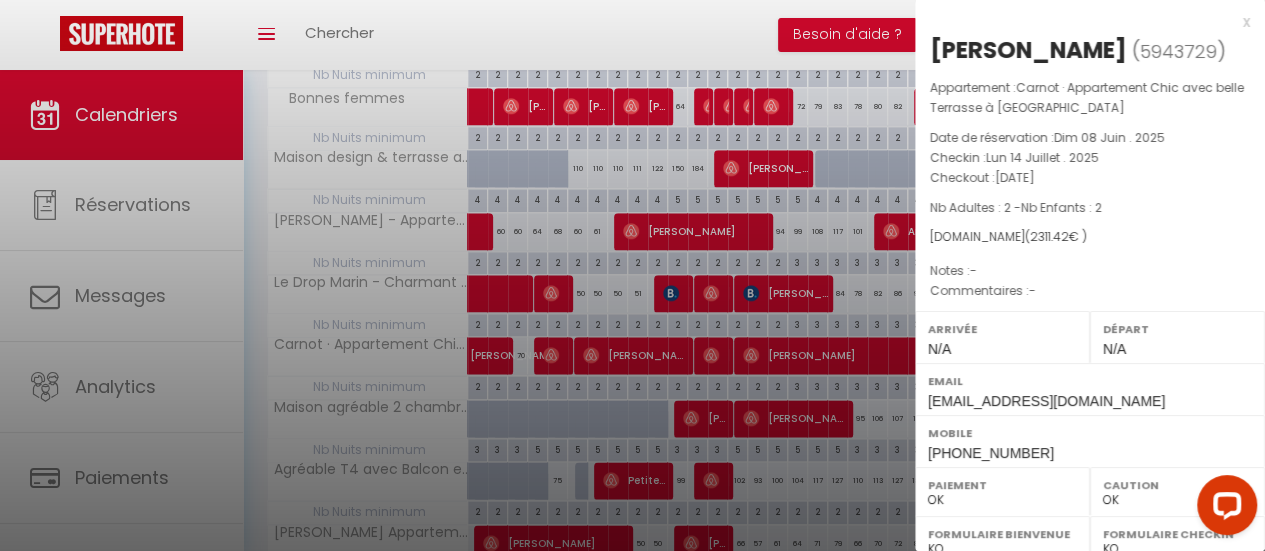 click on "x" at bounding box center (1082, 22) 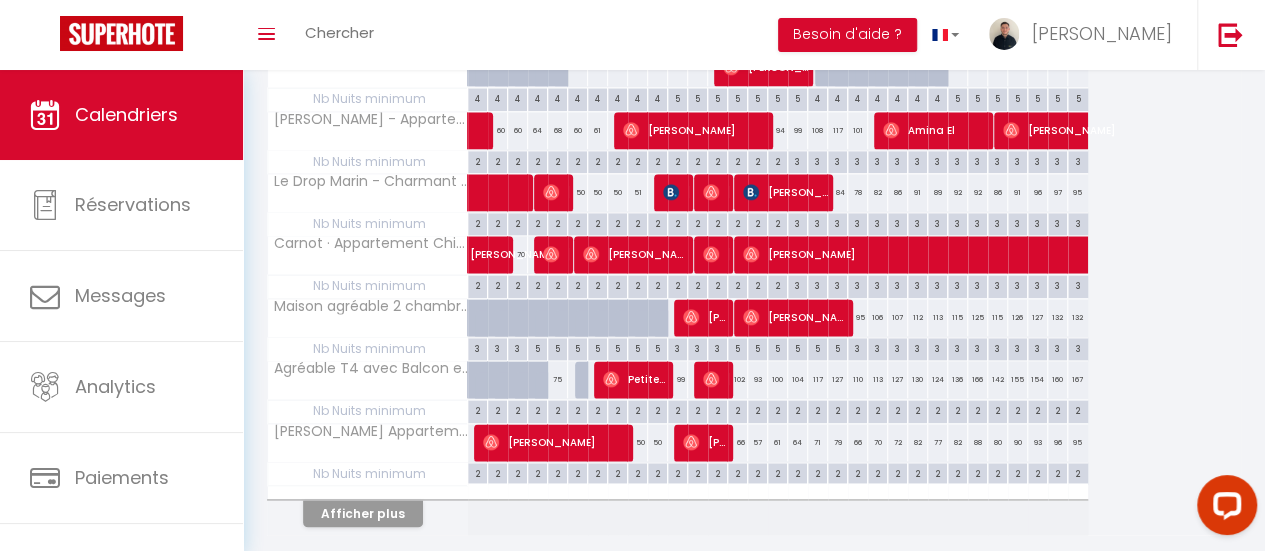 scroll, scrollTop: 1180, scrollLeft: 0, axis: vertical 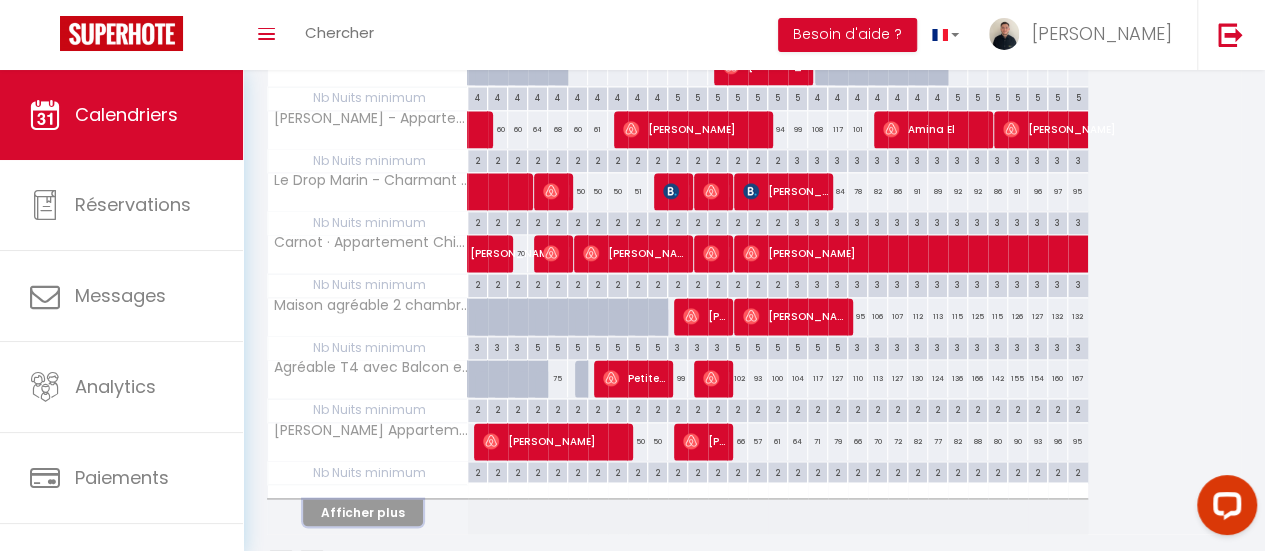 click on "Afficher plus" at bounding box center [363, 512] 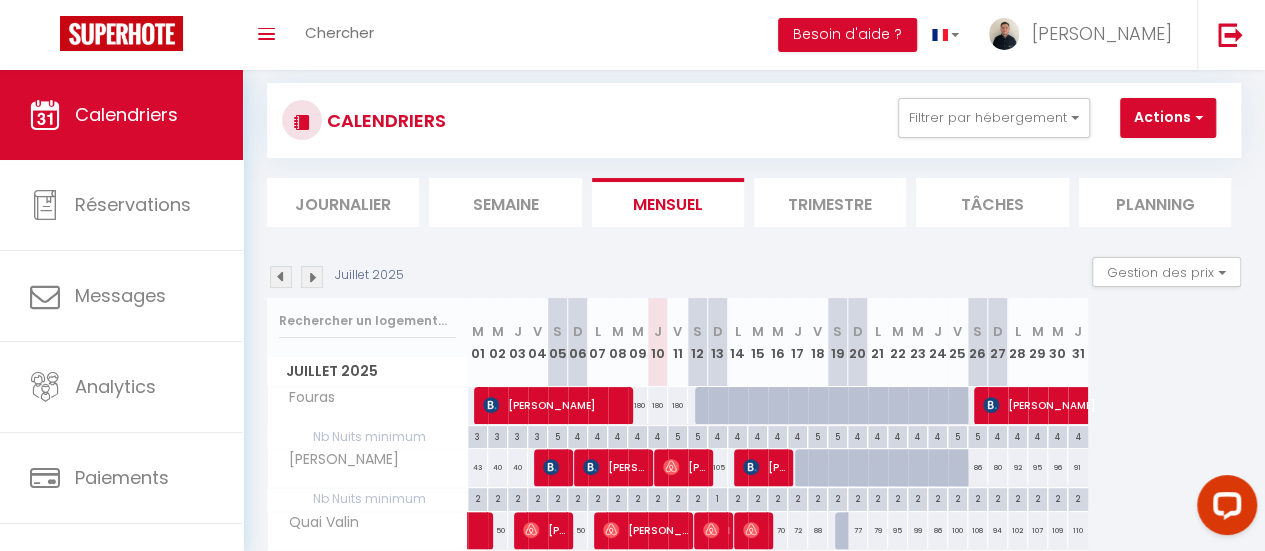 scroll, scrollTop: 0, scrollLeft: 0, axis: both 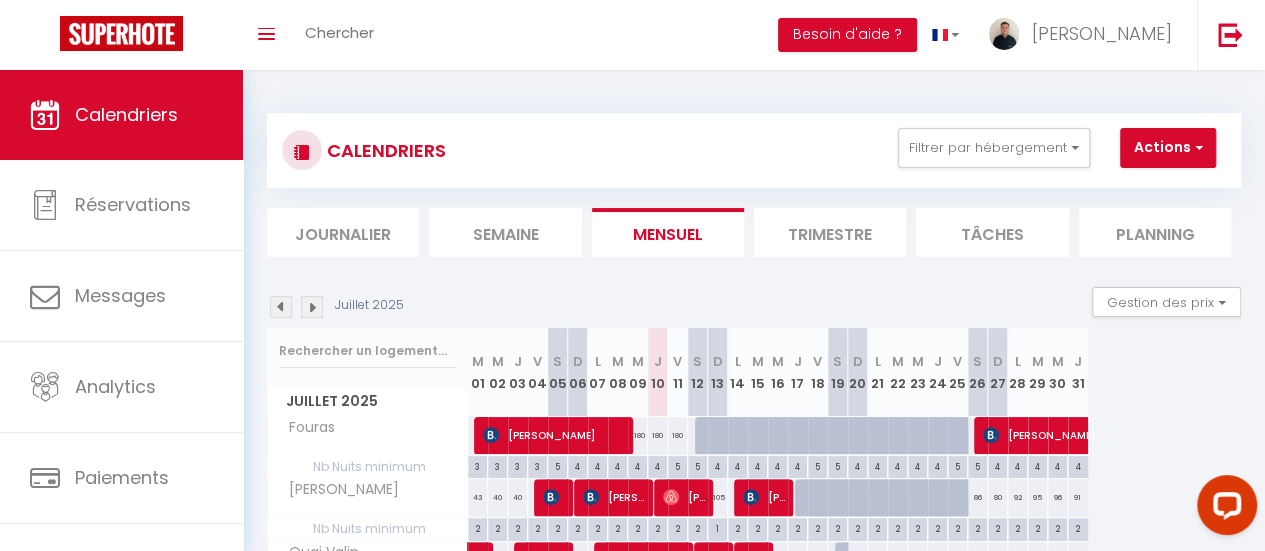 click at bounding box center (281, 307) 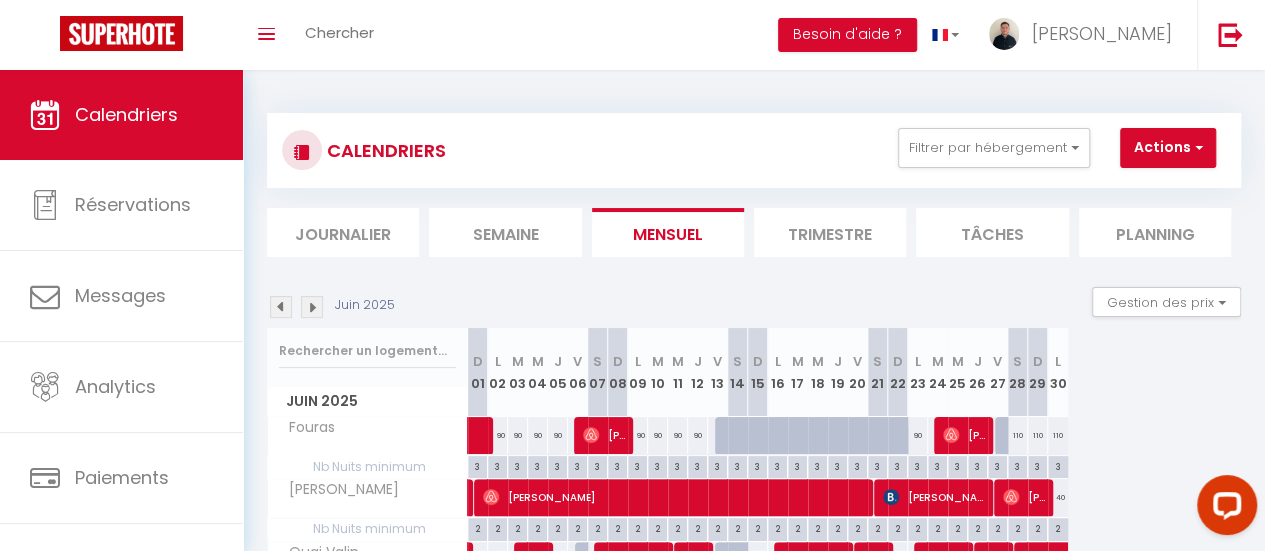 scroll, scrollTop: 628, scrollLeft: 0, axis: vertical 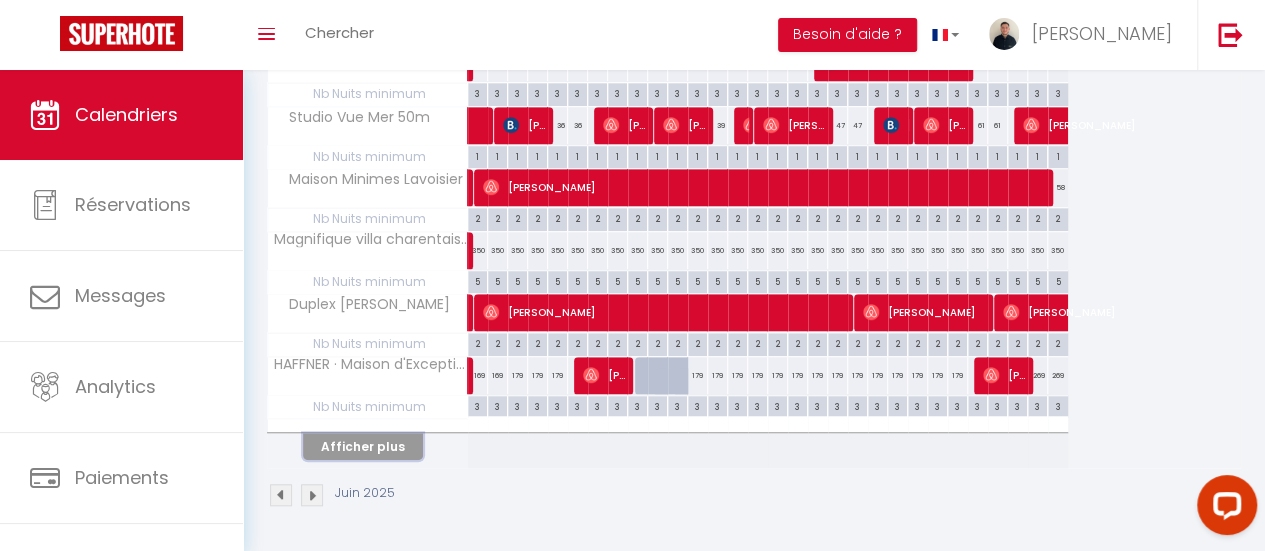 click on "Afficher plus" at bounding box center (363, 446) 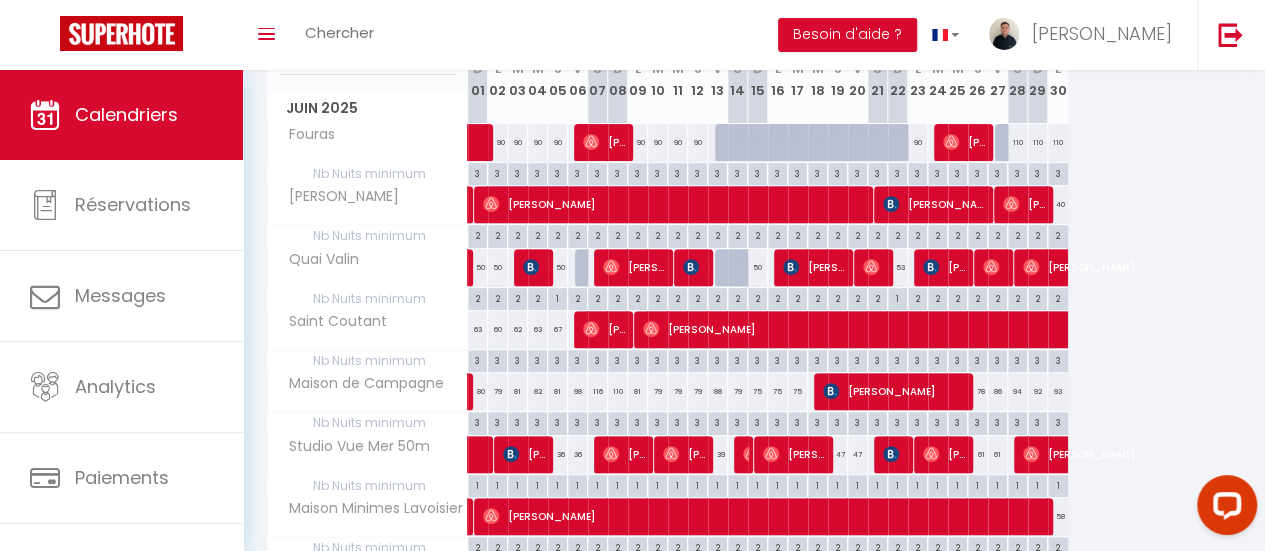 scroll, scrollTop: 0, scrollLeft: 0, axis: both 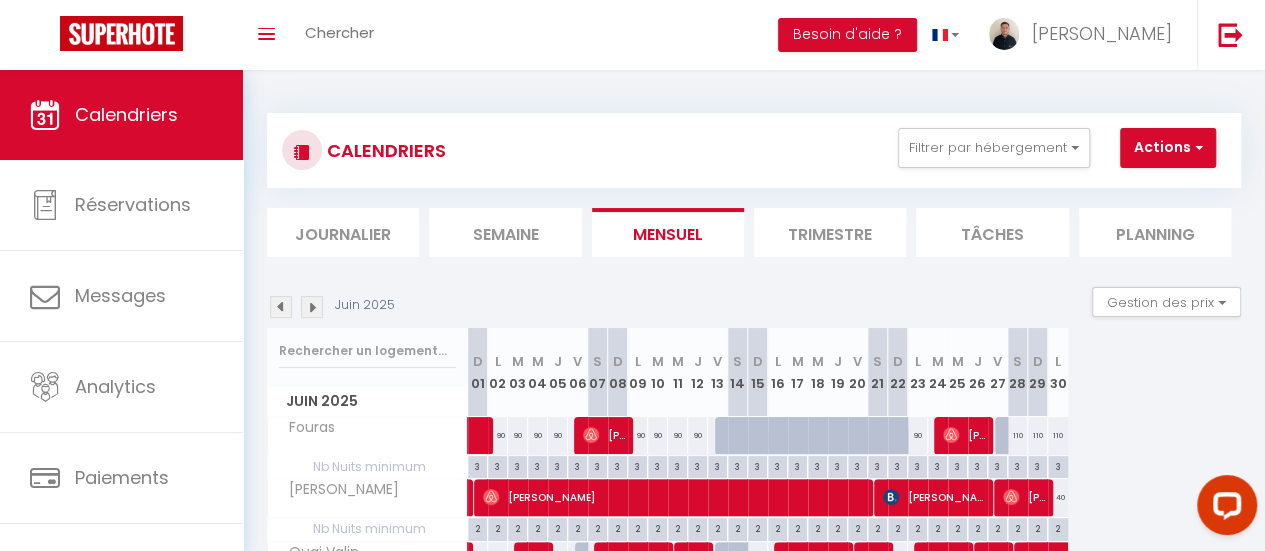 click at bounding box center (312, 307) 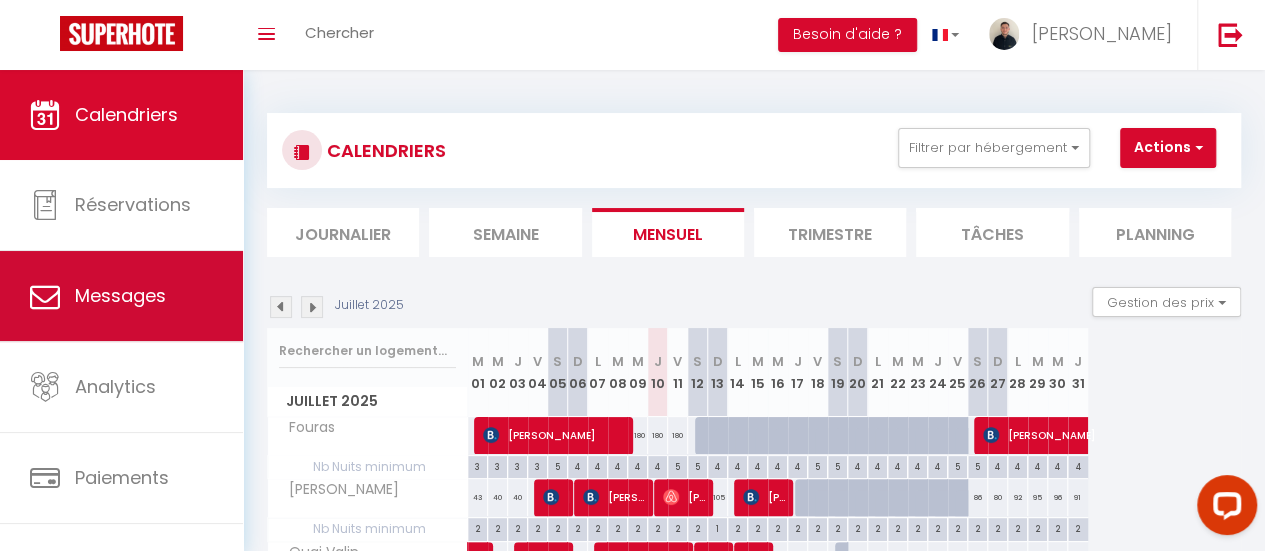 scroll, scrollTop: 149, scrollLeft: 0, axis: vertical 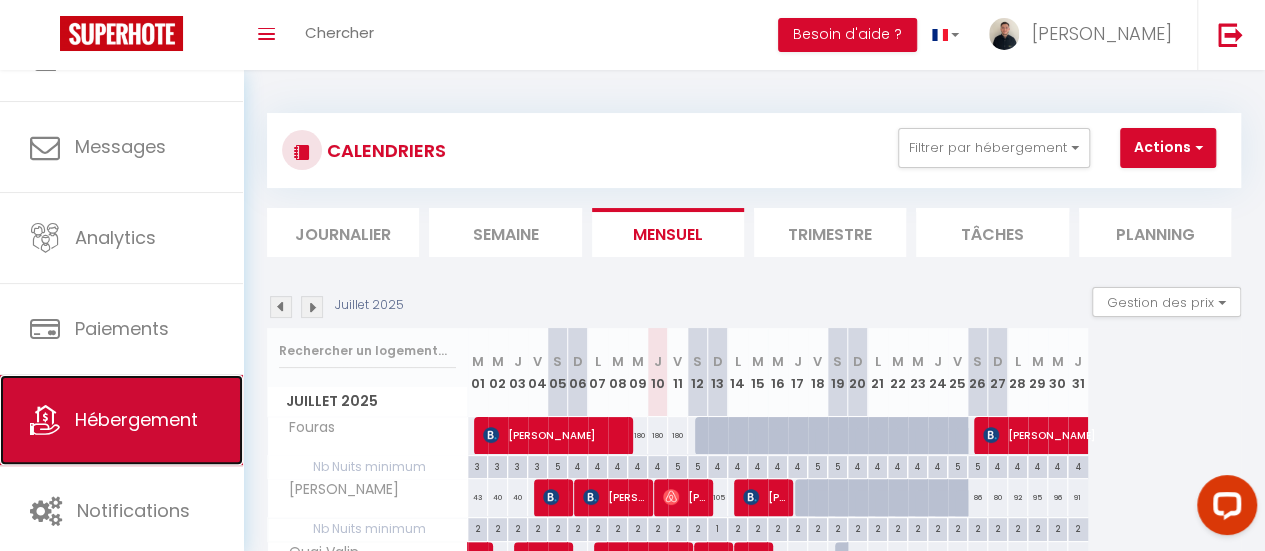 click on "Hébergement" at bounding box center [136, 419] 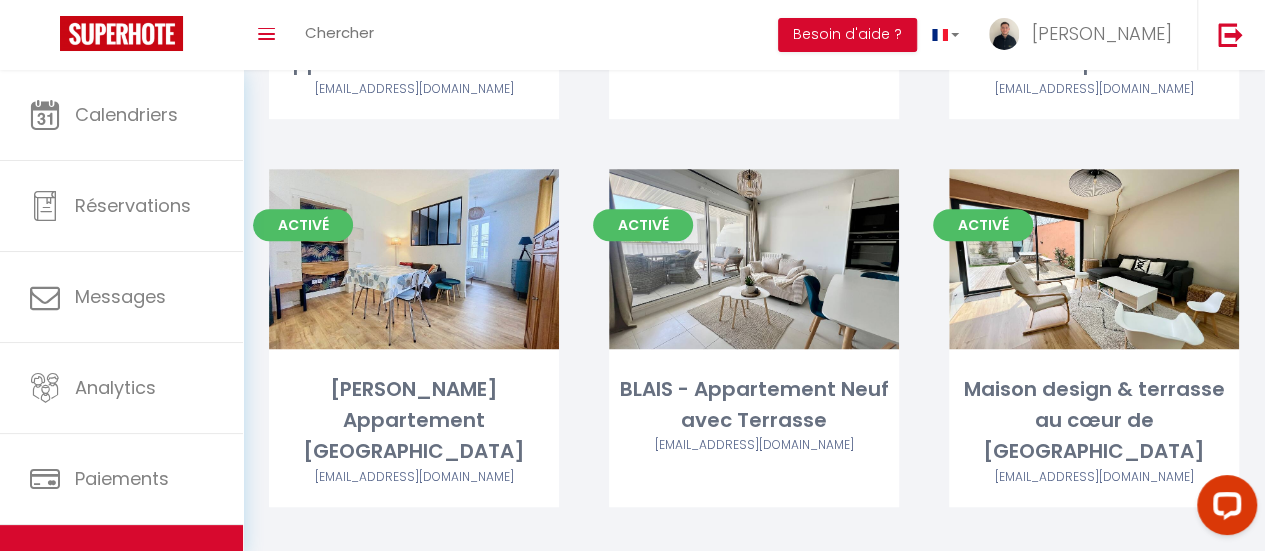 scroll, scrollTop: 528, scrollLeft: 0, axis: vertical 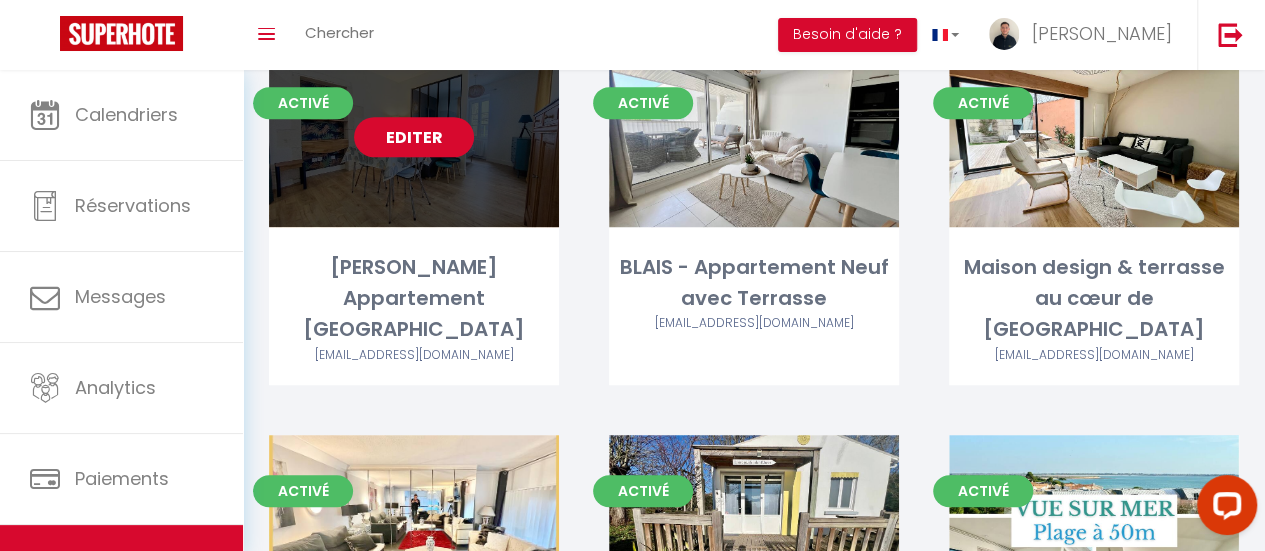 click on "Editer" at bounding box center (414, 137) 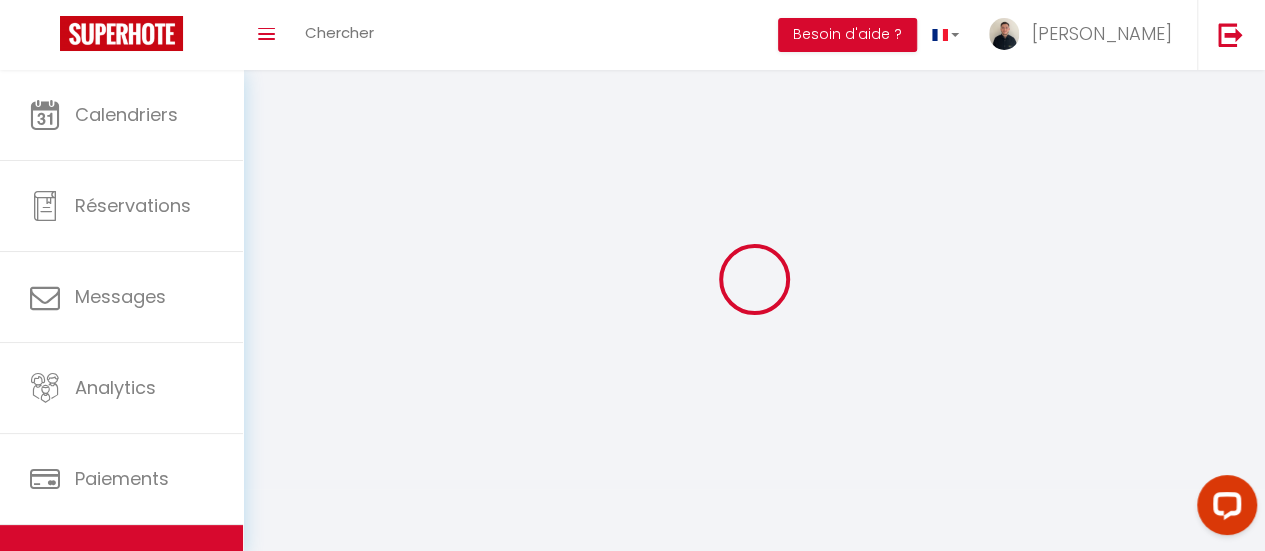 select 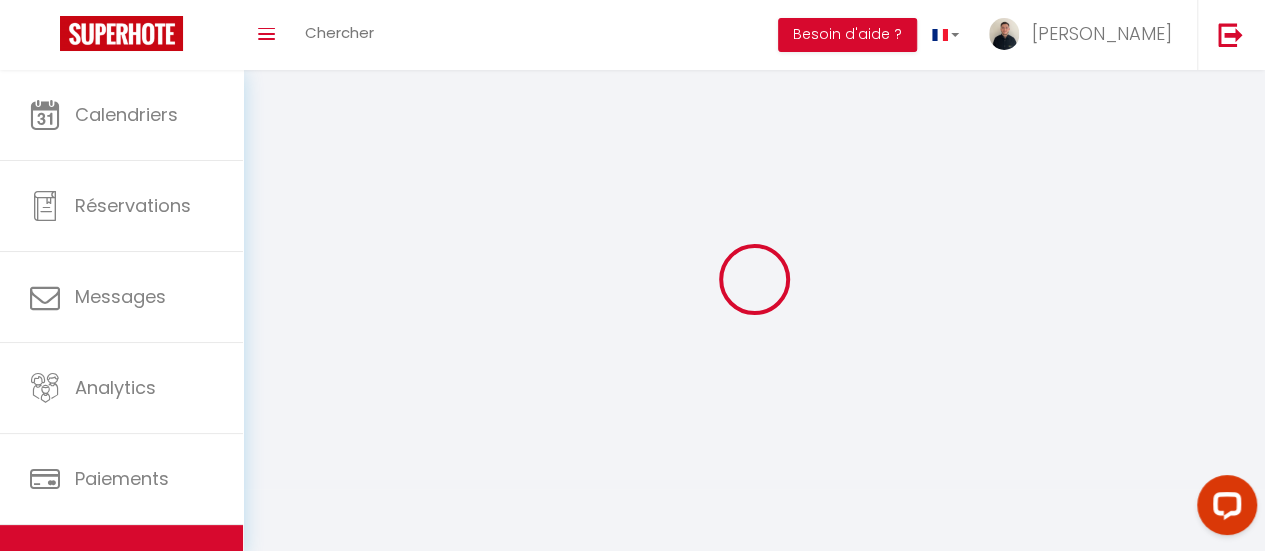 select on "28" 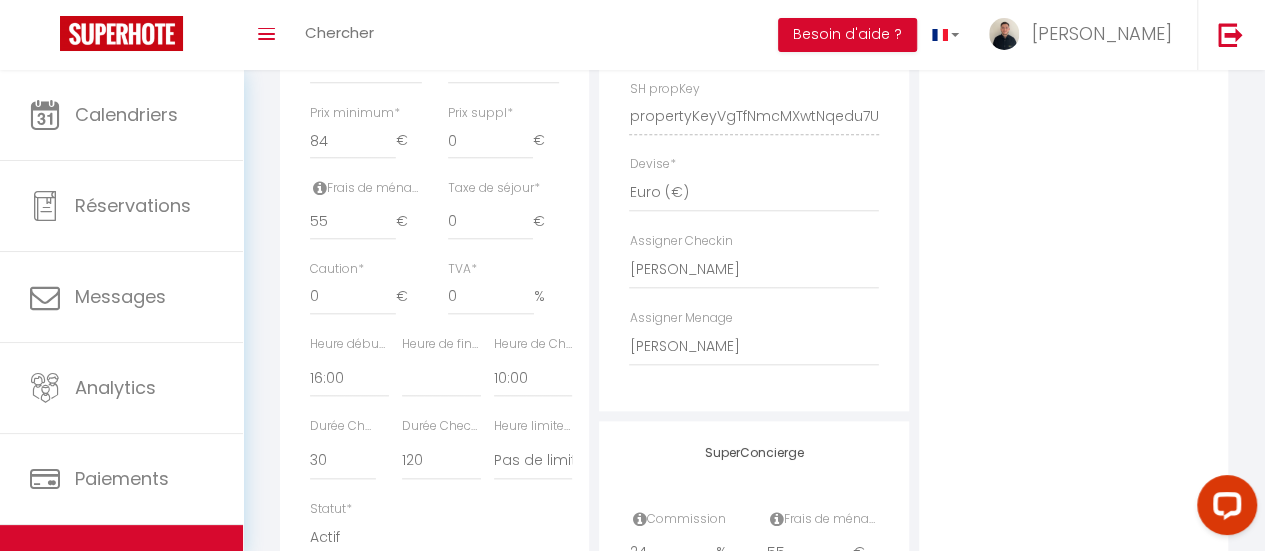 scroll, scrollTop: 896, scrollLeft: 0, axis: vertical 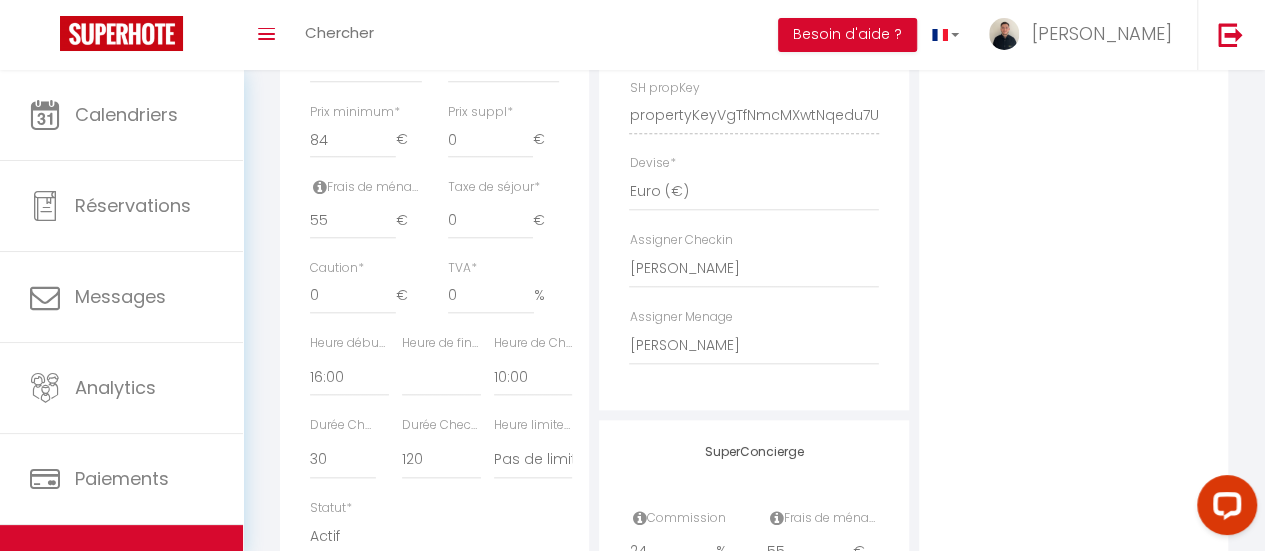 select 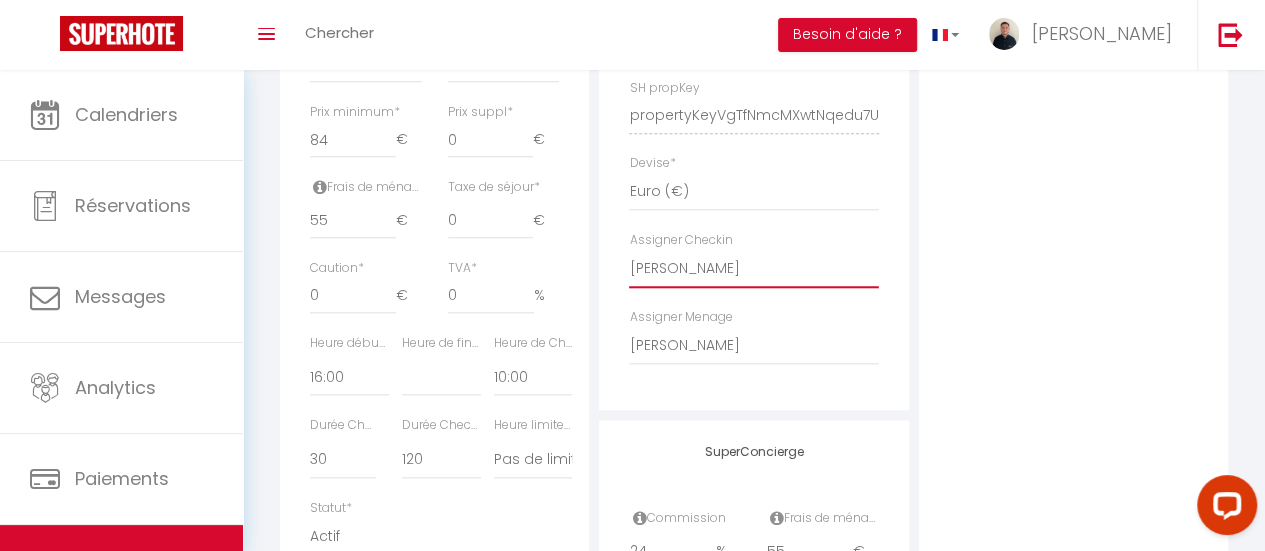 click on "-
[PERSON_NAME]
[PERSON_NAME]
[PERSON_NAME]
[PERSON_NAME]
[PERSON_NAME]
[PERSON_NAME]
[PERSON_NAME] PALLIERES
[PERSON_NAME]
[PERSON_NAME] de soutien
[PERSON_NAME]
[PERSON_NAME]
[PERSON_NAME]
[PERSON_NAME][DATE]" at bounding box center (753, 269) 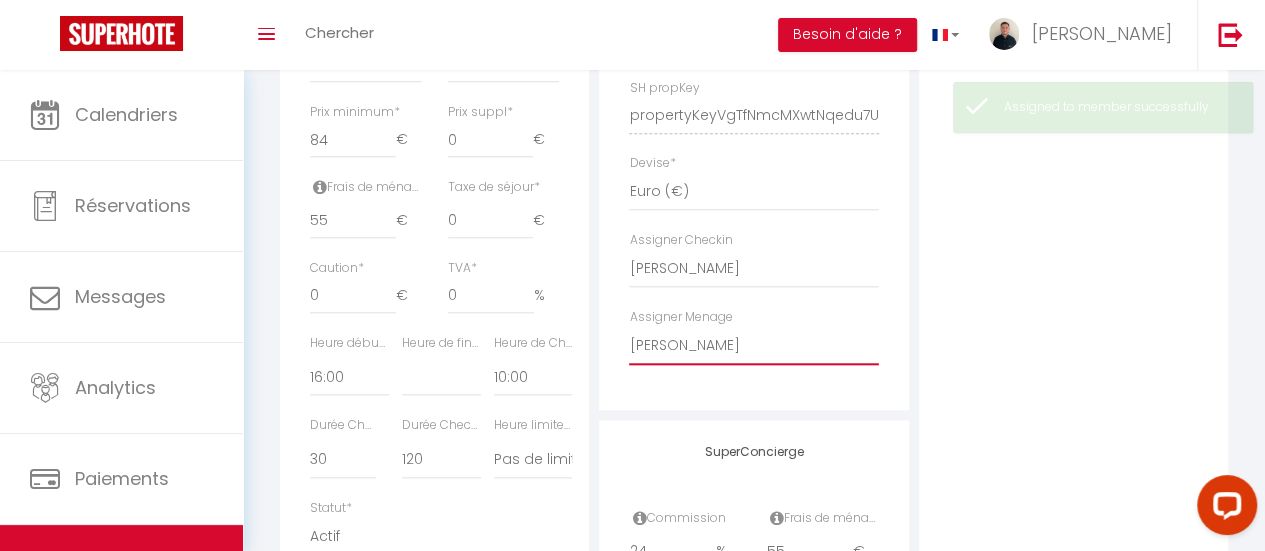 click on "-
[PERSON_NAME]
[PERSON_NAME]
[PERSON_NAME]
[PERSON_NAME]
[PERSON_NAME]
[PERSON_NAME]
[PERSON_NAME] PALLIERES
[PERSON_NAME]
[PERSON_NAME] de soutien
[PERSON_NAME]
[PERSON_NAME]
[PERSON_NAME]
[PERSON_NAME][DATE]" at bounding box center (753, 346) 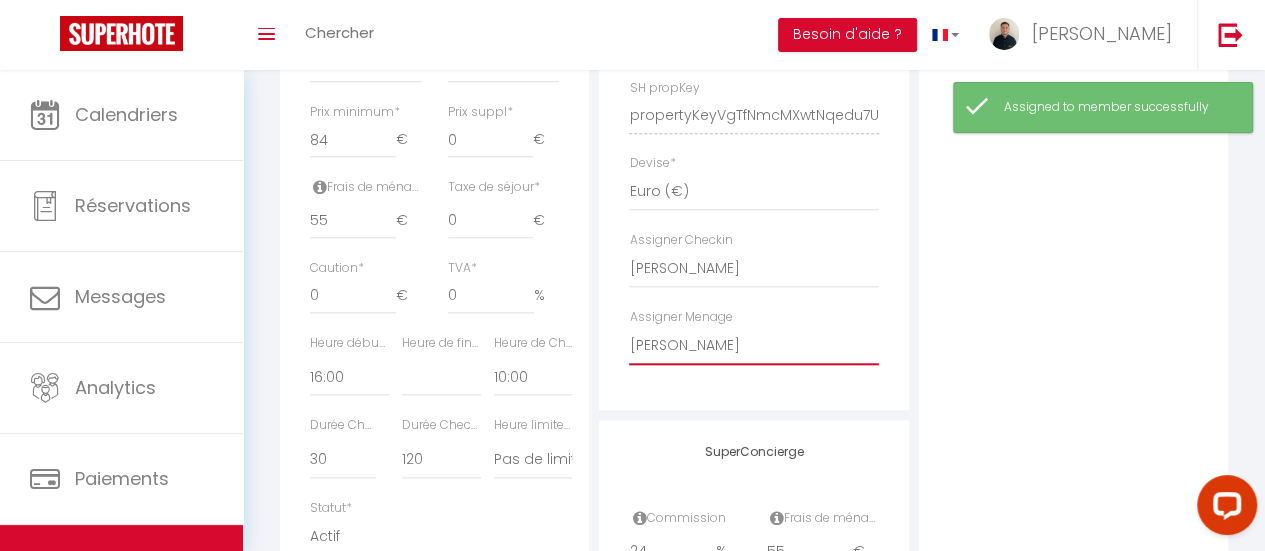 select on "45056" 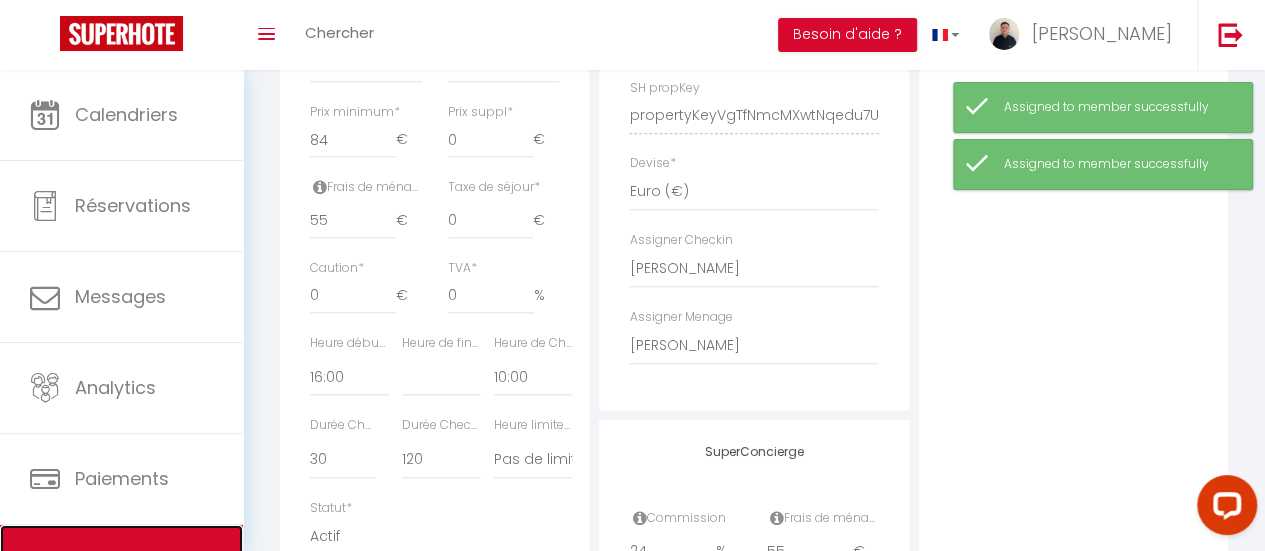 click on "Hébergement" at bounding box center [121, 570] 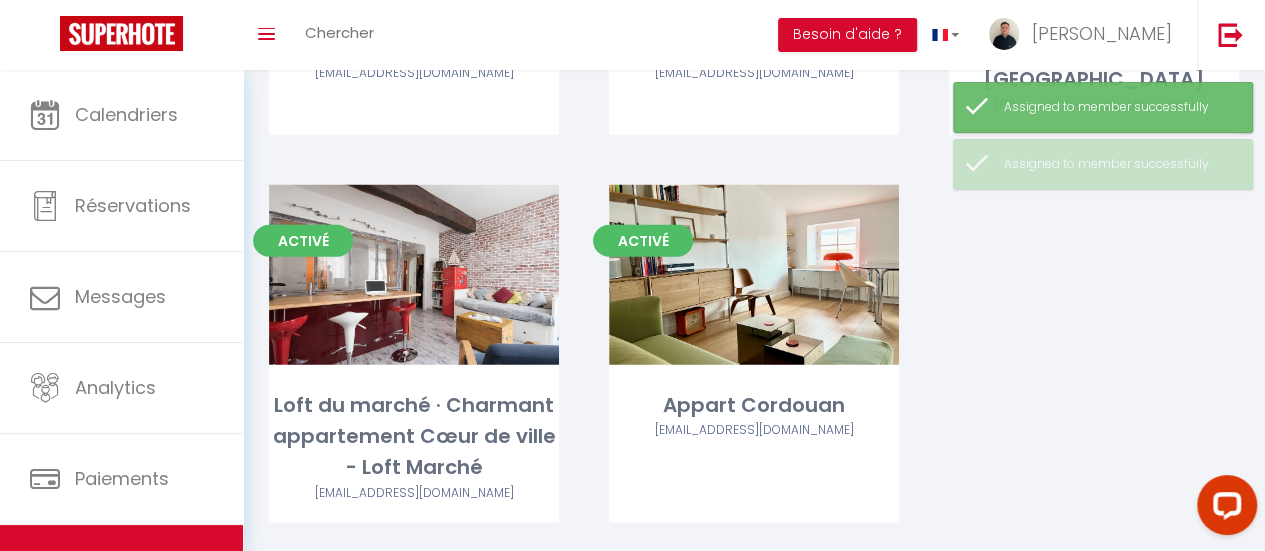 scroll, scrollTop: 2607, scrollLeft: 0, axis: vertical 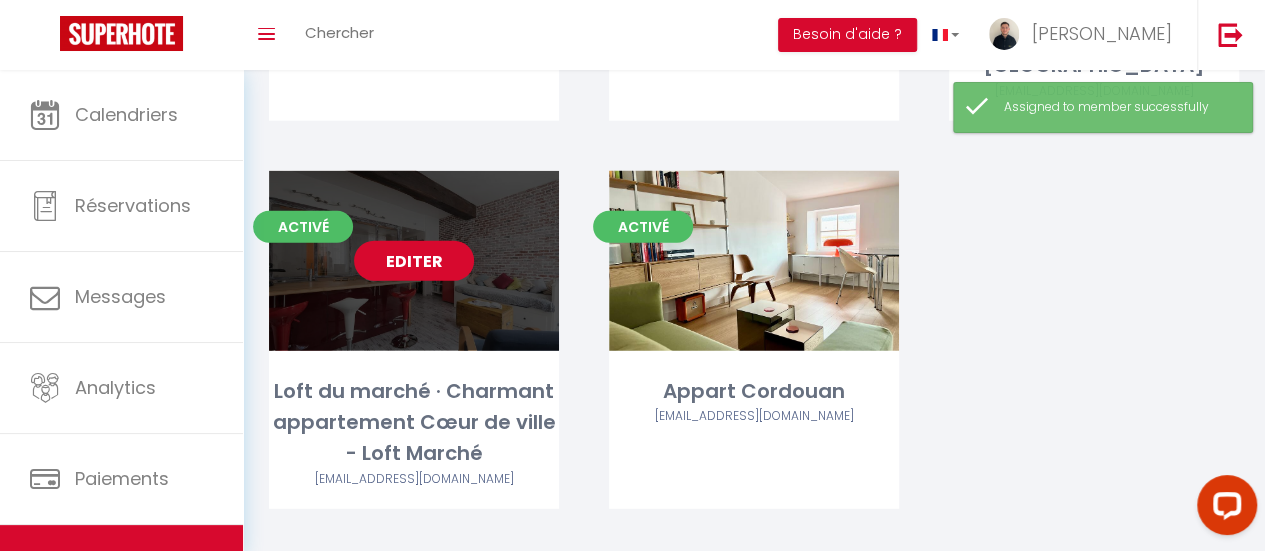 click on "Editer" at bounding box center [414, 261] 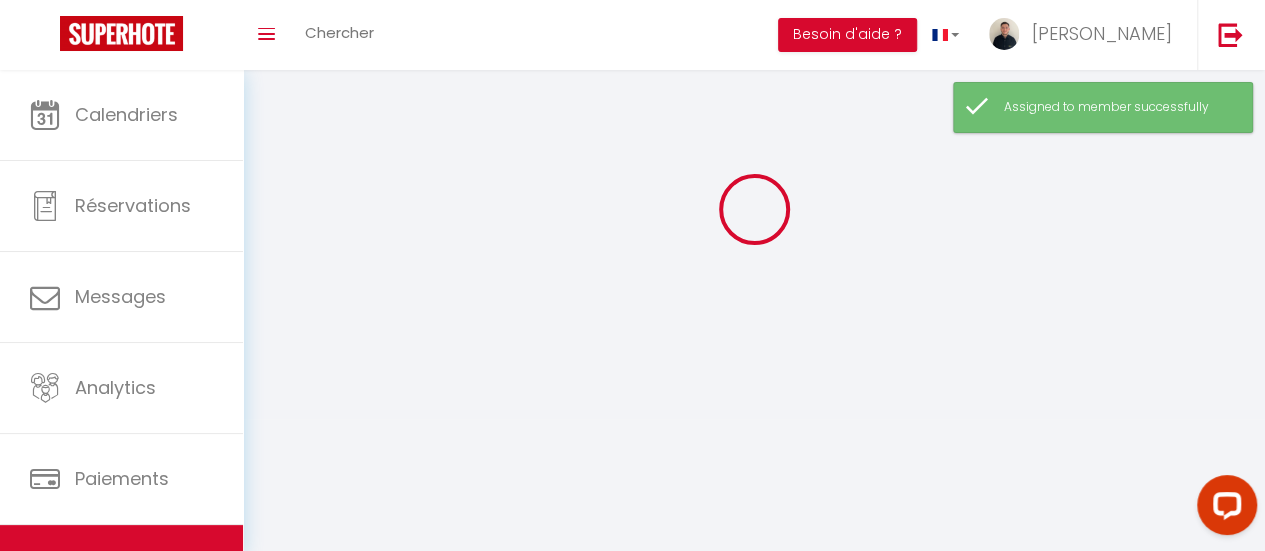 scroll, scrollTop: 0, scrollLeft: 0, axis: both 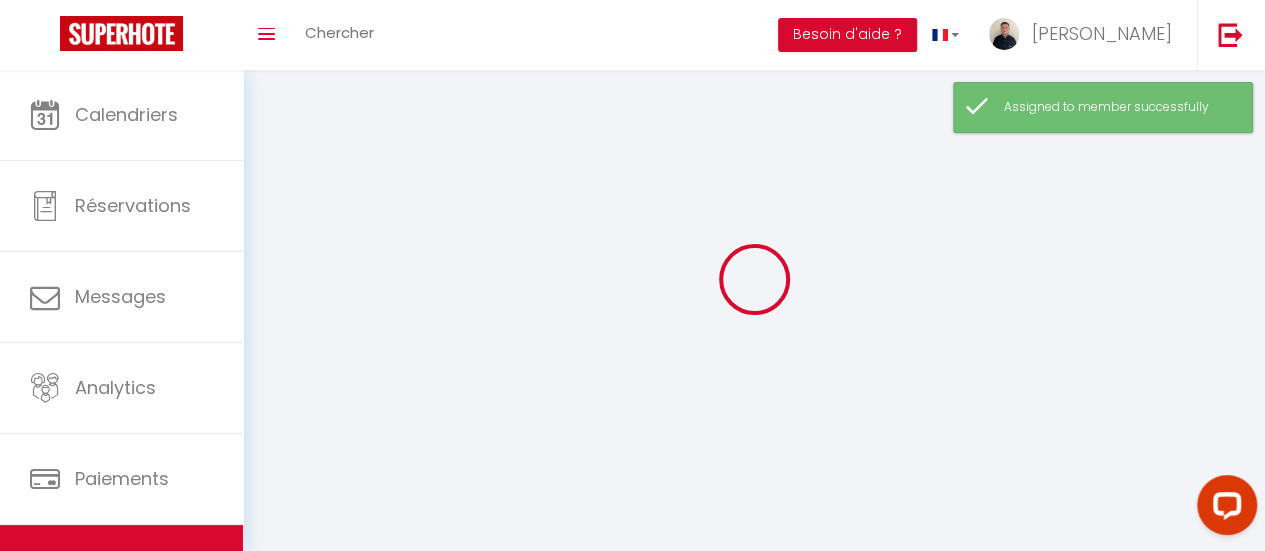select on "1" 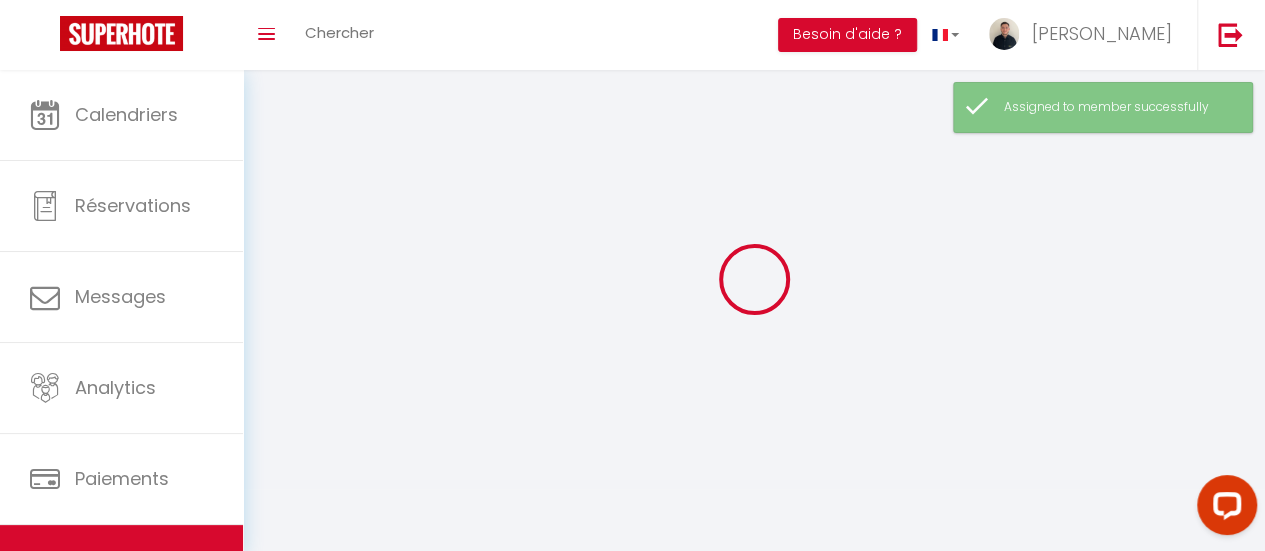 select 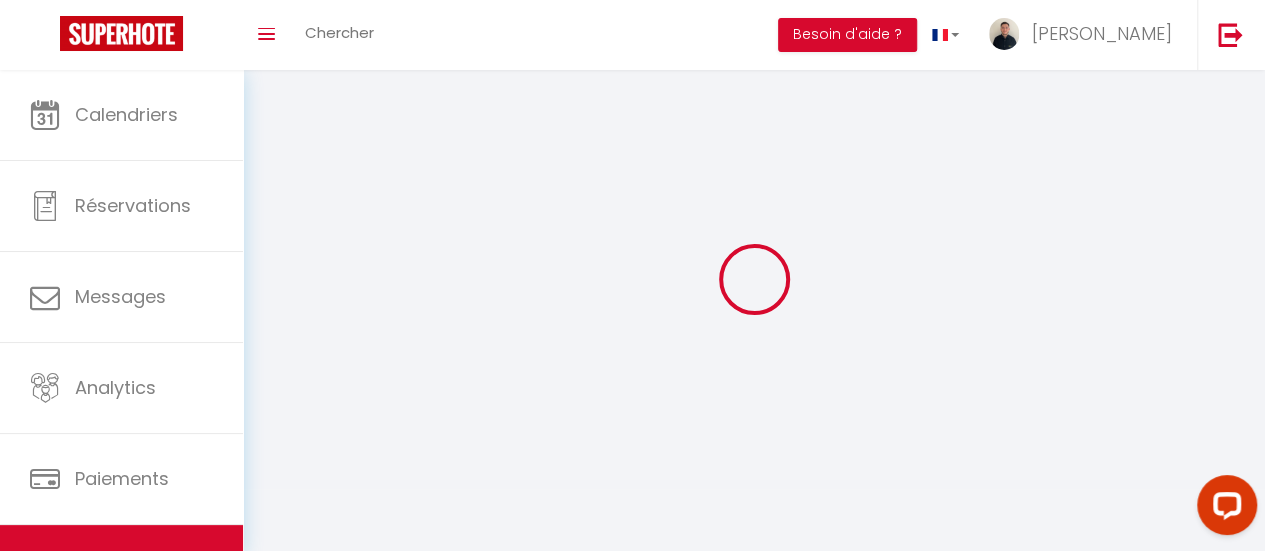 select 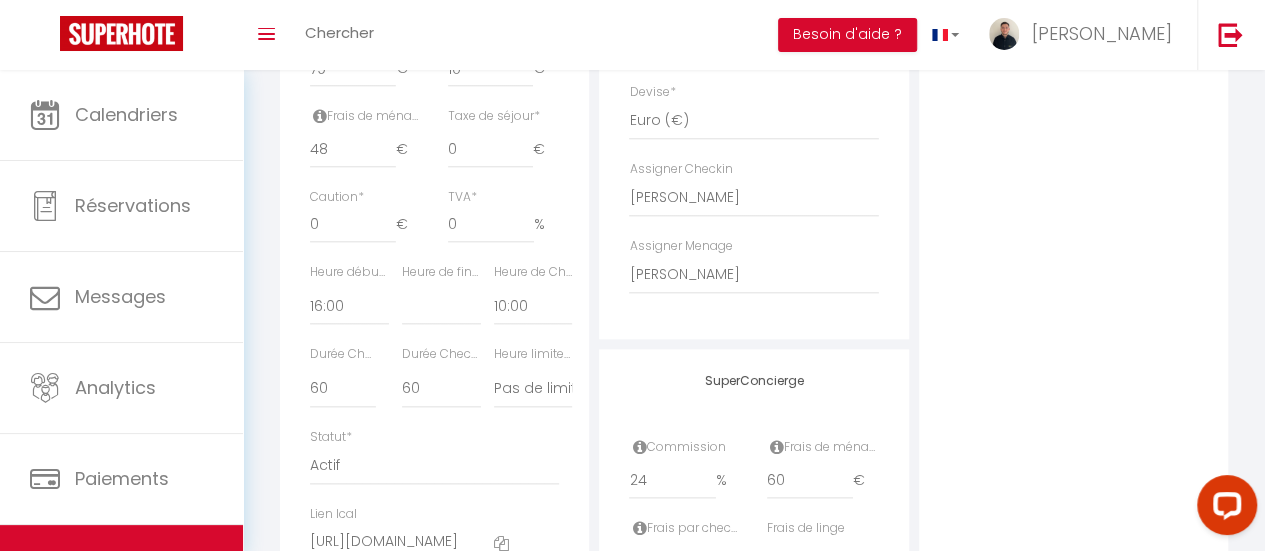 scroll, scrollTop: 968, scrollLeft: 0, axis: vertical 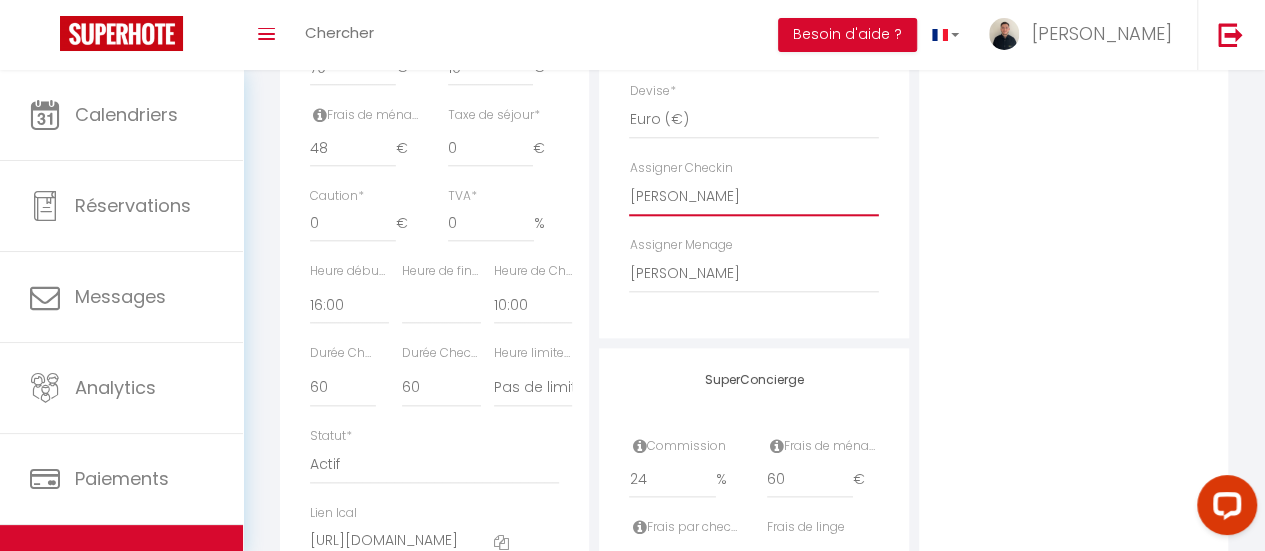 click on "-
[PERSON_NAME]
[PERSON_NAME]
[PERSON_NAME]
[PERSON_NAME]
[PERSON_NAME]
[PERSON_NAME]
[PERSON_NAME] PALLIERES
[PERSON_NAME]
[PERSON_NAME] de soutien
[PERSON_NAME]
[PERSON_NAME]
[PERSON_NAME]
[PERSON_NAME][DATE]" at bounding box center [753, 197] 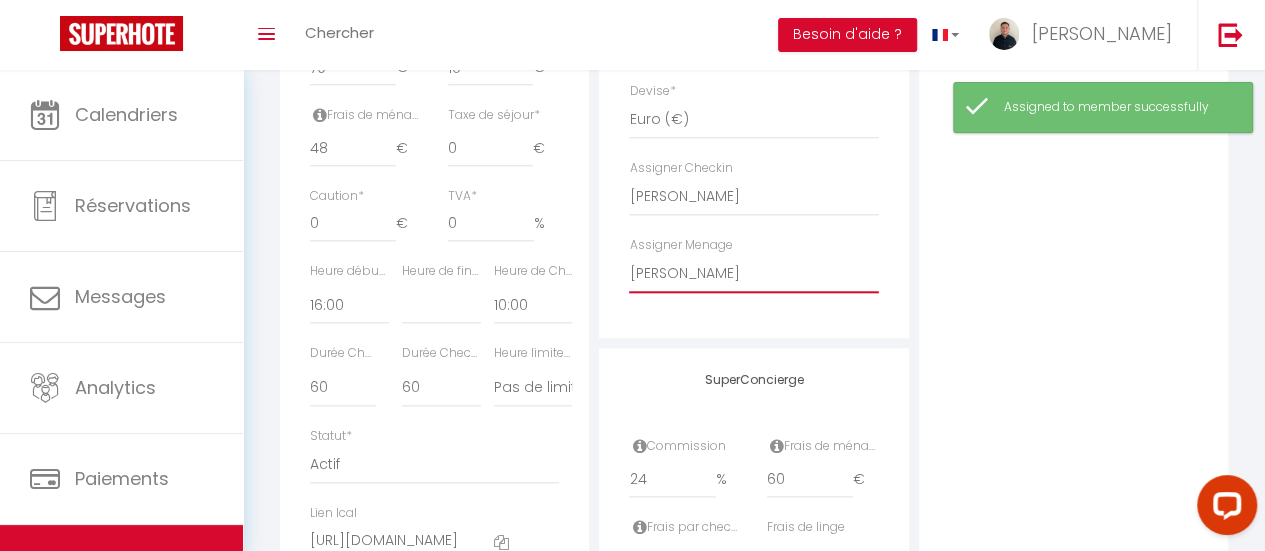 click on "-
[PERSON_NAME]
[PERSON_NAME]
[PERSON_NAME]
[PERSON_NAME]
[PERSON_NAME]
[PERSON_NAME]
[PERSON_NAME] PALLIERES
[PERSON_NAME]
[PERSON_NAME] de soutien
[PERSON_NAME]
[PERSON_NAME]
[PERSON_NAME]
[PERSON_NAME][DATE]" at bounding box center (753, 274) 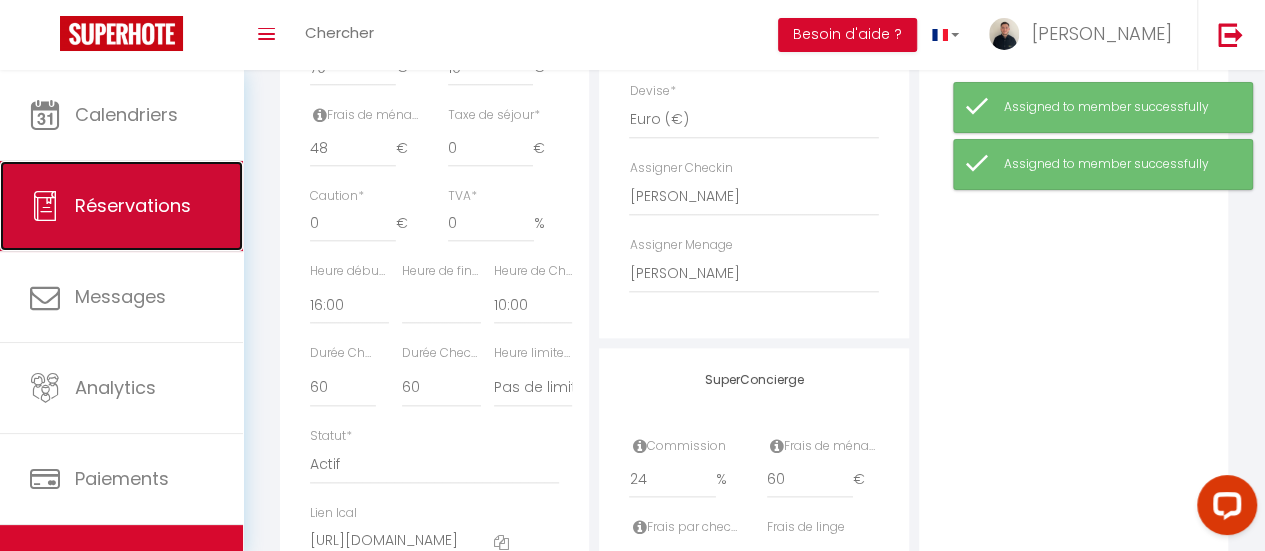 click on "Réservations" at bounding box center [121, 206] 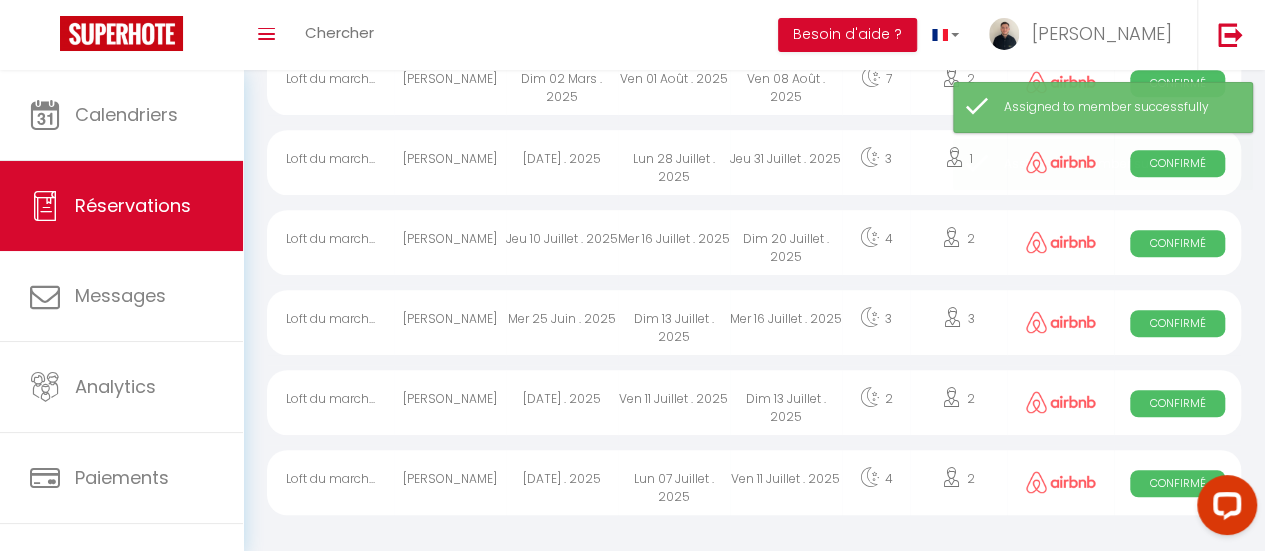 scroll, scrollTop: 0, scrollLeft: 0, axis: both 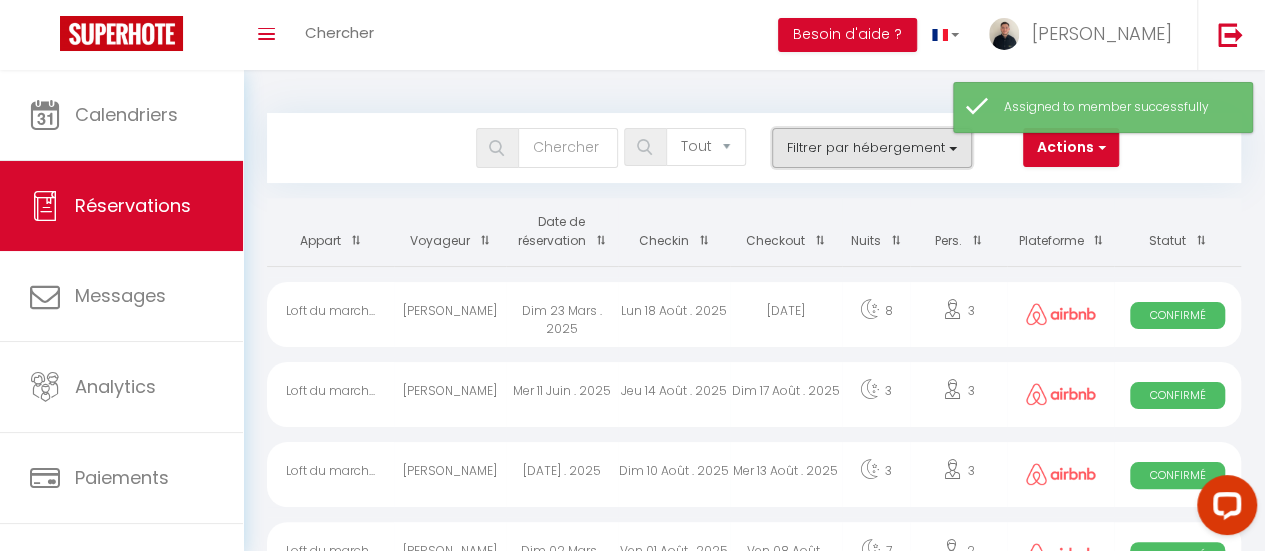 click on "Filtrer par hébergement" at bounding box center [872, 148] 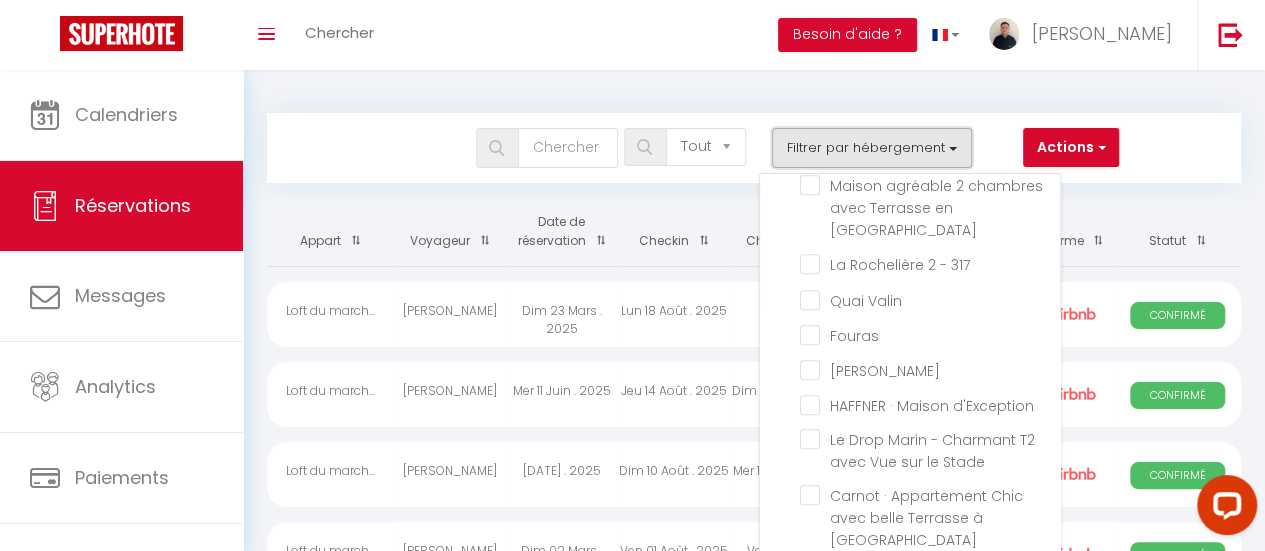 scroll, scrollTop: 638, scrollLeft: 0, axis: vertical 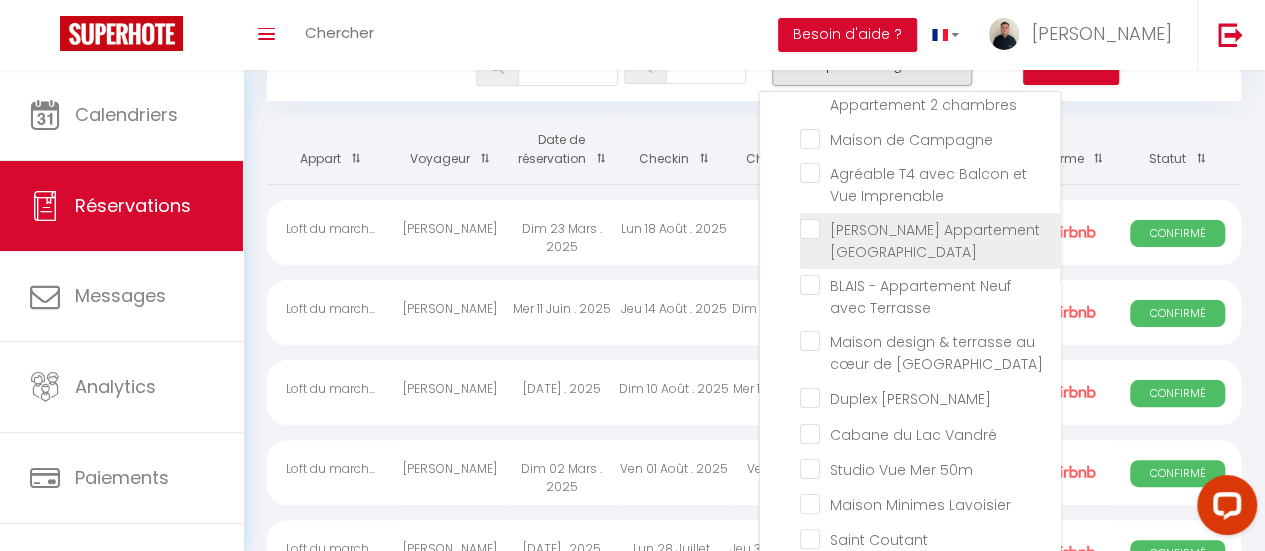 click on "[PERSON_NAME] Appartement [GEOGRAPHIC_DATA]" at bounding box center (930, 229) 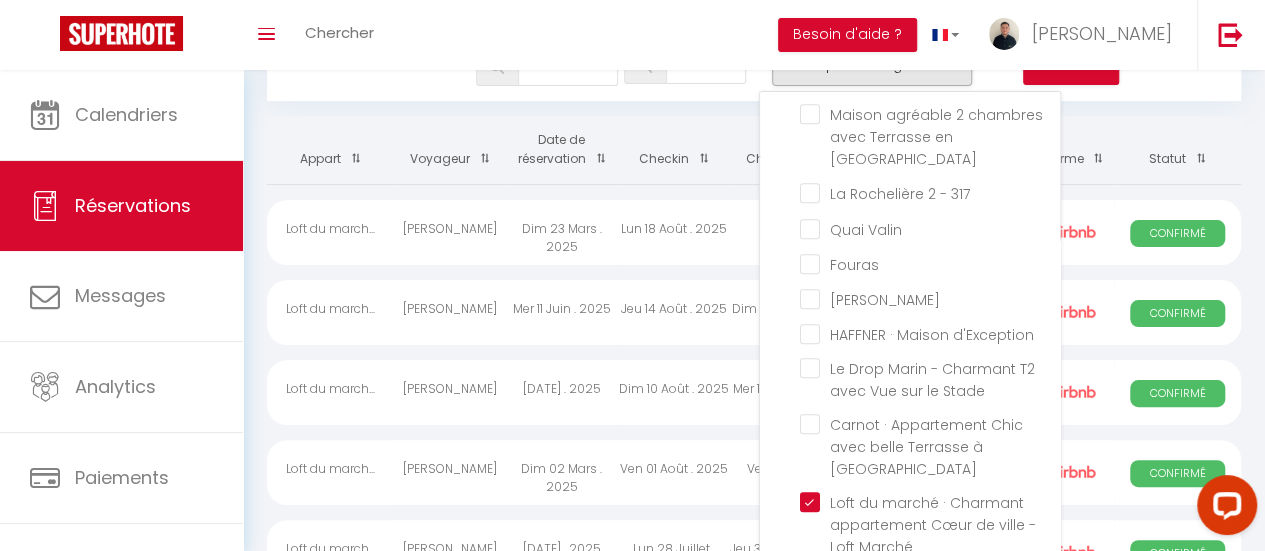 scroll, scrollTop: 638, scrollLeft: 0, axis: vertical 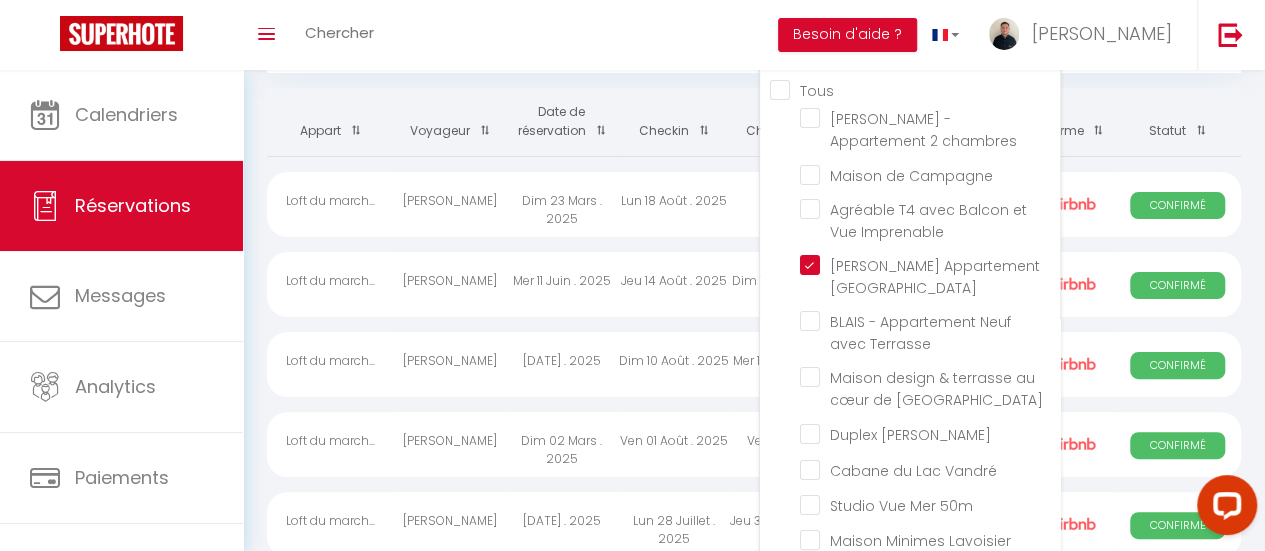 click on "Bookings         Tous les statuts   Annulé   Confirmé   Non Confirmé   Tout sauf annulé   No Show   Request
Filtrer par hébergement
Tous
[PERSON_NAME] - Appartement 2 chambres
[GEOGRAPHIC_DATA]
Agréable T4 avec [PERSON_NAME] et Vue Imprenable
Gambetta · [GEOGRAPHIC_DATA]
BLAIS - Appartement Neuf avec Terrasse
[GEOGRAPHIC_DATA] au cœur de [GEOGRAPHIC_DATA]
Duplex [PERSON_NAME]
Cabane du [GEOGRAPHIC_DATA]" at bounding box center [754, 837] 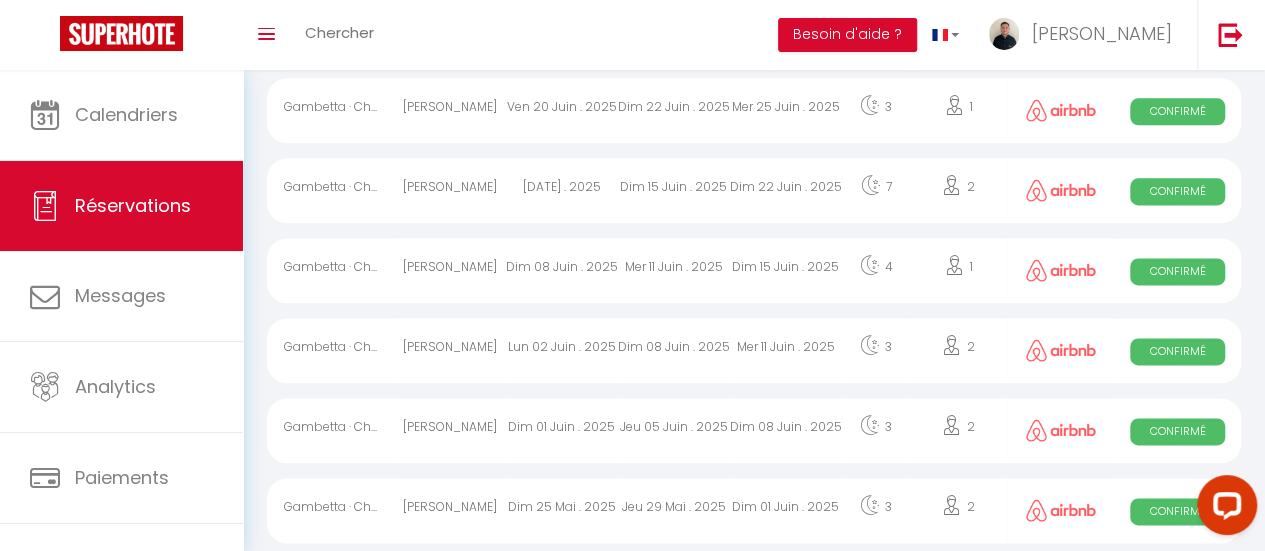 scroll, scrollTop: 1272, scrollLeft: 0, axis: vertical 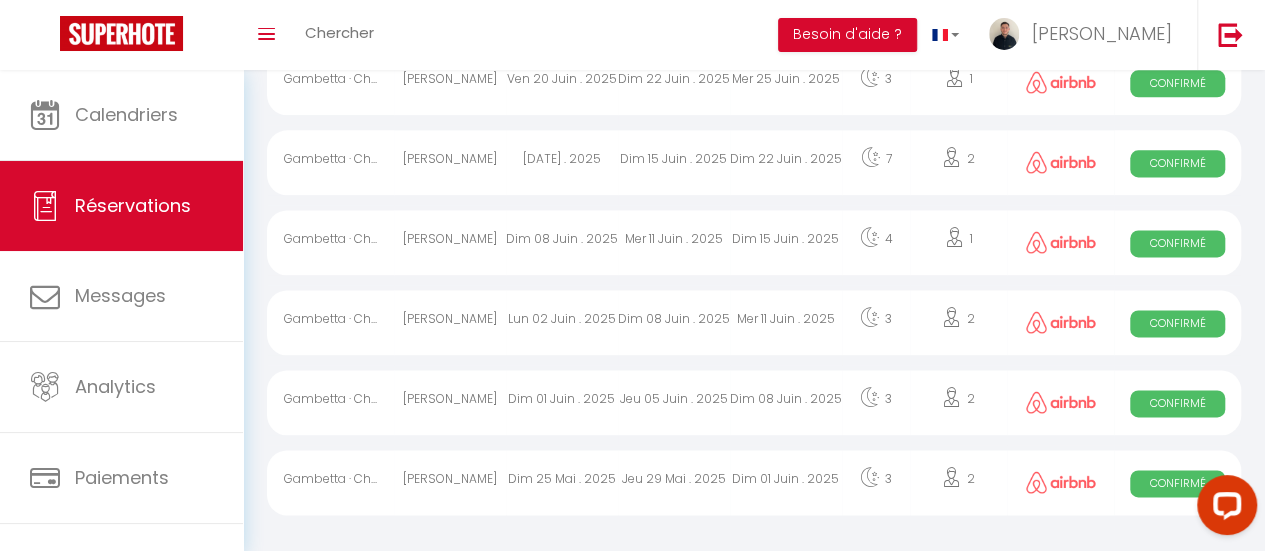 click on "Mer 11 Juin . 2025" at bounding box center (786, 322) 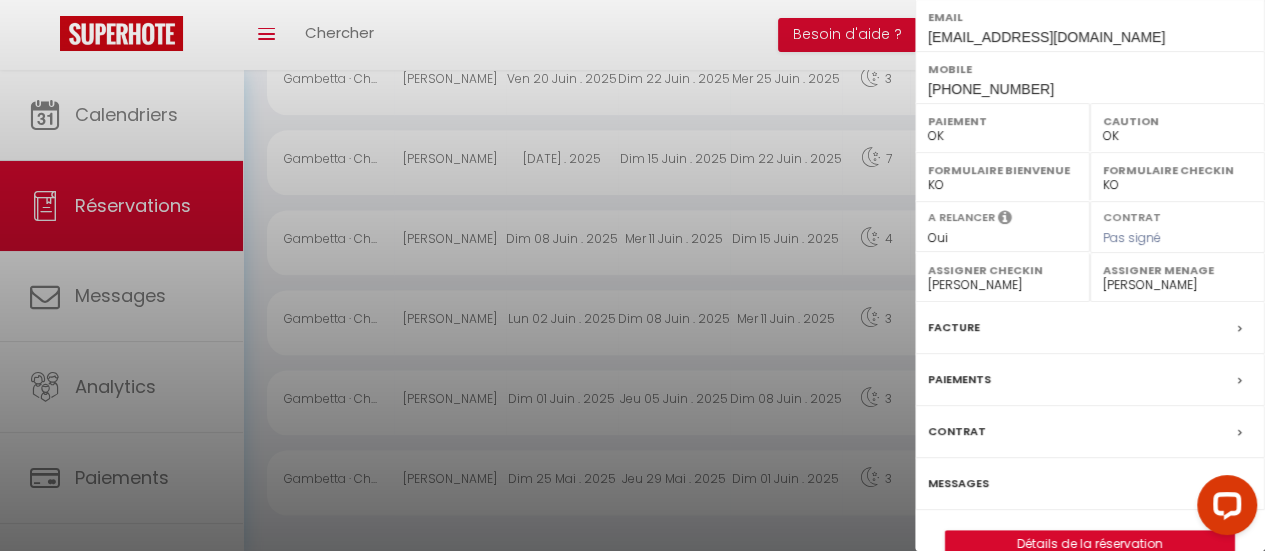 scroll, scrollTop: 395, scrollLeft: 0, axis: vertical 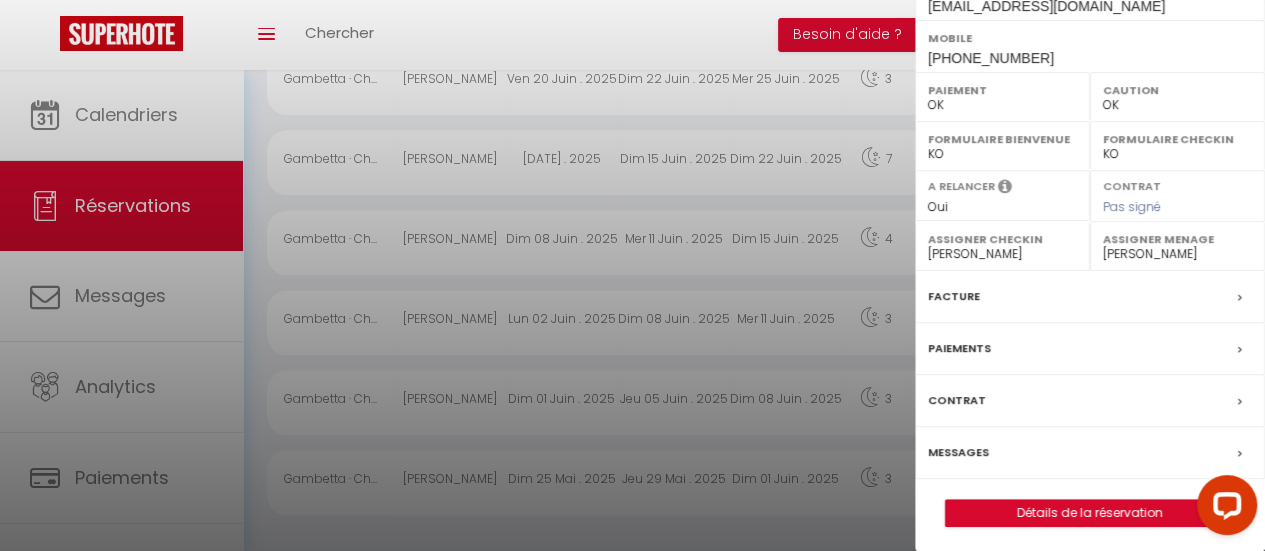 click on "-   [PERSON_NAME] [PERSON_NAME] [PERSON_NAME] [PERSON_NAME] [PERSON_NAME] [PERSON_NAME] PALLIERES [PERSON_NAME] [PERSON_NAME] de soutien [PERSON_NAME] [PERSON_NAME] [PERSON_NAME] [PERSON_NAME][DATE] [PERSON_NAME] [PERSON_NAME] [PERSON_NAME]" at bounding box center [1002, 254] 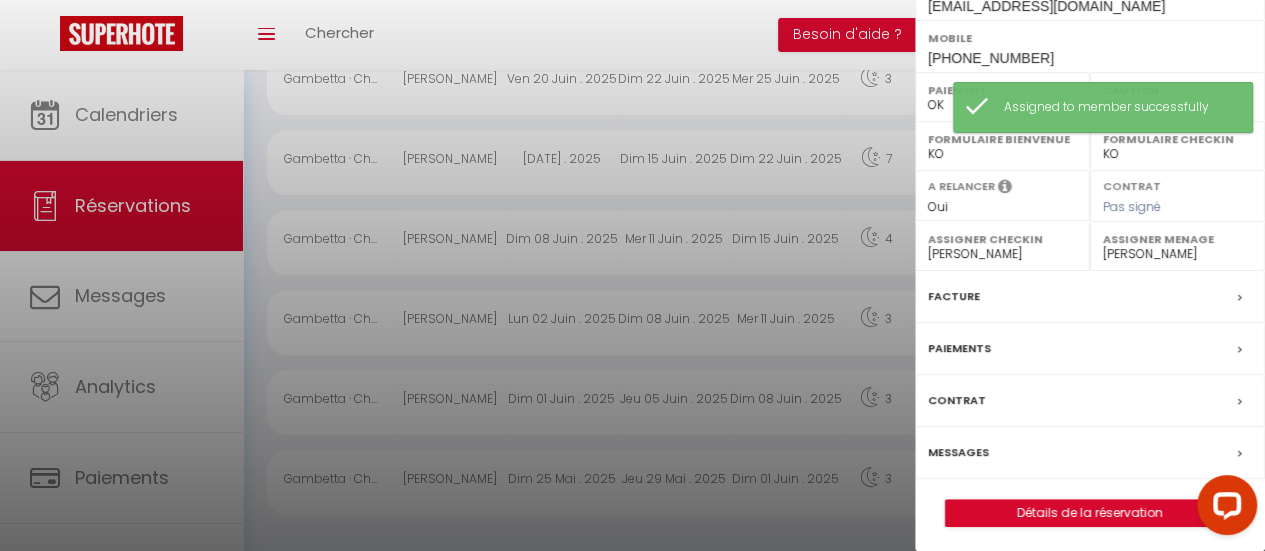 click on "-   [PERSON_NAME] [PERSON_NAME] [PERSON_NAME] [PERSON_NAME] [PERSON_NAME] [PERSON_NAME] PALLIERES [PERSON_NAME] [PERSON_NAME] de soutien [PERSON_NAME] [PERSON_NAME] [PERSON_NAME] [PERSON_NAME][DATE] [PERSON_NAME] [PERSON_NAME] [PERSON_NAME]" at bounding box center (1177, 254) 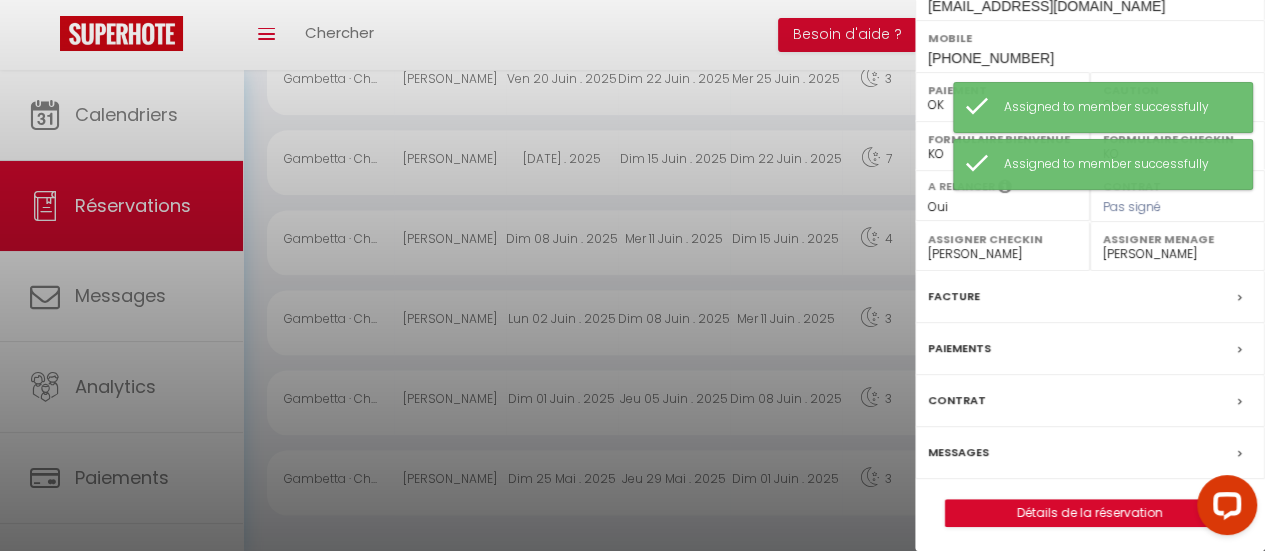 click at bounding box center [632, 275] 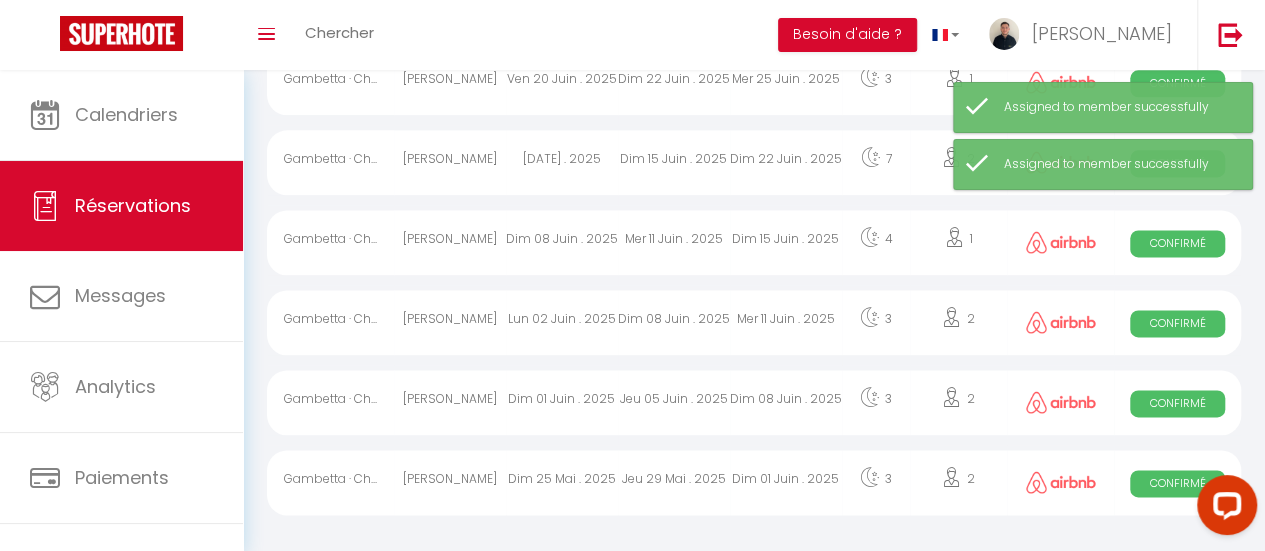 click on "Dim 15 Juin . 2025" at bounding box center (786, 242) 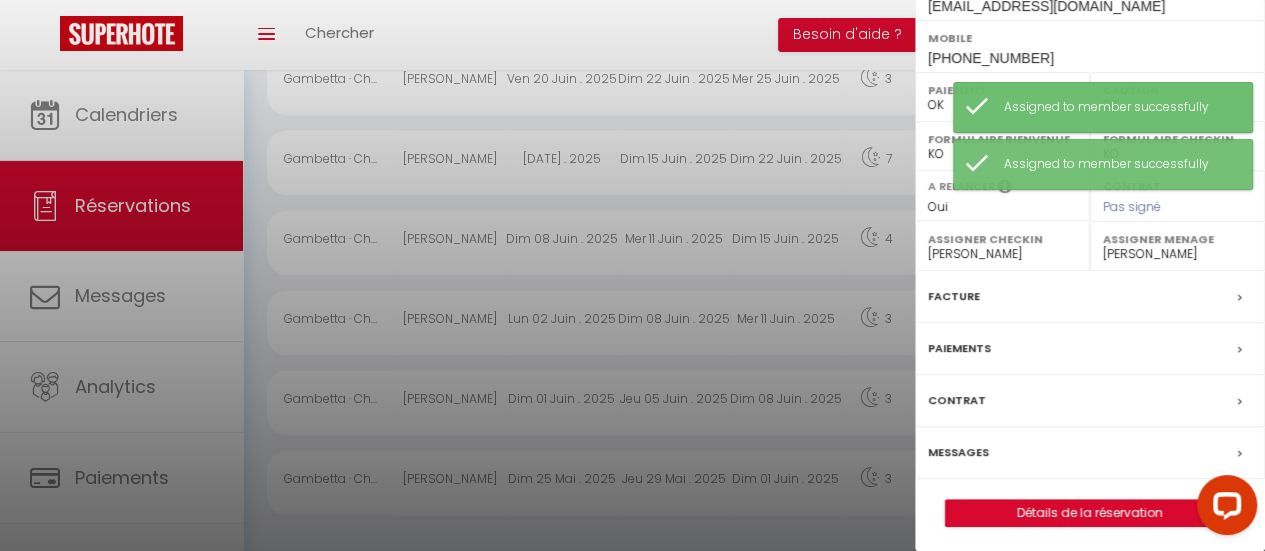 click on "-   [PERSON_NAME] [PERSON_NAME] [PERSON_NAME] [PERSON_NAME] [PERSON_NAME] [PERSON_NAME] PALLIERES [PERSON_NAME] [PERSON_NAME] de soutien [PERSON_NAME] [PERSON_NAME] [PERSON_NAME] [PERSON_NAME][DATE] [PERSON_NAME] [PERSON_NAME] [PERSON_NAME]" at bounding box center (1002, 254) 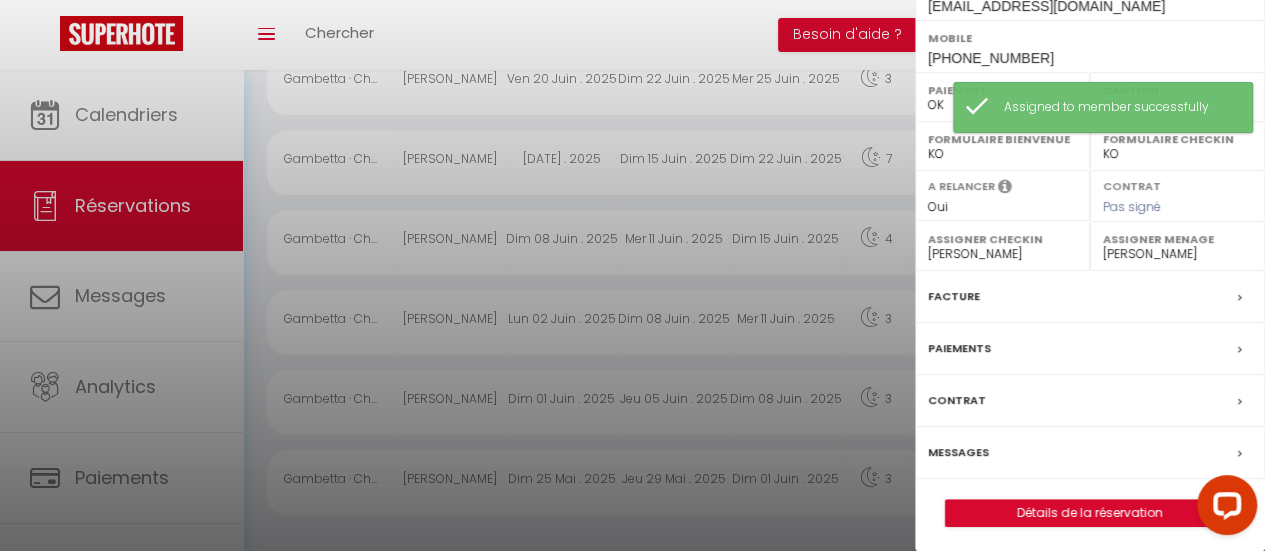 click on "-   [PERSON_NAME] [PERSON_NAME] [PERSON_NAME] [PERSON_NAME] [PERSON_NAME] [PERSON_NAME] PALLIERES [PERSON_NAME] [PERSON_NAME] de soutien [PERSON_NAME] [PERSON_NAME] [PERSON_NAME] [PERSON_NAME][DATE] [PERSON_NAME] [PERSON_NAME] [PERSON_NAME]" at bounding box center (1002, 254) 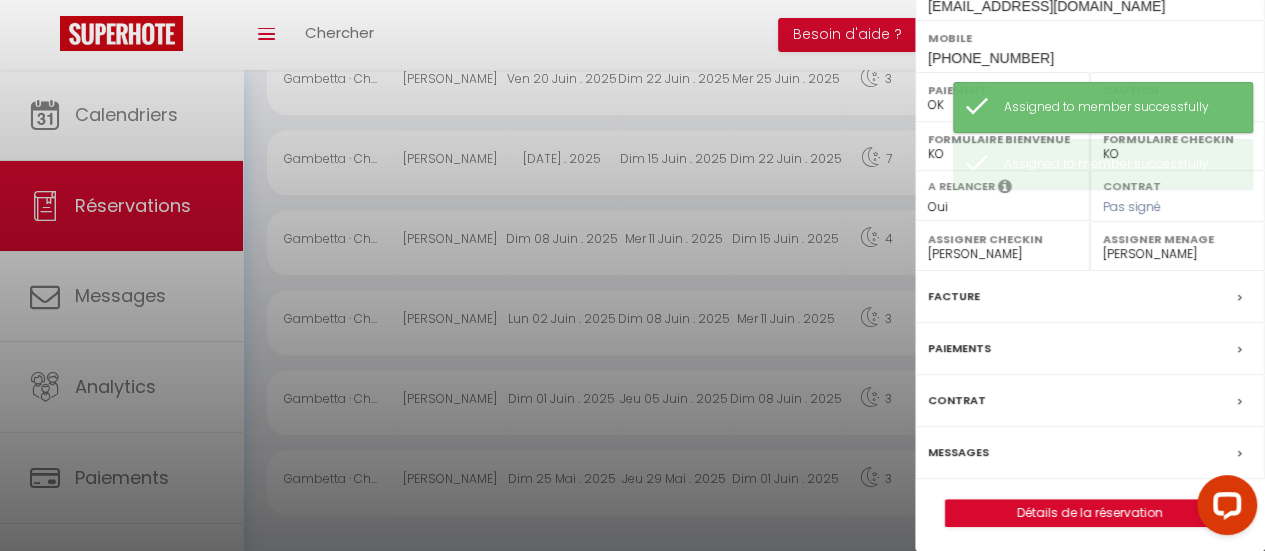 click on "-   [PERSON_NAME] [PERSON_NAME] [PERSON_NAME] [PERSON_NAME] [PERSON_NAME] [PERSON_NAME] PALLIERES [PERSON_NAME] [PERSON_NAME] de soutien [PERSON_NAME] [PERSON_NAME] [PERSON_NAME] [PERSON_NAME][DATE] [PERSON_NAME] [PERSON_NAME] [PERSON_NAME]" at bounding box center [1177, 254] 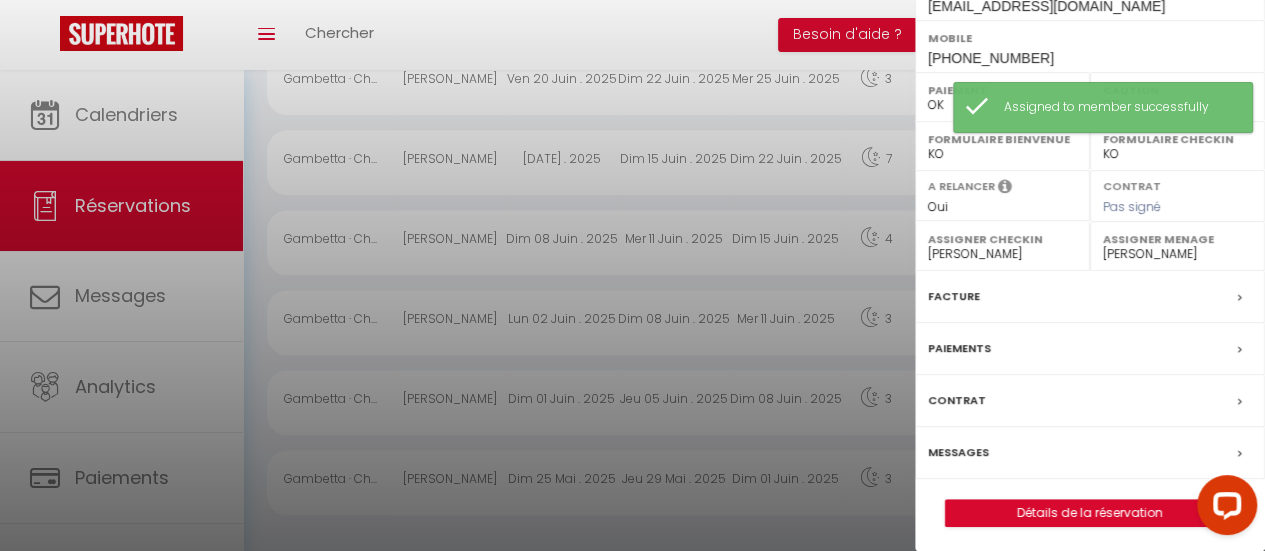 click on "-   [PERSON_NAME] [PERSON_NAME] [PERSON_NAME] [PERSON_NAME] [PERSON_NAME] [PERSON_NAME] PALLIERES [PERSON_NAME] [PERSON_NAME] de soutien [PERSON_NAME] [PERSON_NAME] [PERSON_NAME] [PERSON_NAME][DATE] [PERSON_NAME] [PERSON_NAME] [PERSON_NAME]" at bounding box center [1177, 254] 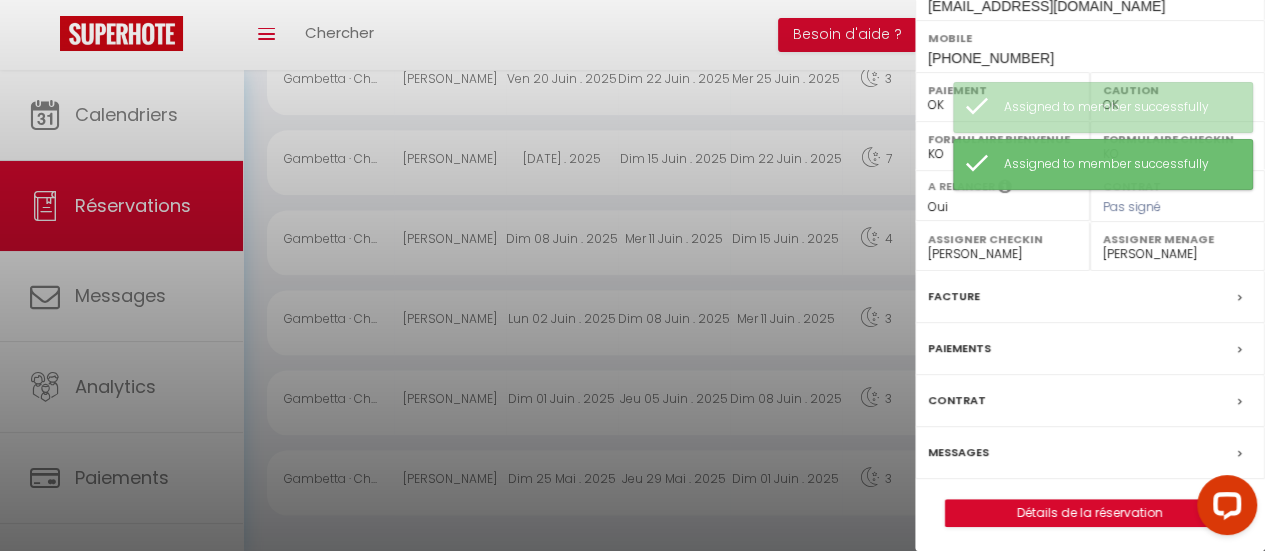click at bounding box center (632, 275) 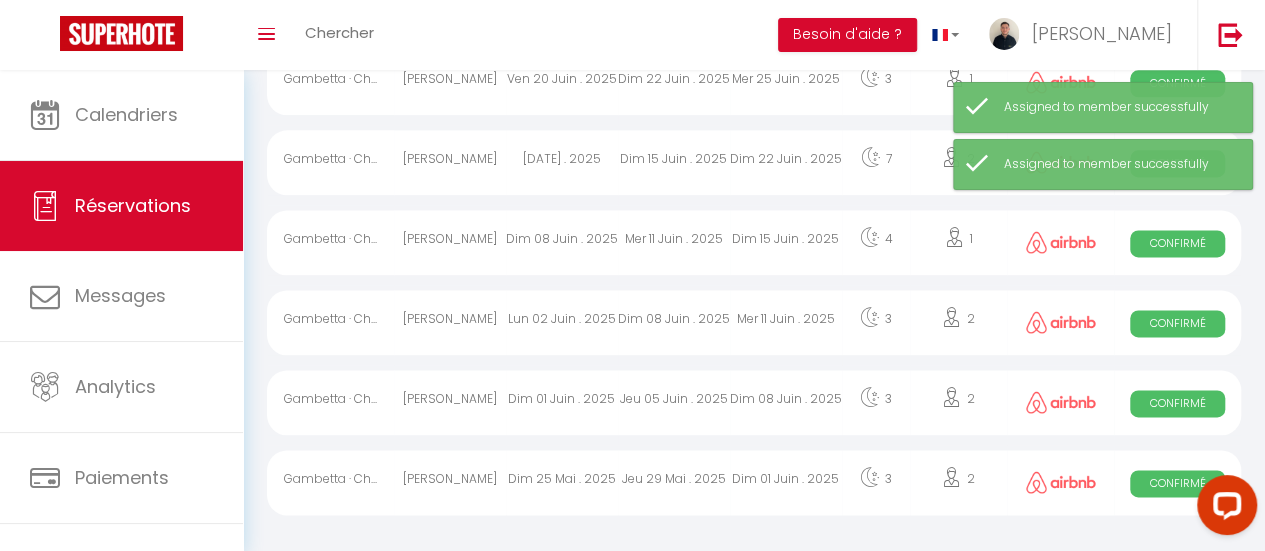 click on "Dim 22 Juin . 2025" at bounding box center (786, 162) 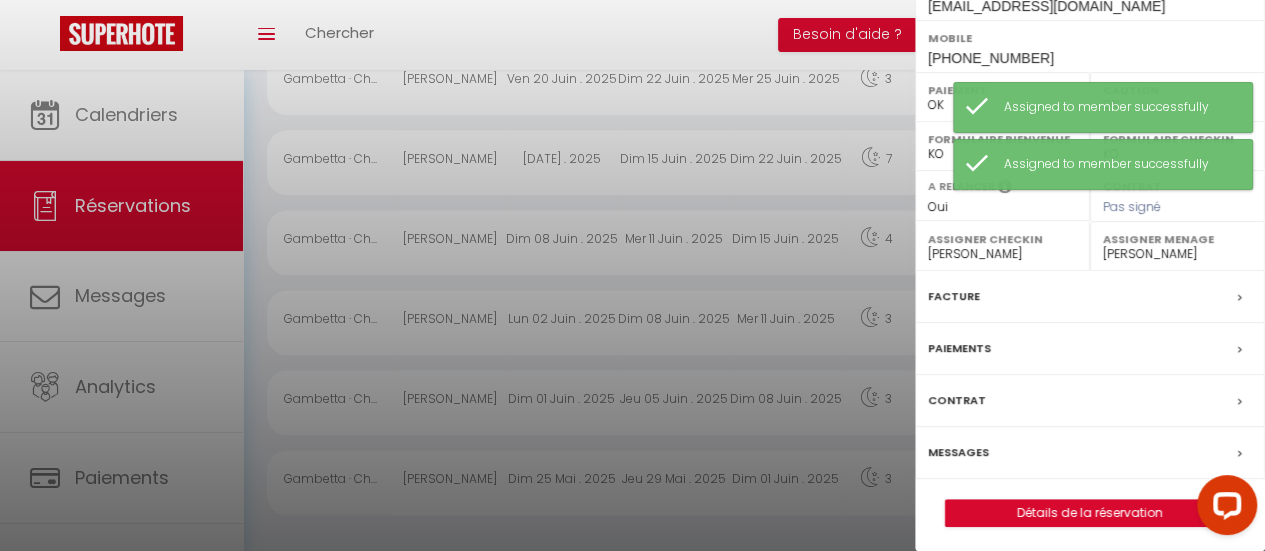 click on "-   [PERSON_NAME] [PERSON_NAME] [PERSON_NAME] [PERSON_NAME] [PERSON_NAME] [PERSON_NAME] PALLIERES [PERSON_NAME] [PERSON_NAME] de soutien [PERSON_NAME] [PERSON_NAME] [PERSON_NAME] [PERSON_NAME][DATE] [PERSON_NAME] [PERSON_NAME] [PERSON_NAME]" at bounding box center [1002, 254] 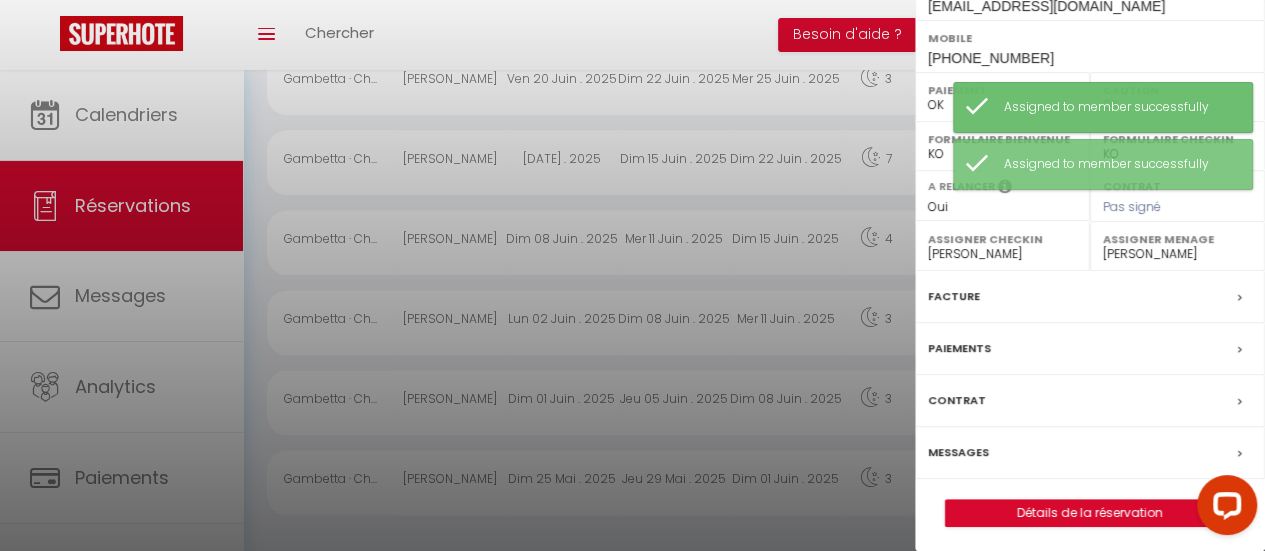 click on "-   [PERSON_NAME] [PERSON_NAME] [PERSON_NAME] [PERSON_NAME] [PERSON_NAME] [PERSON_NAME] PALLIERES [PERSON_NAME] [PERSON_NAME] de soutien [PERSON_NAME] [PERSON_NAME] [PERSON_NAME] [PERSON_NAME][DATE] [PERSON_NAME] [PERSON_NAME] [PERSON_NAME]" at bounding box center (1002, 254) 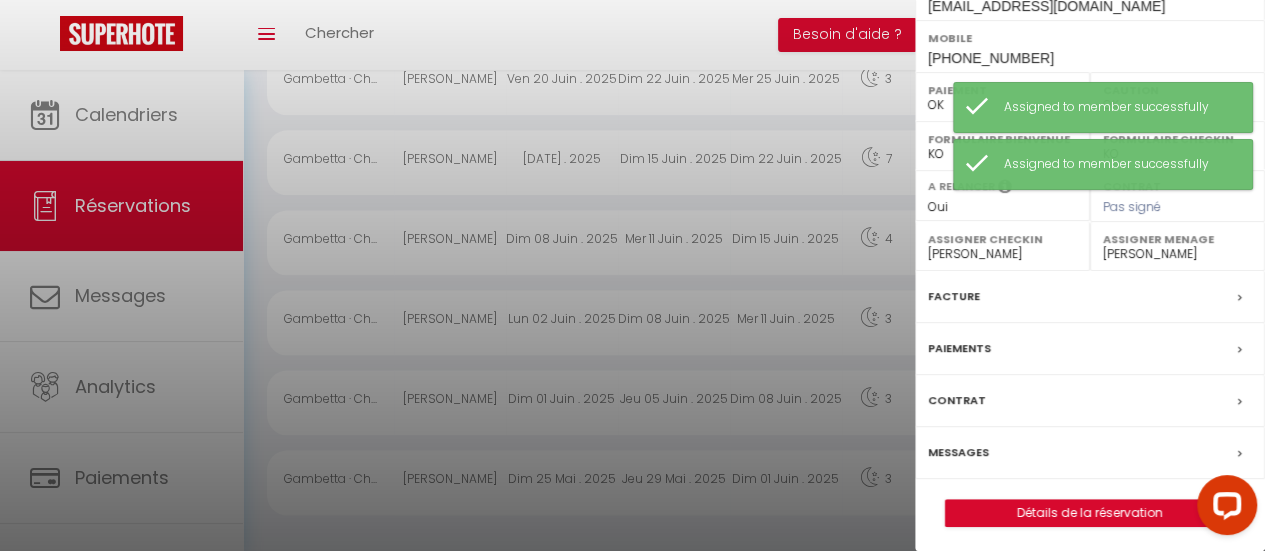click on "-   [PERSON_NAME] [PERSON_NAME] [PERSON_NAME] [PERSON_NAME] [PERSON_NAME] [PERSON_NAME] PALLIERES [PERSON_NAME] [PERSON_NAME] de soutien [PERSON_NAME] [PERSON_NAME] [PERSON_NAME] [PERSON_NAME][DATE] [PERSON_NAME] [PERSON_NAME] [PERSON_NAME]" at bounding box center (1177, 254) 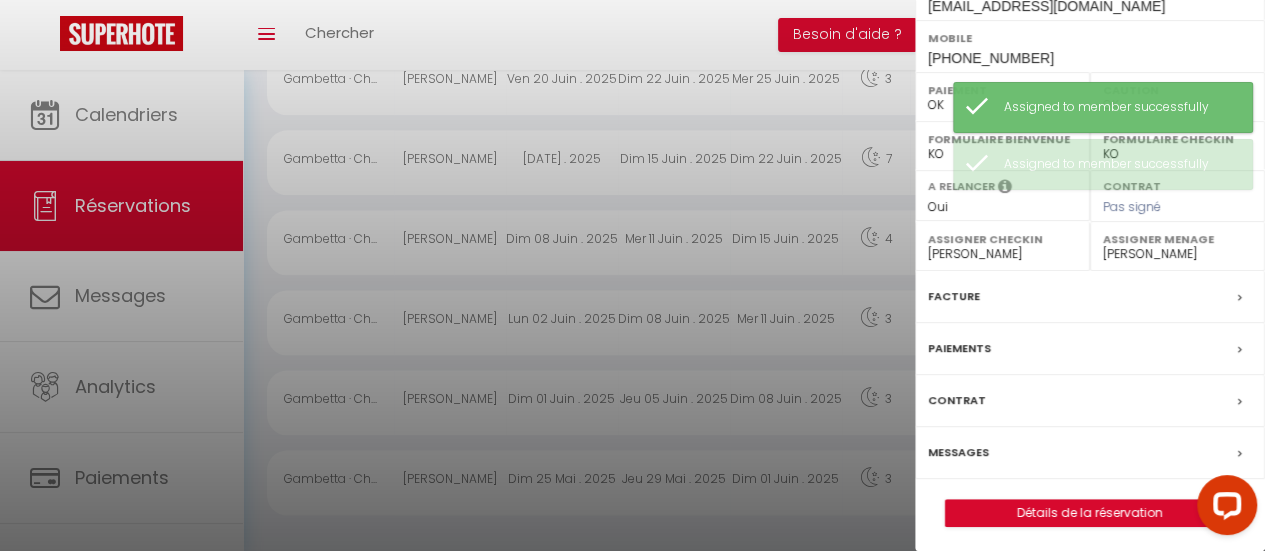 click on "-   [PERSON_NAME] [PERSON_NAME] [PERSON_NAME] [PERSON_NAME] [PERSON_NAME] [PERSON_NAME] PALLIERES [PERSON_NAME] [PERSON_NAME] de soutien [PERSON_NAME] [PERSON_NAME] [PERSON_NAME] [PERSON_NAME][DATE] [PERSON_NAME] [PERSON_NAME] [PERSON_NAME]" at bounding box center (1177, 254) 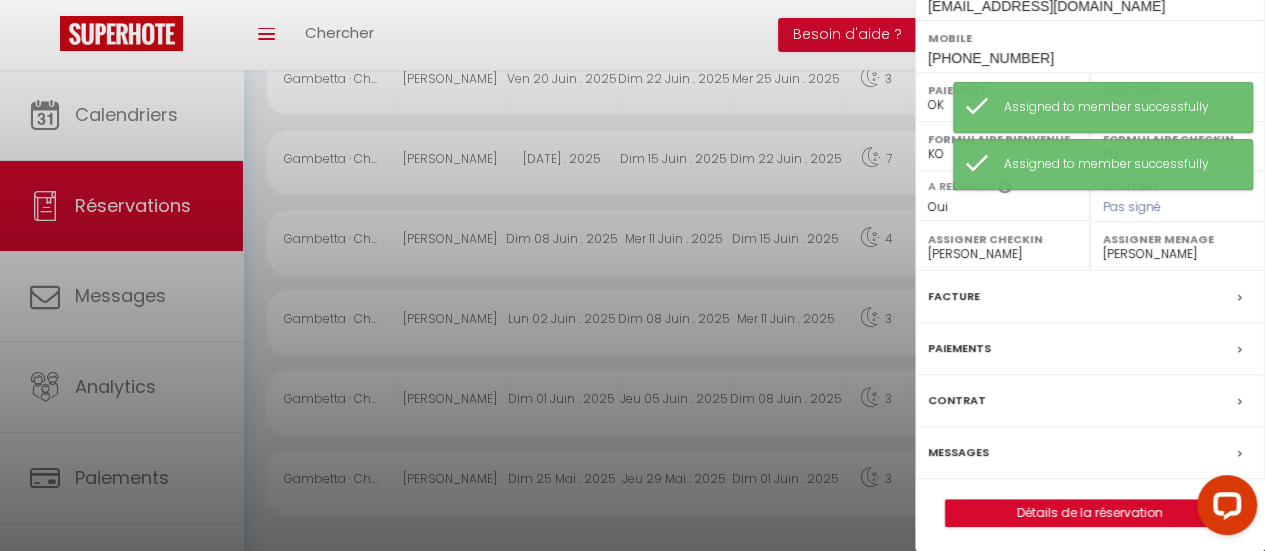 click at bounding box center (632, 275) 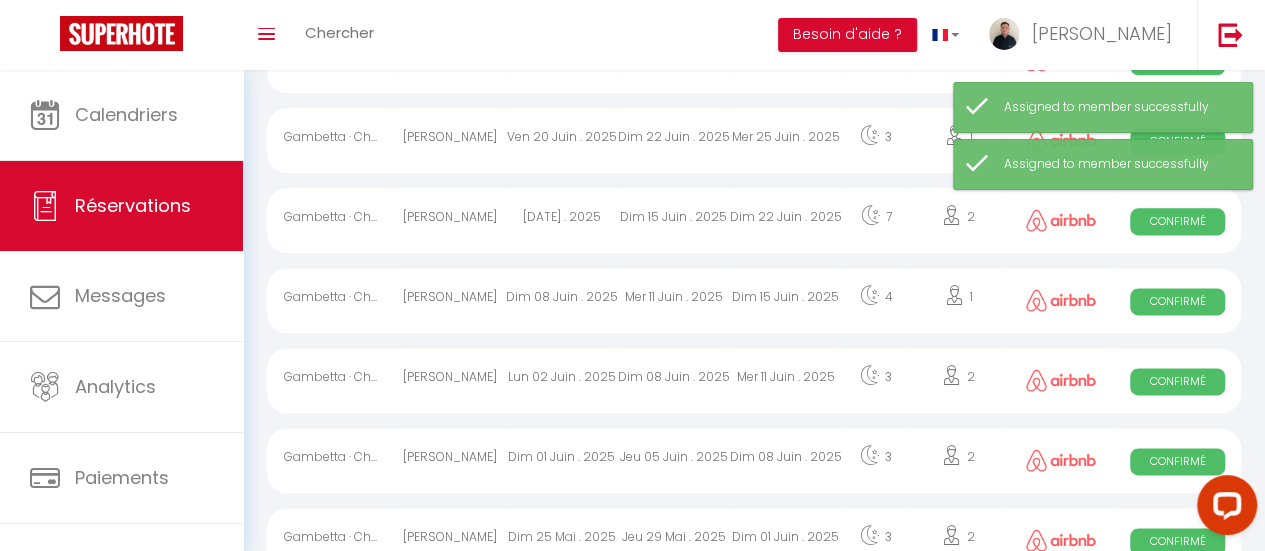 scroll, scrollTop: 1204, scrollLeft: 0, axis: vertical 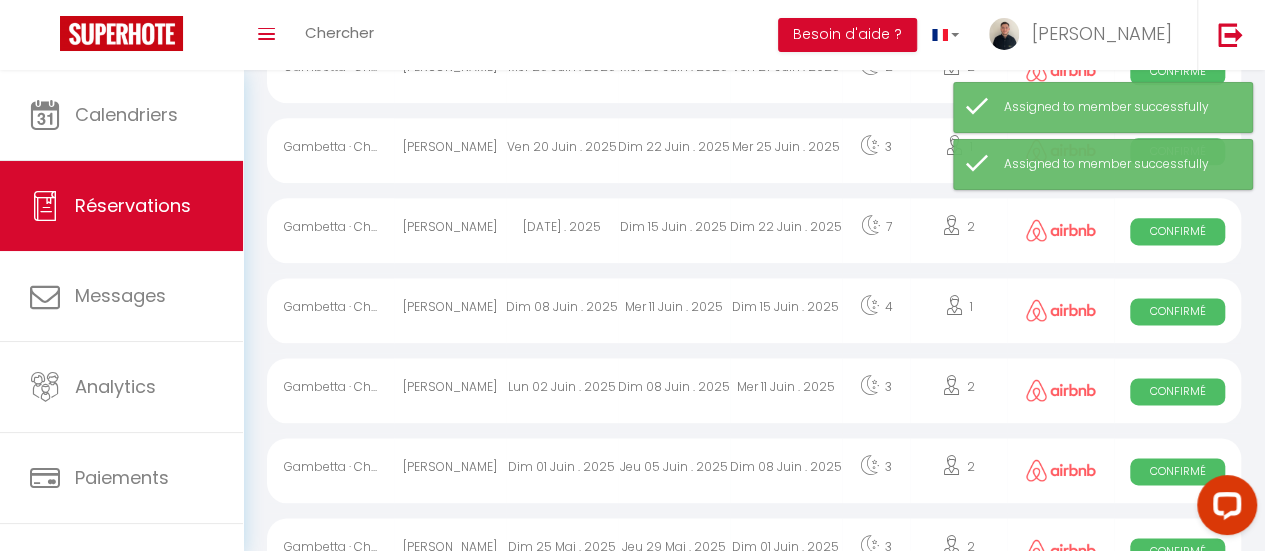click on "Mer 25 Juin . 2025" at bounding box center (786, 150) 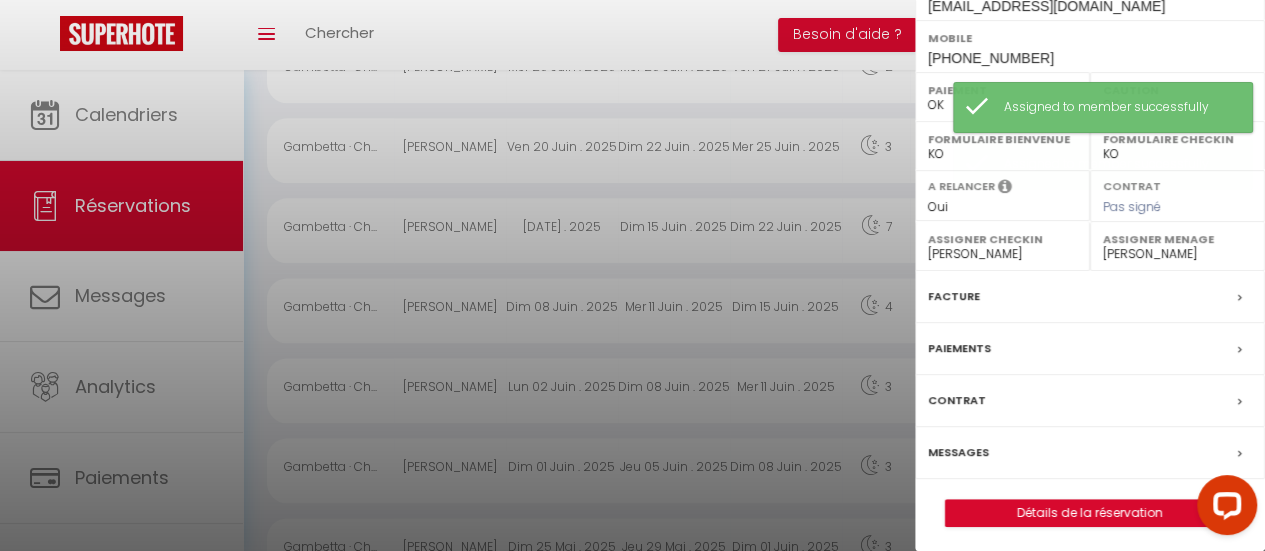 click on "-   [PERSON_NAME] [PERSON_NAME] [PERSON_NAME] [PERSON_NAME] [PERSON_NAME] [PERSON_NAME] PALLIERES [PERSON_NAME] [PERSON_NAME] de soutien [PERSON_NAME] [PERSON_NAME] [PERSON_NAME] [PERSON_NAME][DATE] [PERSON_NAME] [PERSON_NAME] [PERSON_NAME]" at bounding box center (1002, 254) 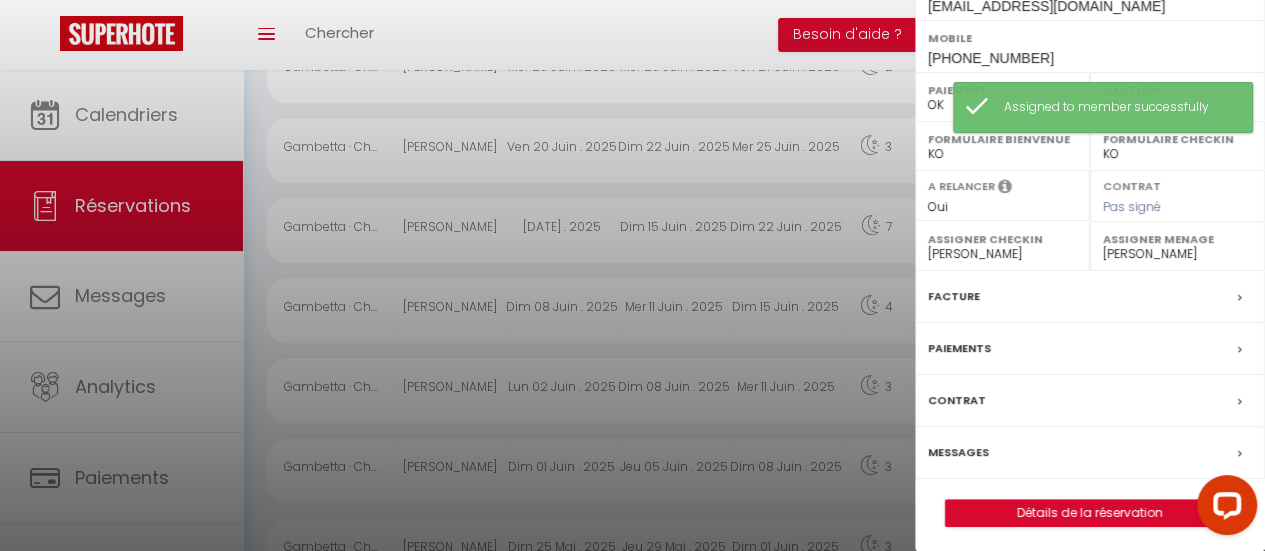 click on "-   [PERSON_NAME] [PERSON_NAME] [PERSON_NAME] [PERSON_NAME] [PERSON_NAME] [PERSON_NAME] PALLIERES [PERSON_NAME] [PERSON_NAME] de soutien [PERSON_NAME] [PERSON_NAME] [PERSON_NAME] [PERSON_NAME][DATE] [PERSON_NAME] [PERSON_NAME] [PERSON_NAME]" at bounding box center (1002, 254) 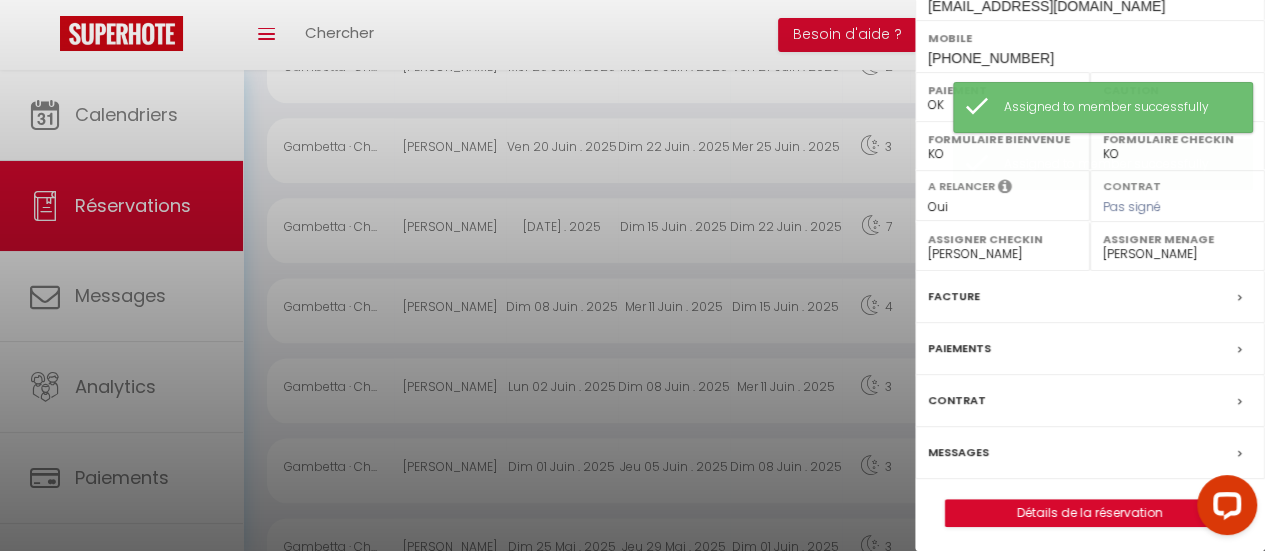 click on "Assigner Menage   -   [PERSON_NAME] [PERSON_NAME] [PERSON_NAME] [PERSON_NAME] [PERSON_NAME] [PERSON_NAME] [PERSON_NAME] [PERSON_NAME] de soutien [PERSON_NAME] [PERSON_NAME] [PERSON_NAME] [PERSON_NAME][DATE] [PERSON_NAME] [PERSON_NAME] [PERSON_NAME]" at bounding box center [1177, 246] 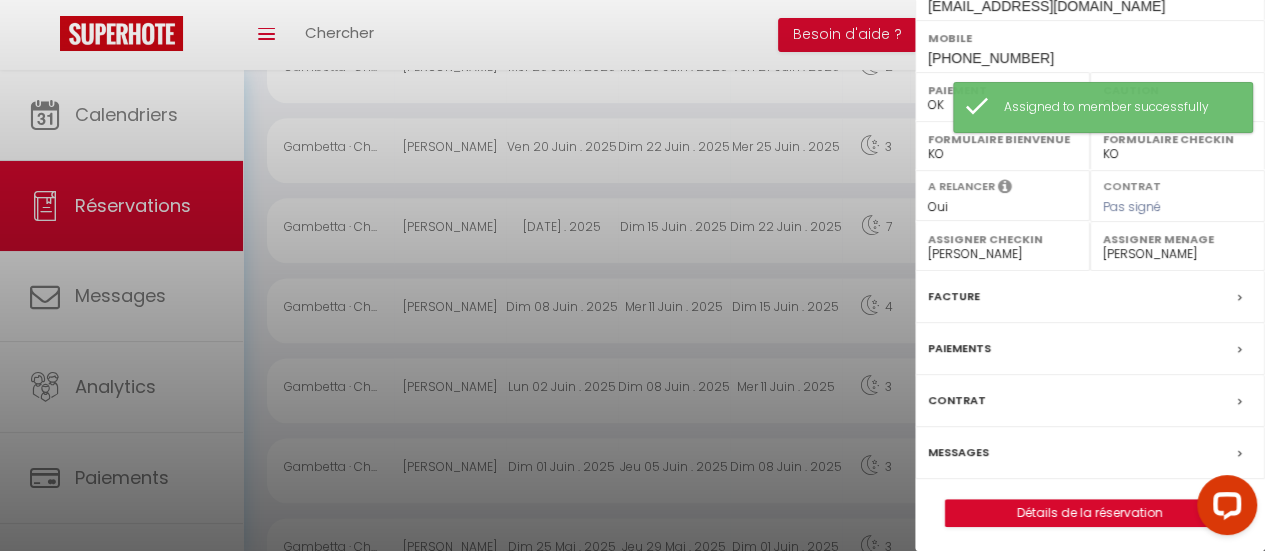 click on "-   [PERSON_NAME] [PERSON_NAME] [PERSON_NAME] [PERSON_NAME] [PERSON_NAME] [PERSON_NAME] PALLIERES [PERSON_NAME] [PERSON_NAME] de soutien [PERSON_NAME] [PERSON_NAME] [PERSON_NAME] [PERSON_NAME][DATE] [PERSON_NAME] [PERSON_NAME] [PERSON_NAME]" at bounding box center [1177, 254] 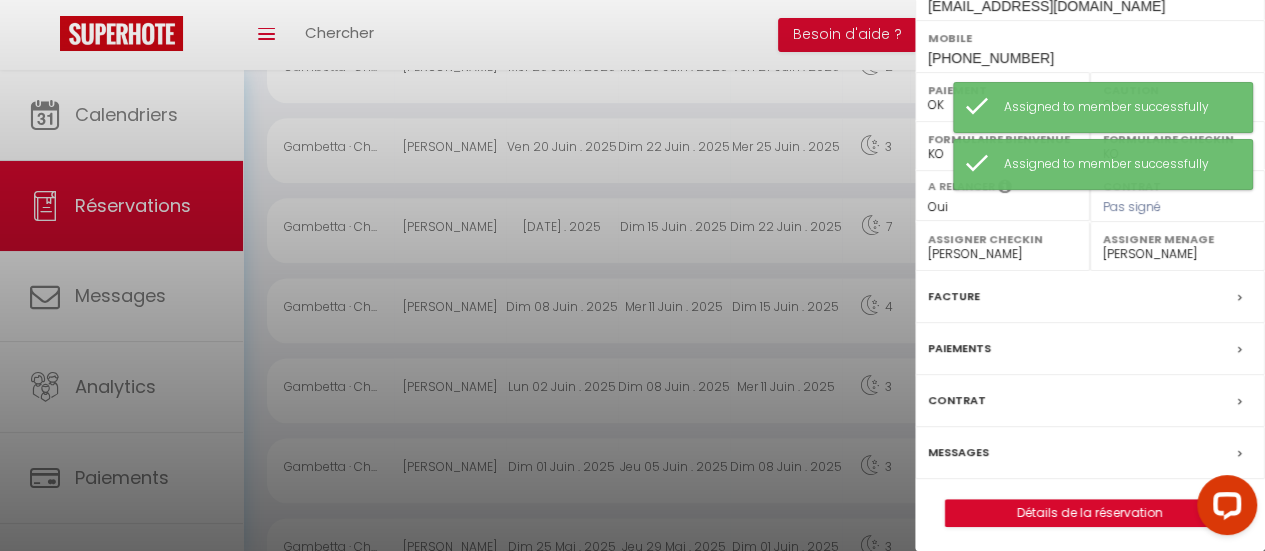 click at bounding box center (632, 275) 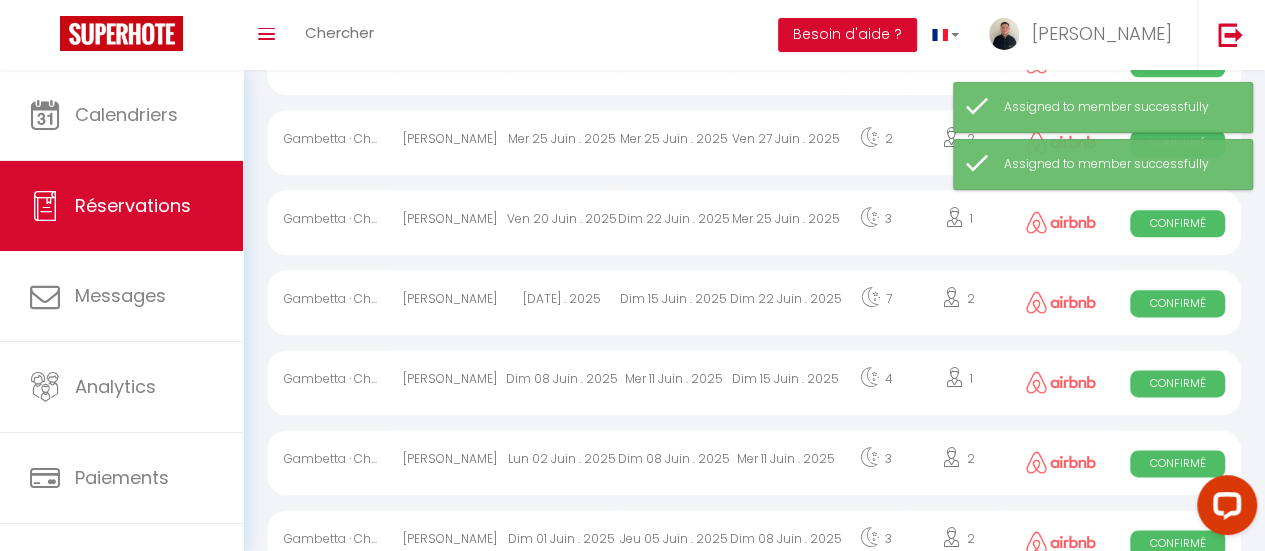 scroll, scrollTop: 1126, scrollLeft: 0, axis: vertical 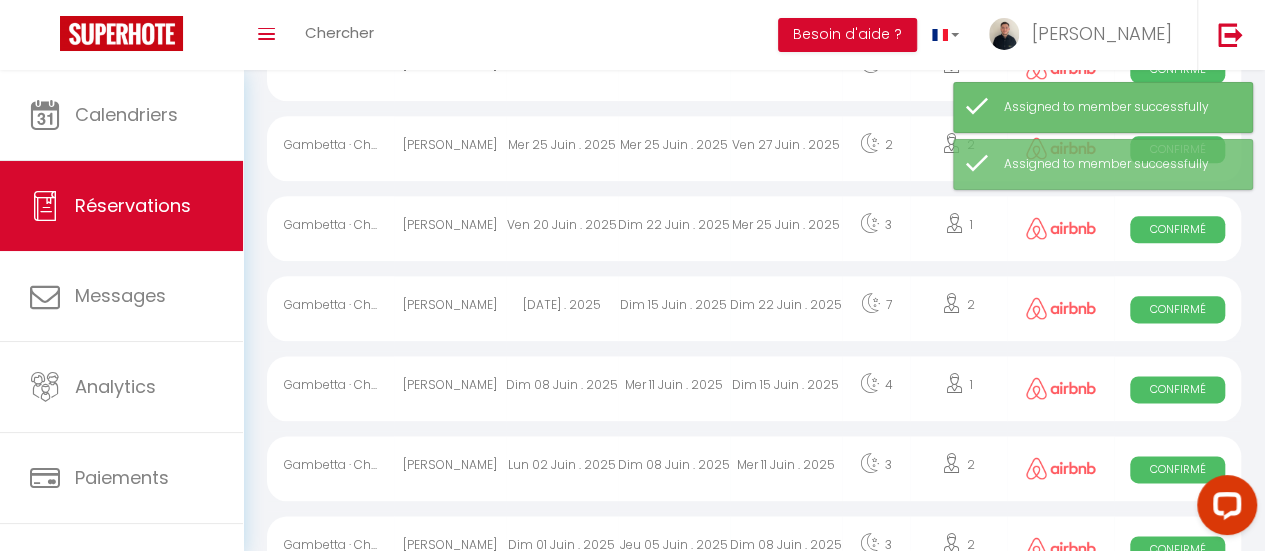 click on "Ven 27 Juin . 2025" at bounding box center (786, 148) 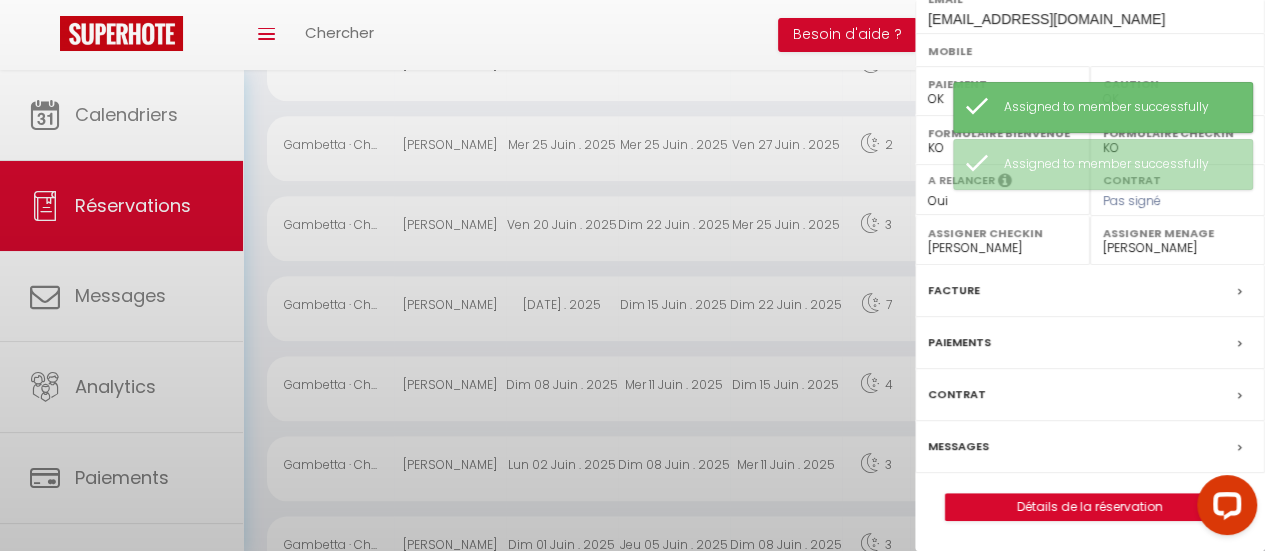 scroll, scrollTop: 376, scrollLeft: 0, axis: vertical 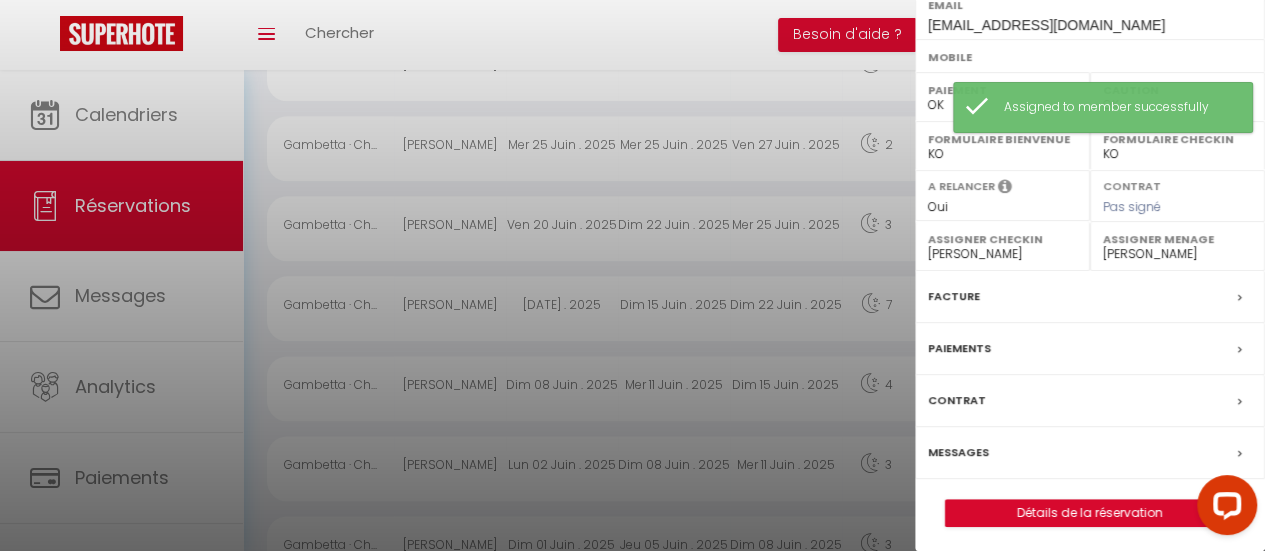 click on "-   [PERSON_NAME] [PERSON_NAME] [PERSON_NAME] [PERSON_NAME] [PERSON_NAME] [PERSON_NAME] PALLIERES [PERSON_NAME] [PERSON_NAME] de soutien [PERSON_NAME] [PERSON_NAME] [PERSON_NAME] [PERSON_NAME][DATE] [PERSON_NAME] [PERSON_NAME] [PERSON_NAME]" at bounding box center (1002, 254) 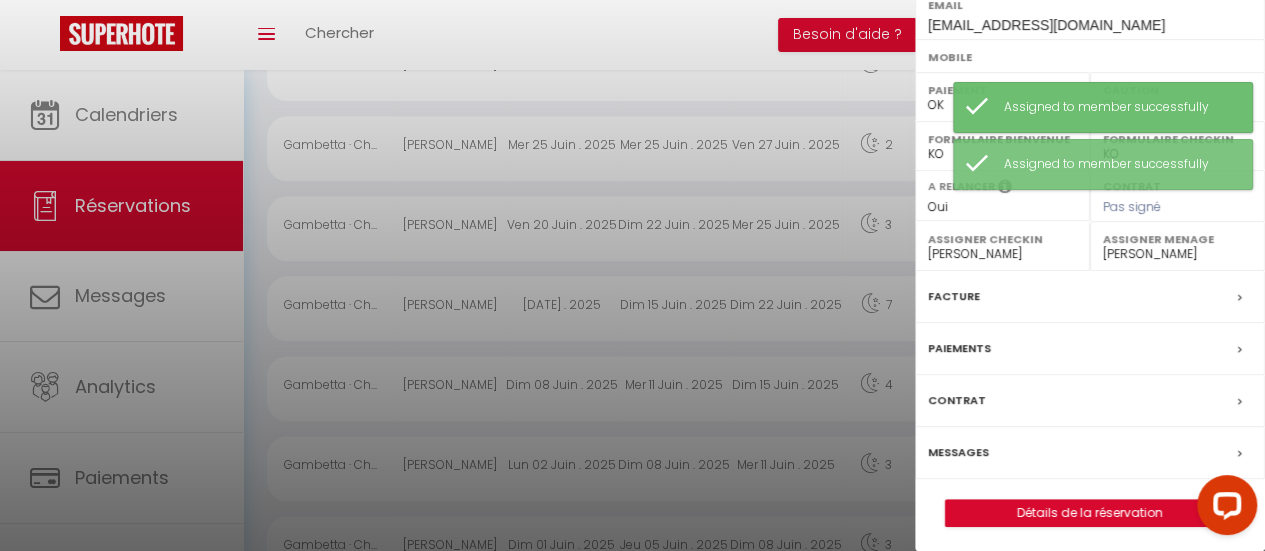 click on "-   [PERSON_NAME] [PERSON_NAME] [PERSON_NAME] [PERSON_NAME] [PERSON_NAME] [PERSON_NAME] PALLIERES [PERSON_NAME] [PERSON_NAME] de soutien [PERSON_NAME] [PERSON_NAME] [PERSON_NAME] [PERSON_NAME][DATE] [PERSON_NAME] [PERSON_NAME] [PERSON_NAME]" at bounding box center (1177, 254) 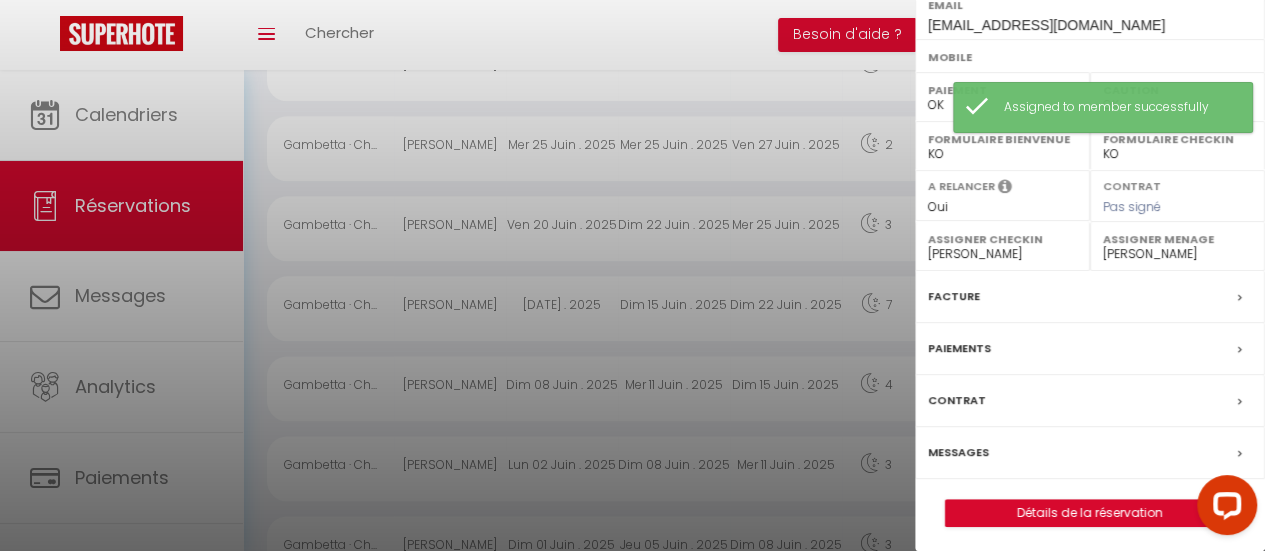 click on "-   [PERSON_NAME] [PERSON_NAME] [PERSON_NAME] [PERSON_NAME] [PERSON_NAME] [PERSON_NAME] PALLIERES [PERSON_NAME] [PERSON_NAME] de soutien [PERSON_NAME] [PERSON_NAME] [PERSON_NAME] [PERSON_NAME][DATE] [PERSON_NAME] [PERSON_NAME] [PERSON_NAME]" at bounding box center [1177, 254] 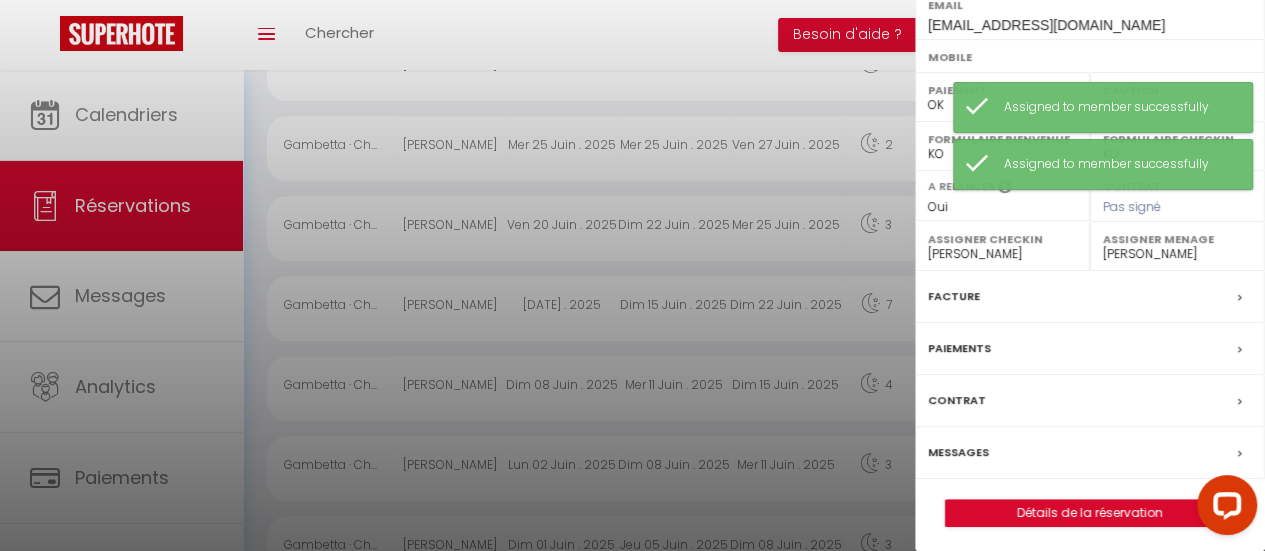 click at bounding box center [632, 275] 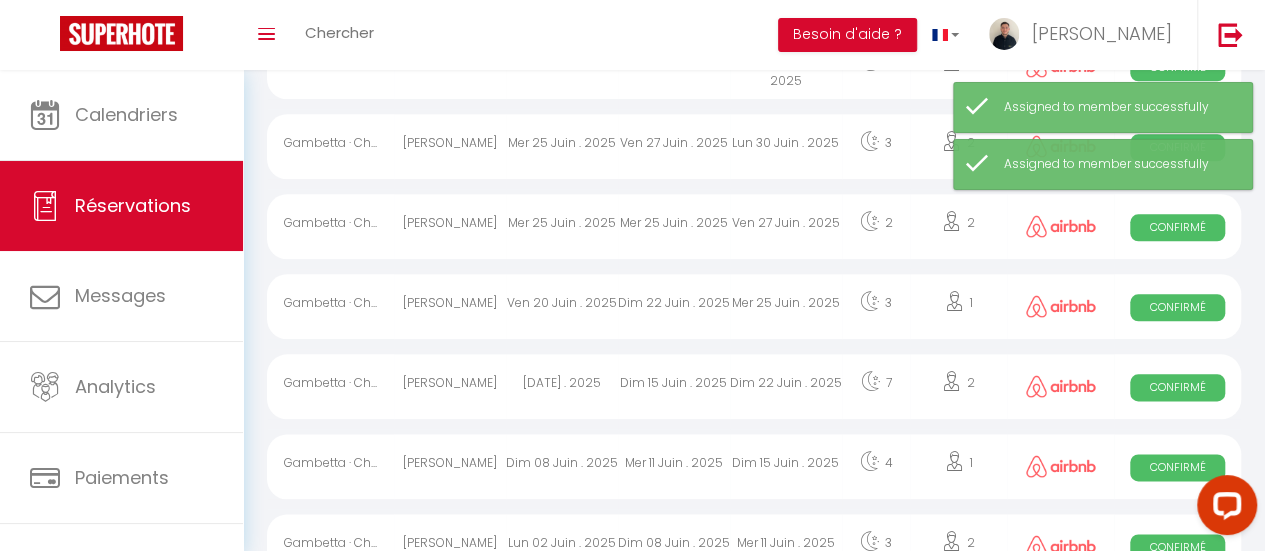scroll, scrollTop: 1044, scrollLeft: 0, axis: vertical 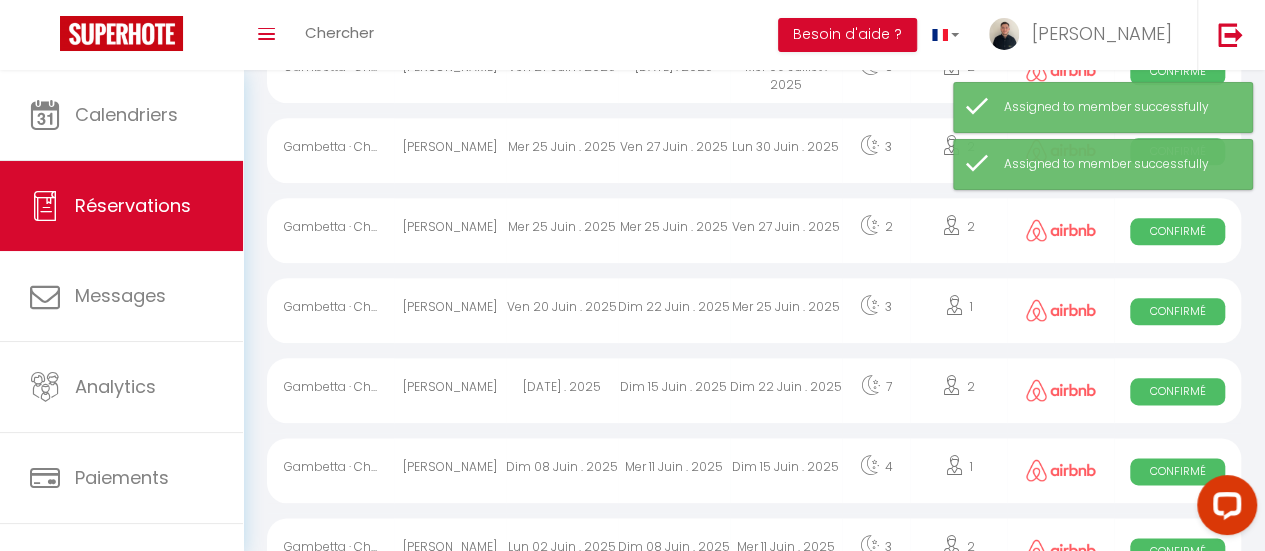 click on "Lun 30 Juin . 2025" at bounding box center [786, 150] 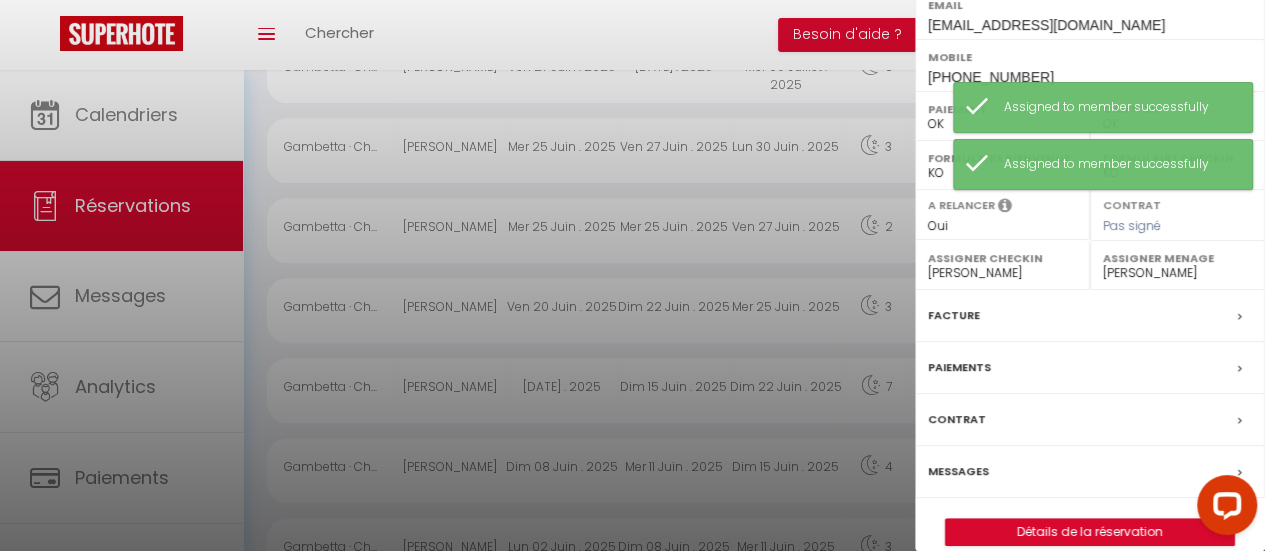 click on "-   [PERSON_NAME] [PERSON_NAME] [PERSON_NAME] [PERSON_NAME] [PERSON_NAME] [PERSON_NAME] PALLIERES [PERSON_NAME] [PERSON_NAME] de soutien [PERSON_NAME] [PERSON_NAME] [PERSON_NAME] [PERSON_NAME][DATE] [PERSON_NAME] [PERSON_NAME] [PERSON_NAME]" at bounding box center [1002, 273] 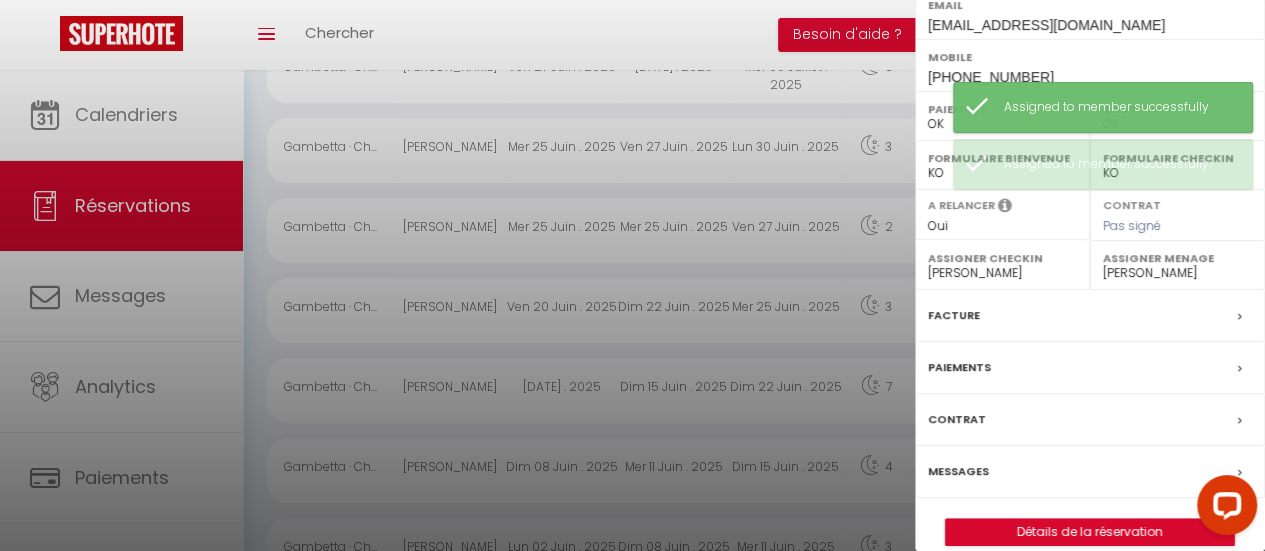 click on "-   [PERSON_NAME] [PERSON_NAME] [PERSON_NAME] [PERSON_NAME] [PERSON_NAME] [PERSON_NAME] PALLIERES [PERSON_NAME] [PERSON_NAME] de soutien [PERSON_NAME] [PERSON_NAME] [PERSON_NAME] [PERSON_NAME][DATE] [PERSON_NAME] [PERSON_NAME] [PERSON_NAME]" at bounding box center (1002, 273) 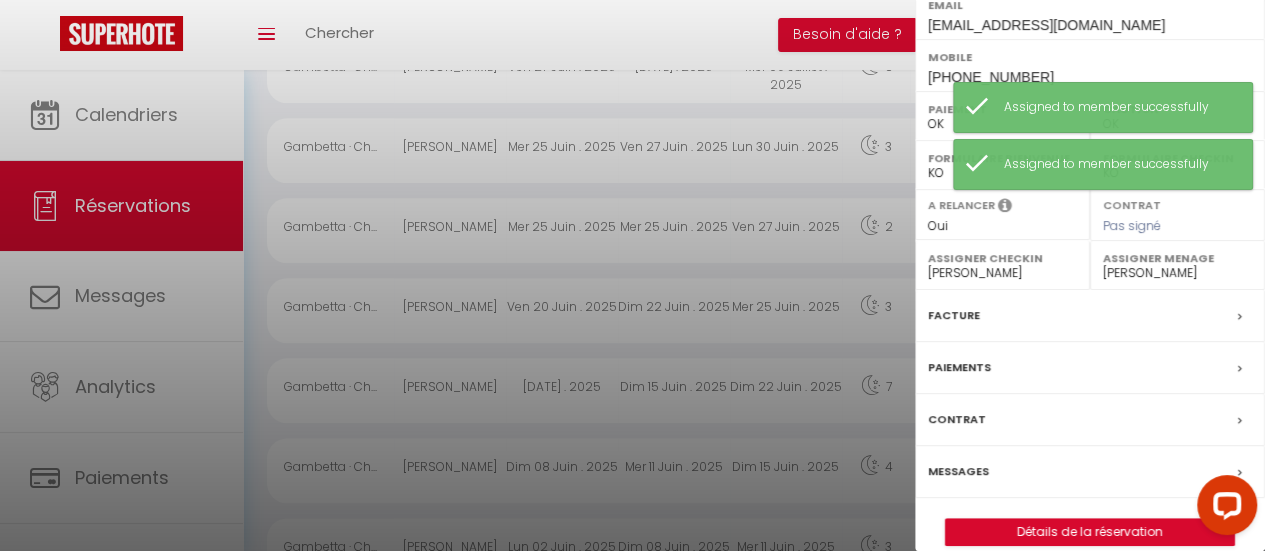 click on "-   [PERSON_NAME] [PERSON_NAME] [PERSON_NAME] [PERSON_NAME] [PERSON_NAME] [PERSON_NAME] PALLIERES [PERSON_NAME] [PERSON_NAME] de soutien [PERSON_NAME] [PERSON_NAME] [PERSON_NAME] [PERSON_NAME][DATE] [PERSON_NAME] [PERSON_NAME] [PERSON_NAME]" at bounding box center (1177, 273) 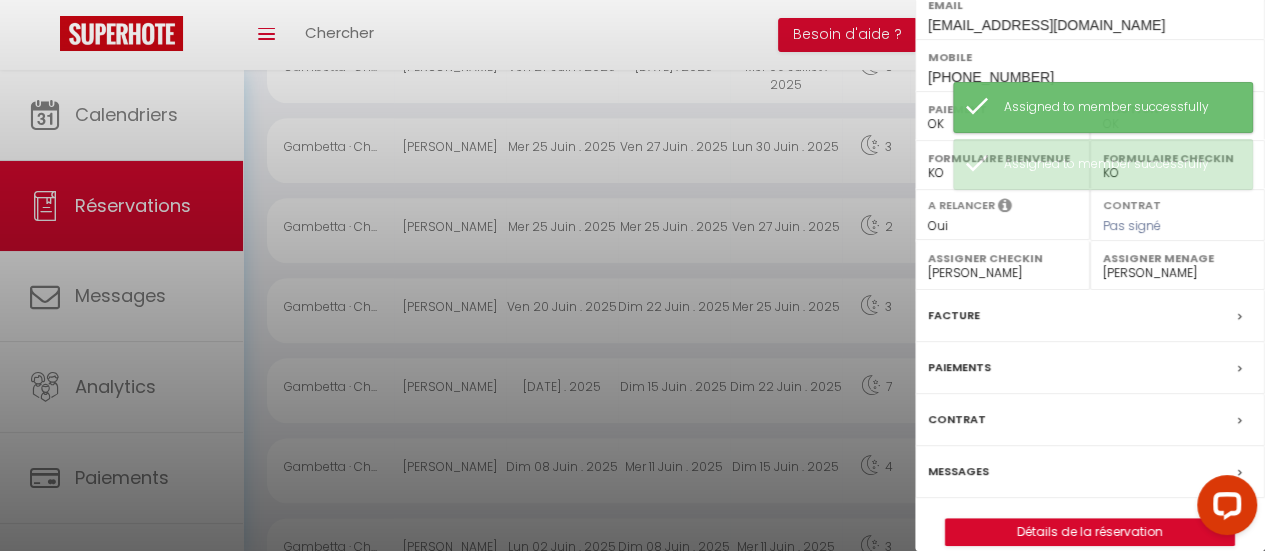click on "-   [PERSON_NAME] [PERSON_NAME] [PERSON_NAME] [PERSON_NAME] [PERSON_NAME] [PERSON_NAME] PALLIERES [PERSON_NAME] [PERSON_NAME] de soutien [PERSON_NAME] [PERSON_NAME] [PERSON_NAME] [PERSON_NAME][DATE] [PERSON_NAME] [PERSON_NAME] [PERSON_NAME]" at bounding box center [1177, 273] 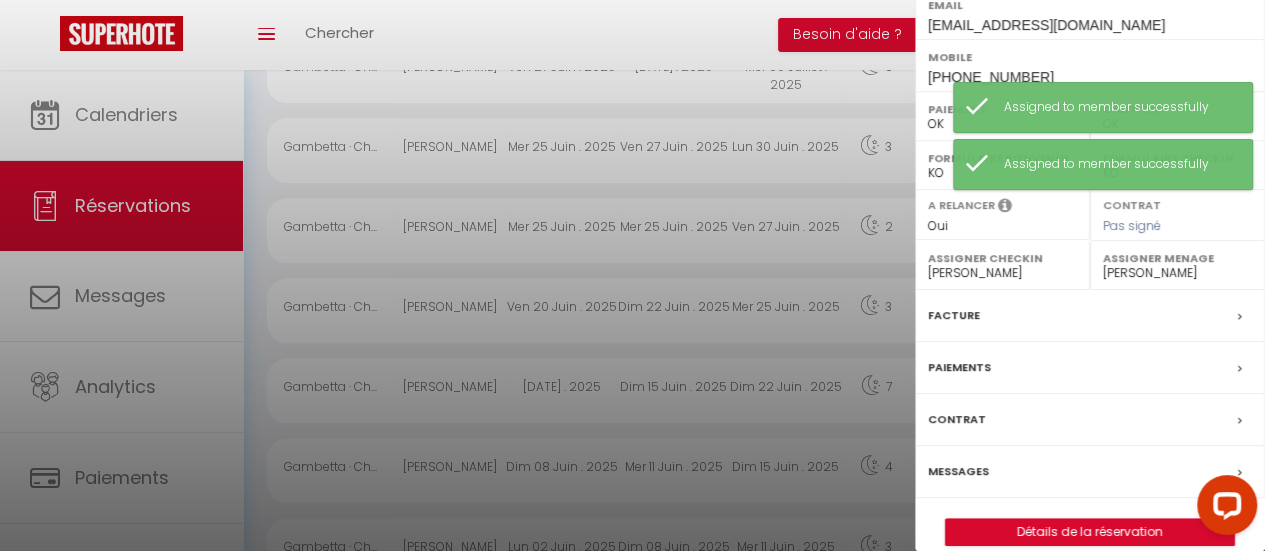 click at bounding box center (632, 275) 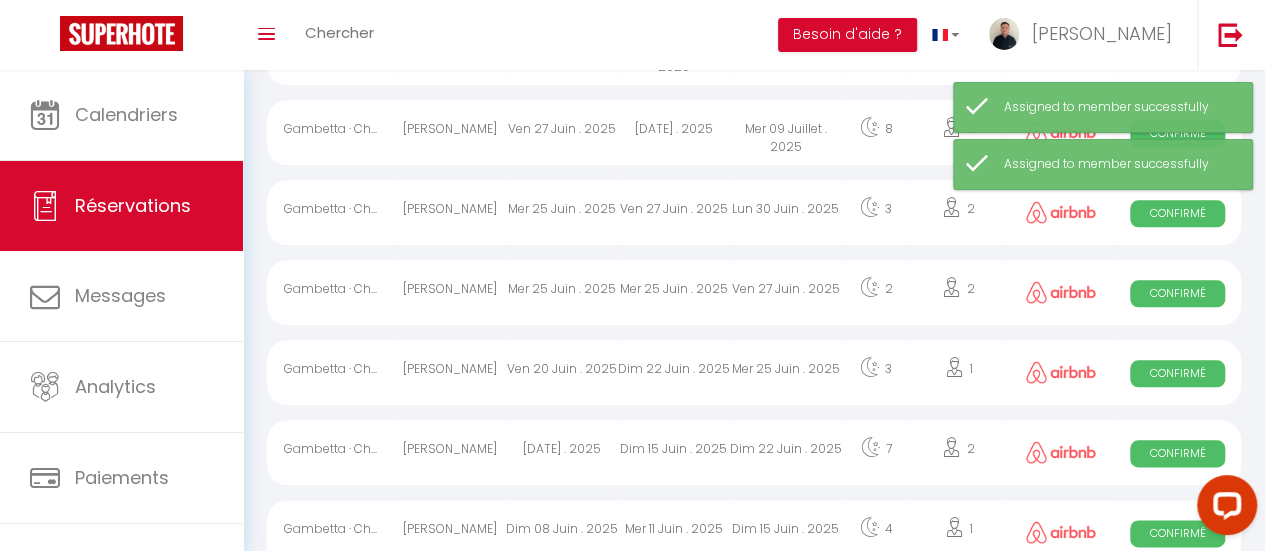 scroll, scrollTop: 976, scrollLeft: 0, axis: vertical 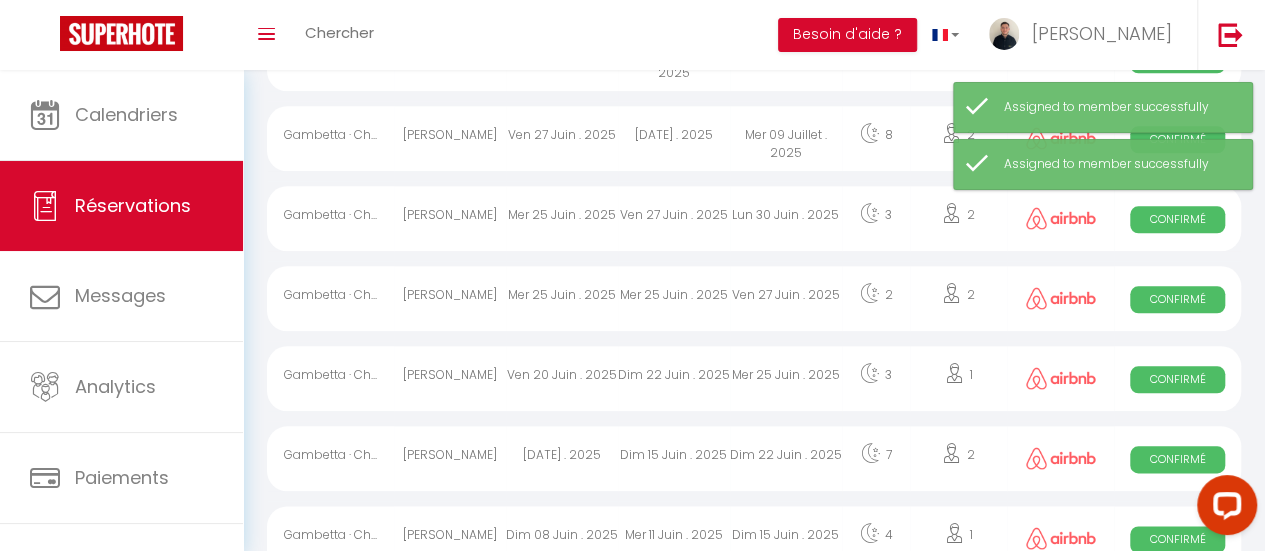 click on "Mer 09 Juillet . 2025" at bounding box center (786, 138) 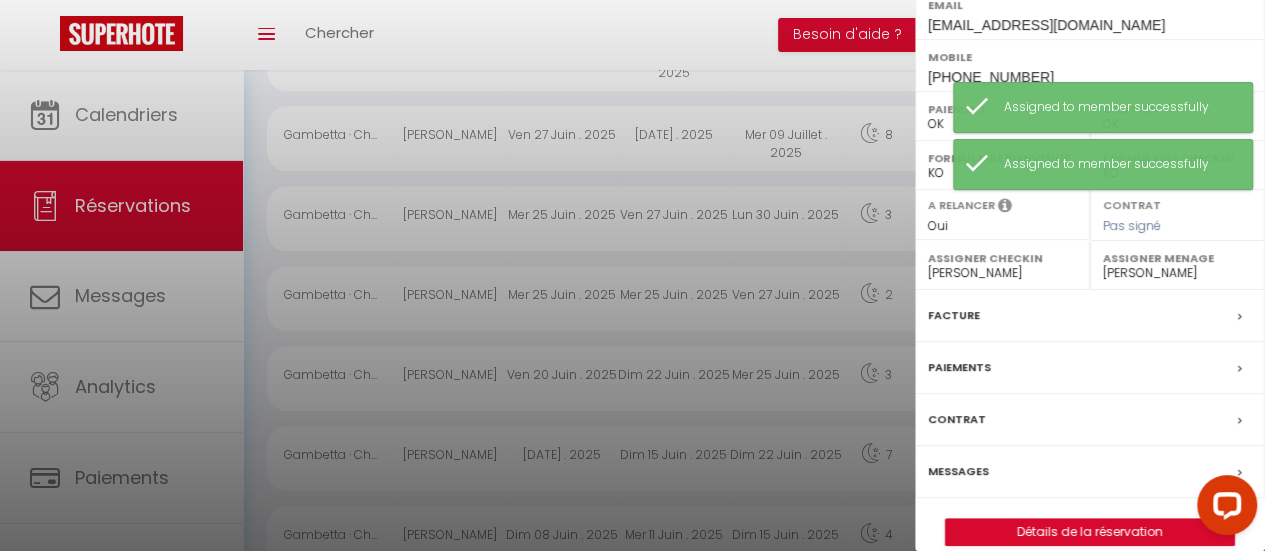 click on "Assigner Checkin   -   [PERSON_NAME] [PERSON_NAME] [PERSON_NAME] [PERSON_NAME] [PERSON_NAME] [PERSON_NAME] [PERSON_NAME] [PERSON_NAME] de soutien [PERSON_NAME] [PERSON_NAME] [PERSON_NAME] [PERSON_NAME][DATE] [PERSON_NAME] [PERSON_NAME] [PERSON_NAME]" at bounding box center (1002, 265) 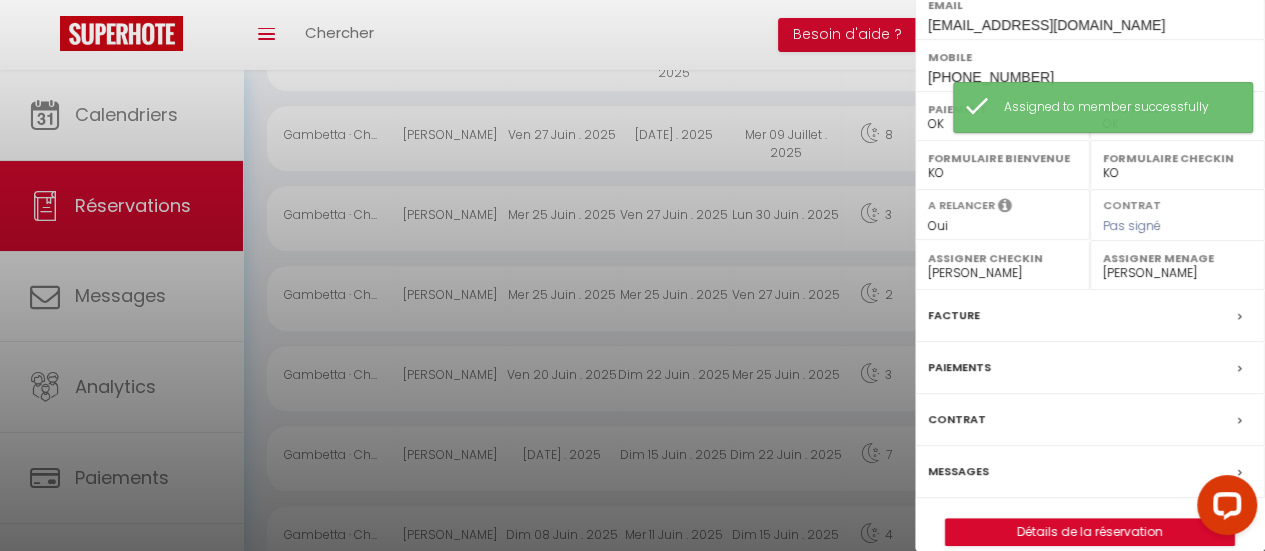 click on "-   [PERSON_NAME] [PERSON_NAME] [PERSON_NAME] [PERSON_NAME] [PERSON_NAME] [PERSON_NAME] PALLIERES [PERSON_NAME] [PERSON_NAME] de soutien [PERSON_NAME] [PERSON_NAME] [PERSON_NAME] [PERSON_NAME][DATE] [PERSON_NAME] [PERSON_NAME] [PERSON_NAME]" at bounding box center (1002, 273) 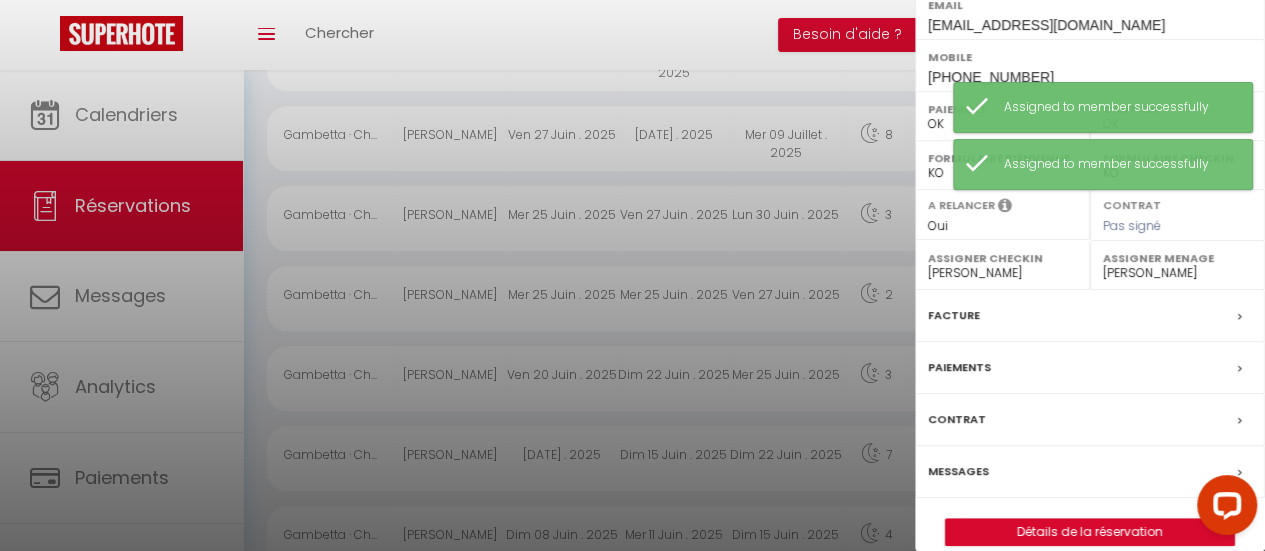 click on "-   [PERSON_NAME] [PERSON_NAME] [PERSON_NAME] [PERSON_NAME] [PERSON_NAME] [PERSON_NAME] PALLIERES [PERSON_NAME] [PERSON_NAME] de soutien [PERSON_NAME] [PERSON_NAME] [PERSON_NAME] [PERSON_NAME][DATE] [PERSON_NAME] [PERSON_NAME] [PERSON_NAME]" at bounding box center [1177, 273] 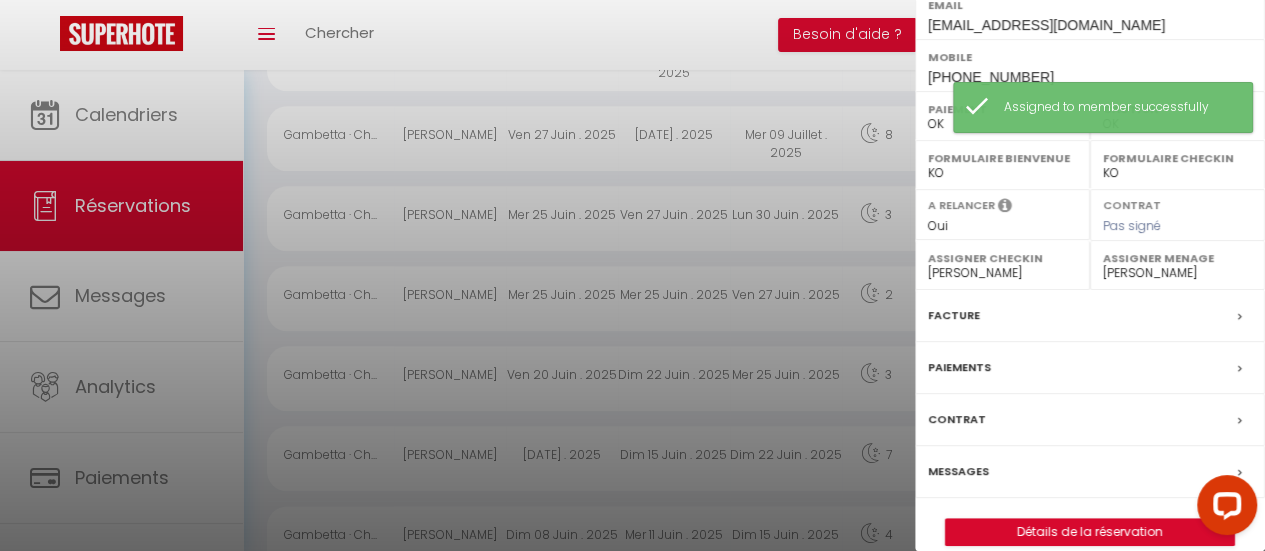click on "-   [PERSON_NAME] [PERSON_NAME] [PERSON_NAME] [PERSON_NAME] [PERSON_NAME] [PERSON_NAME] PALLIERES [PERSON_NAME] [PERSON_NAME] de soutien [PERSON_NAME] [PERSON_NAME] [PERSON_NAME] [PERSON_NAME][DATE] [PERSON_NAME] [PERSON_NAME] [PERSON_NAME]" at bounding box center [1177, 273] 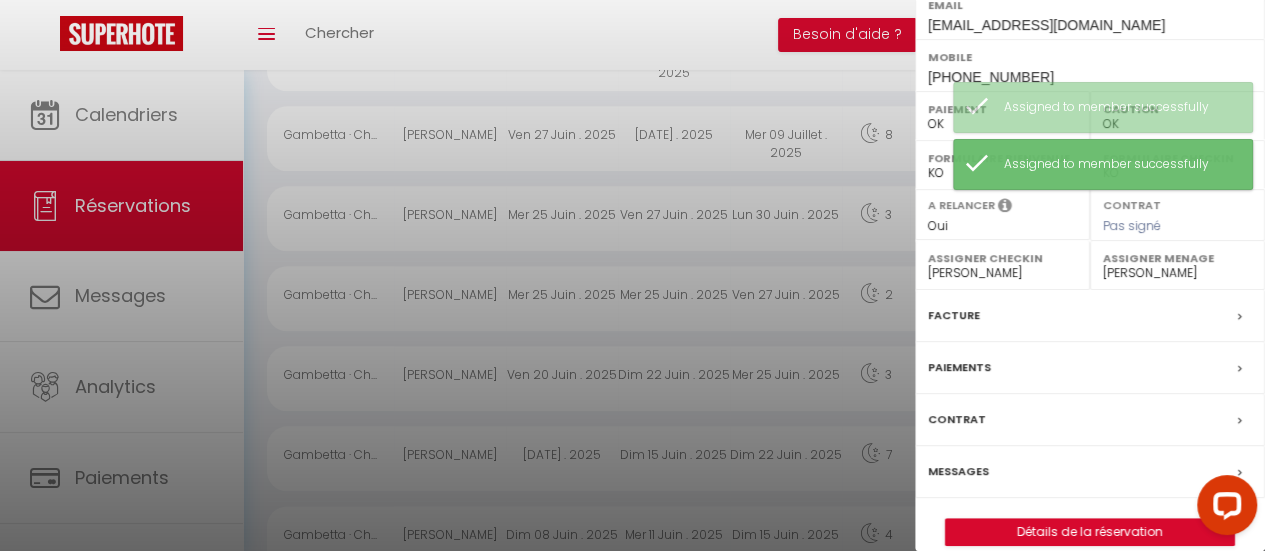 click at bounding box center (632, 275) 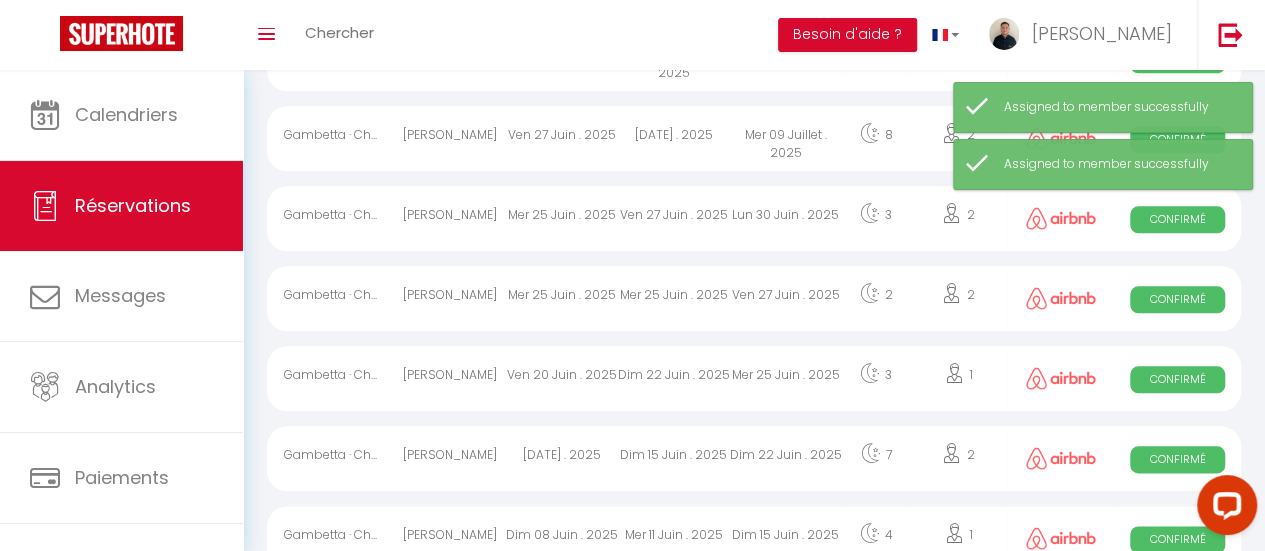 click on "Mer 09 Juillet . 2025" at bounding box center [786, 138] 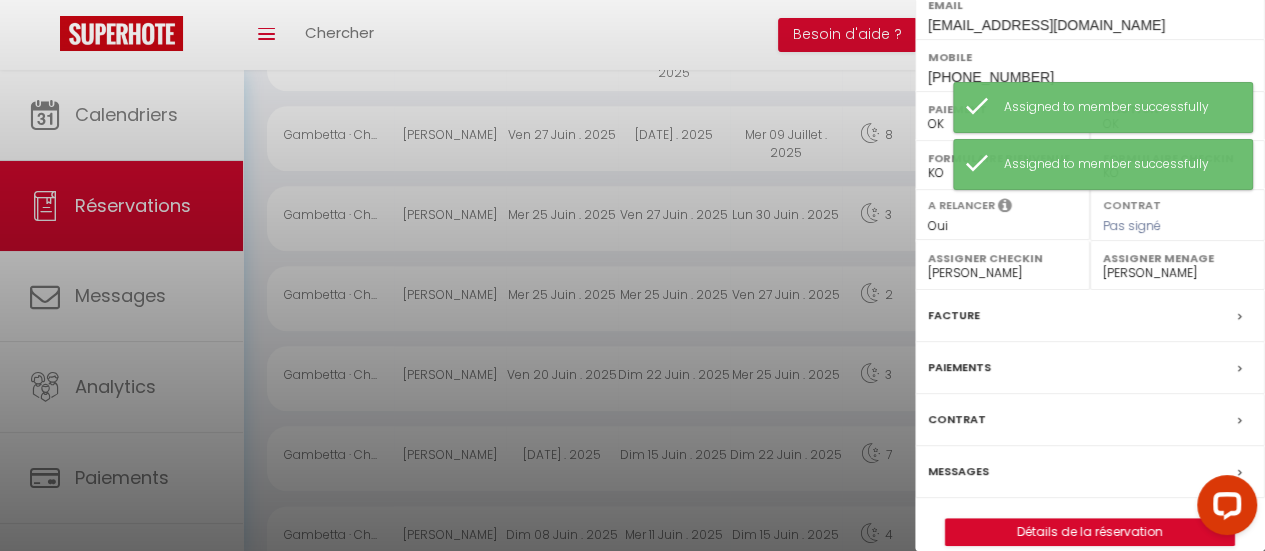 click at bounding box center [632, 275] 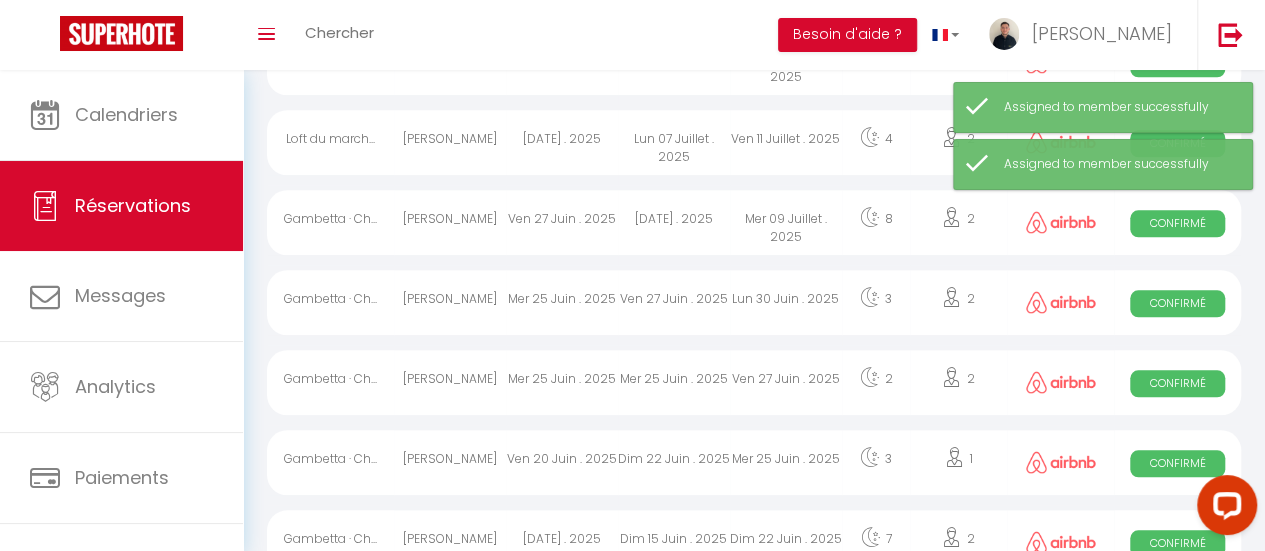 scroll, scrollTop: 892, scrollLeft: 0, axis: vertical 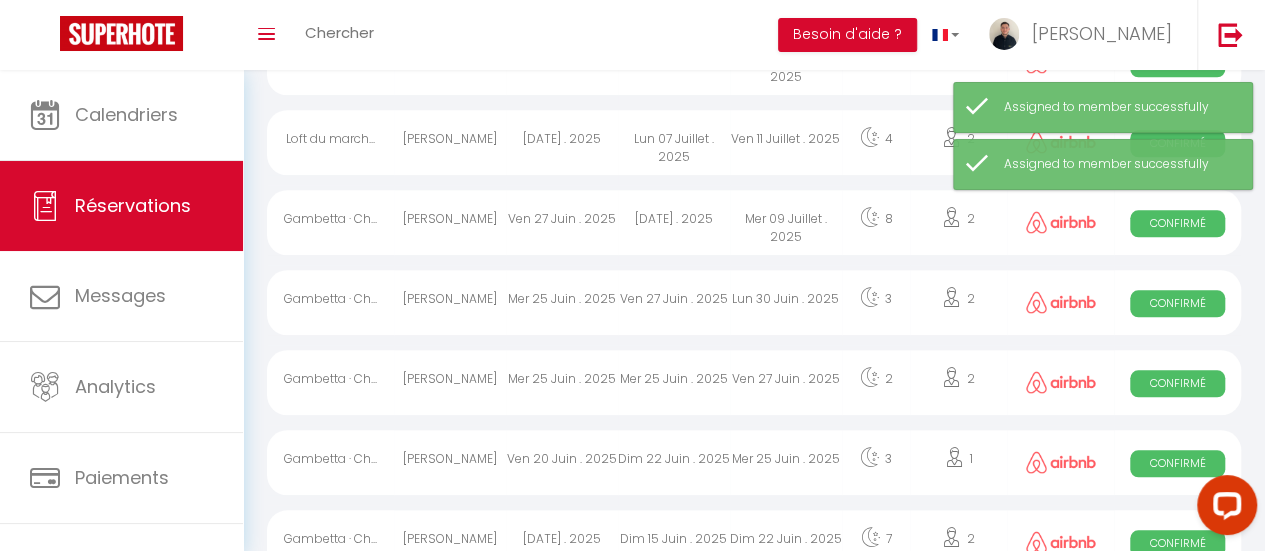 click on "Ven 11 Juillet . 2025" at bounding box center (786, 142) 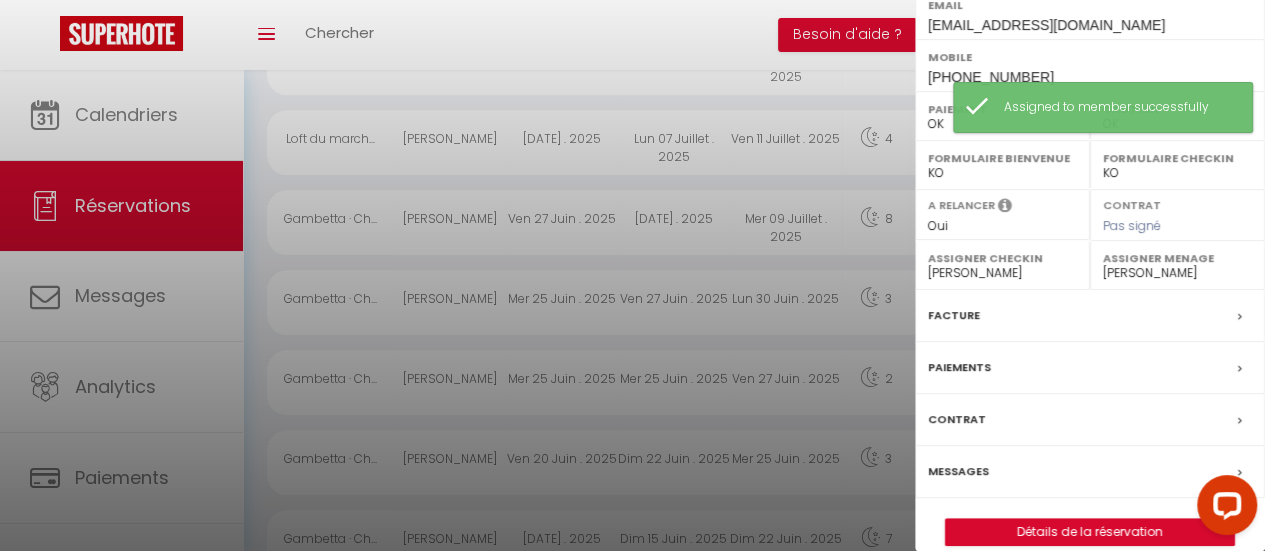 click on "-   [PERSON_NAME] [PERSON_NAME] [PERSON_NAME] [PERSON_NAME] [PERSON_NAME] [PERSON_NAME] PALLIERES [PERSON_NAME] [PERSON_NAME] de soutien [PERSON_NAME] [PERSON_NAME] [PERSON_NAME] [PERSON_NAME][DATE] [PERSON_NAME] [PERSON_NAME] [PERSON_NAME]" at bounding box center (1002, 273) 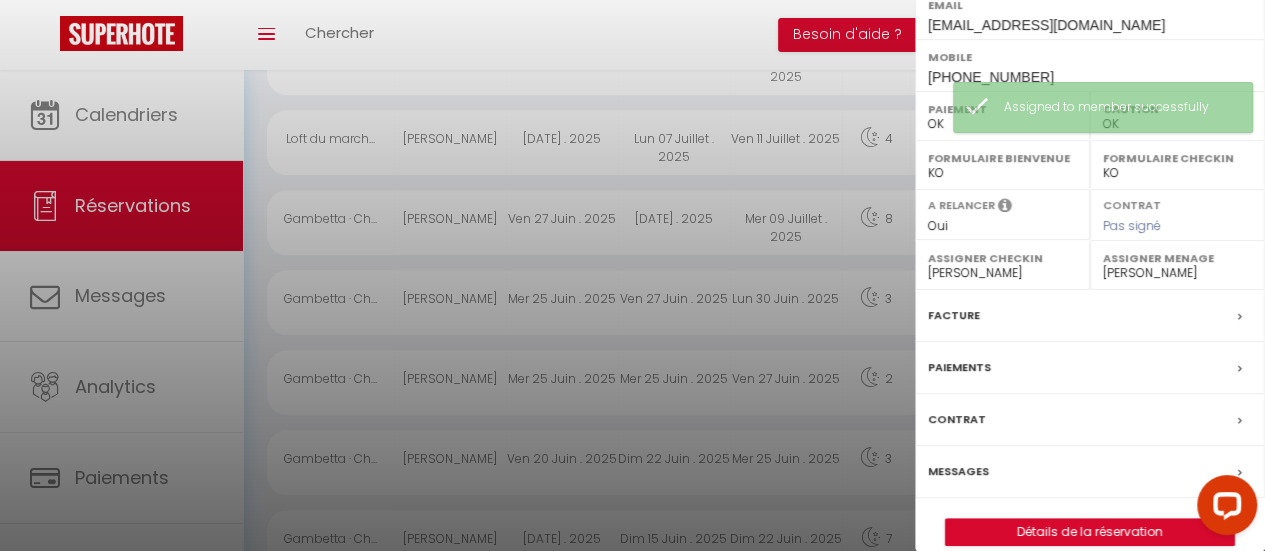 click on "-   [PERSON_NAME] [PERSON_NAME] [PERSON_NAME] [PERSON_NAME] [PERSON_NAME] [PERSON_NAME] PALLIERES [PERSON_NAME] [PERSON_NAME] de soutien [PERSON_NAME] [PERSON_NAME] [PERSON_NAME] [PERSON_NAME][DATE] [PERSON_NAME] [PERSON_NAME] [PERSON_NAME]" at bounding box center [1002, 273] 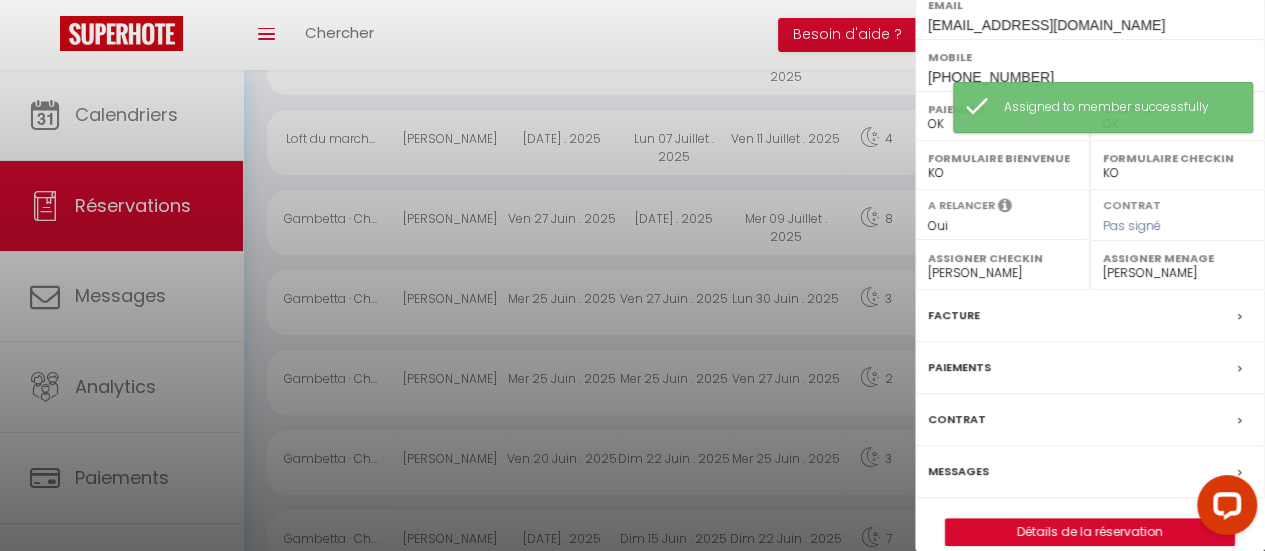 click on "-   [PERSON_NAME] [PERSON_NAME] [PERSON_NAME] [PERSON_NAME] [PERSON_NAME] [PERSON_NAME] PALLIERES [PERSON_NAME] [PERSON_NAME] de soutien [PERSON_NAME] [PERSON_NAME] [PERSON_NAME] [PERSON_NAME][DATE] [PERSON_NAME] [PERSON_NAME] [PERSON_NAME]" at bounding box center [1177, 273] 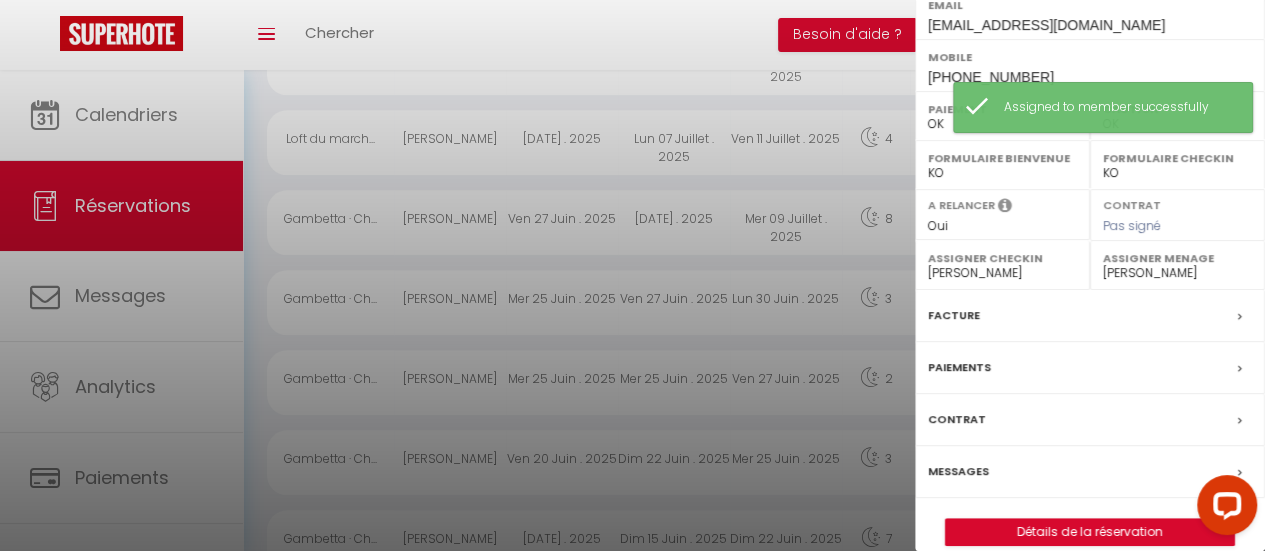 click on "-   [PERSON_NAME] [PERSON_NAME] [PERSON_NAME] [PERSON_NAME] [PERSON_NAME] [PERSON_NAME] PALLIERES [PERSON_NAME] [PERSON_NAME] de soutien [PERSON_NAME] [PERSON_NAME] [PERSON_NAME] [PERSON_NAME][DATE] [PERSON_NAME] [PERSON_NAME] [PERSON_NAME]" at bounding box center [1177, 273] 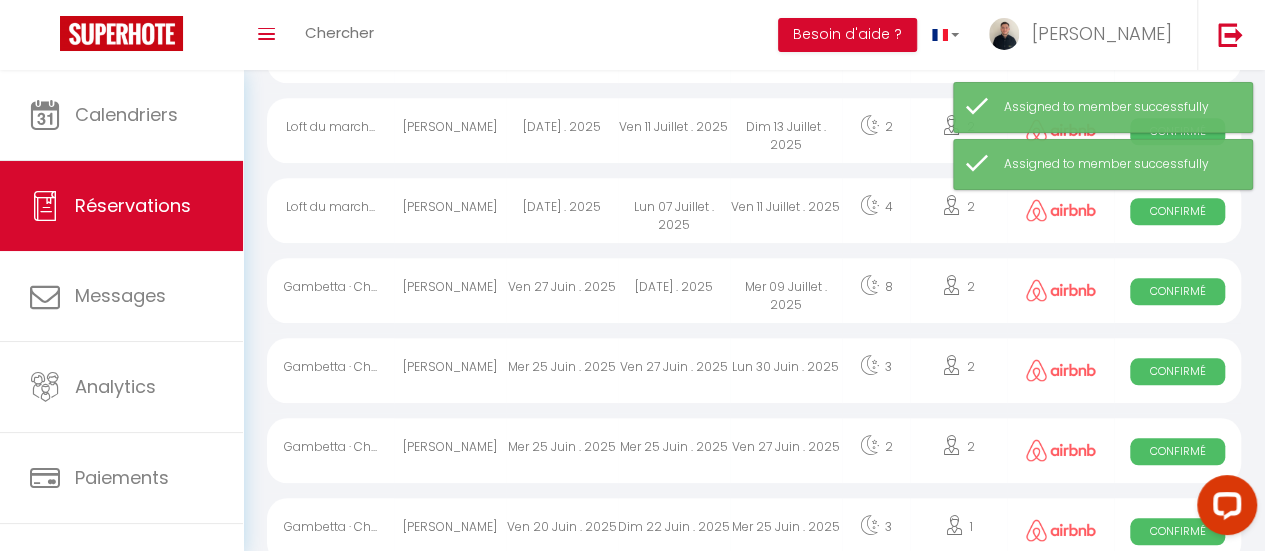 scroll, scrollTop: 824, scrollLeft: 0, axis: vertical 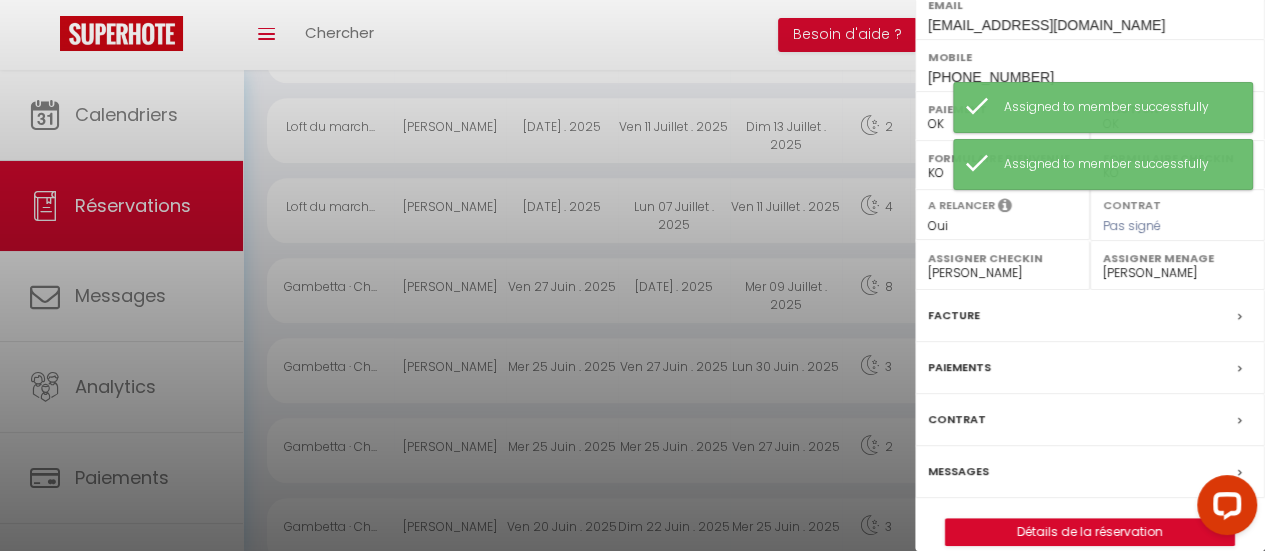 click on "-   [PERSON_NAME] [PERSON_NAME] [PERSON_NAME] [PERSON_NAME] [PERSON_NAME] [PERSON_NAME] PALLIERES [PERSON_NAME] [PERSON_NAME] de soutien [PERSON_NAME] [PERSON_NAME] [PERSON_NAME] [PERSON_NAME][DATE] [PERSON_NAME] [PERSON_NAME] [PERSON_NAME]" at bounding box center (1002, 273) 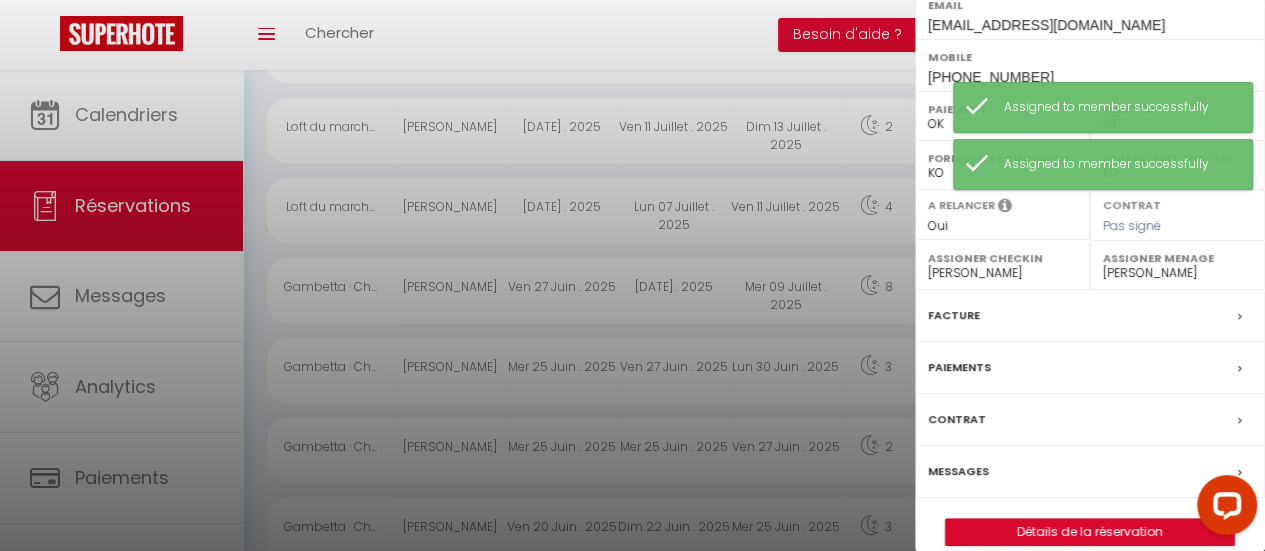 click on "-   [PERSON_NAME] [PERSON_NAME] [PERSON_NAME] [PERSON_NAME] [PERSON_NAME] [PERSON_NAME] PALLIERES [PERSON_NAME] [PERSON_NAME] de soutien [PERSON_NAME] [PERSON_NAME] [PERSON_NAME] [PERSON_NAME][DATE] [PERSON_NAME] [PERSON_NAME] [PERSON_NAME]" at bounding box center (1177, 273) 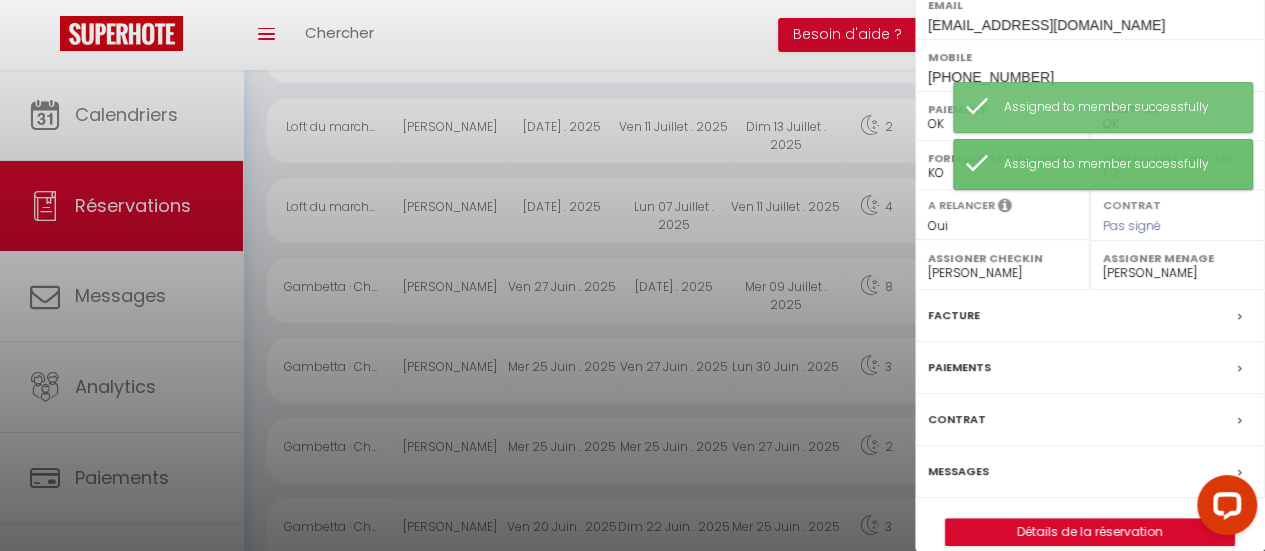 click at bounding box center [632, 275] 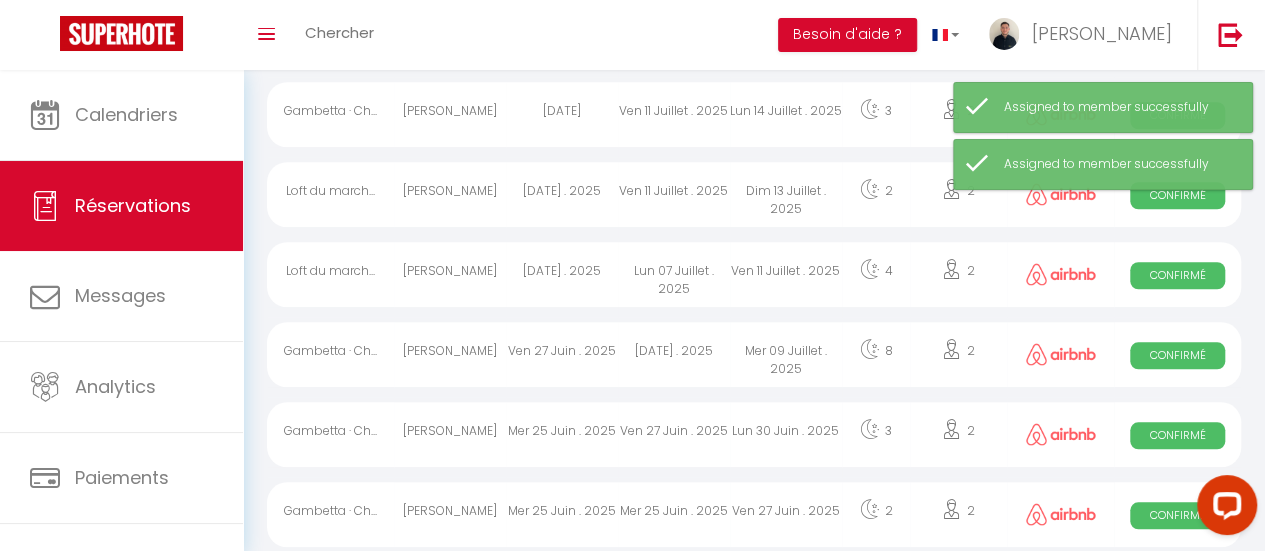 scroll, scrollTop: 754, scrollLeft: 0, axis: vertical 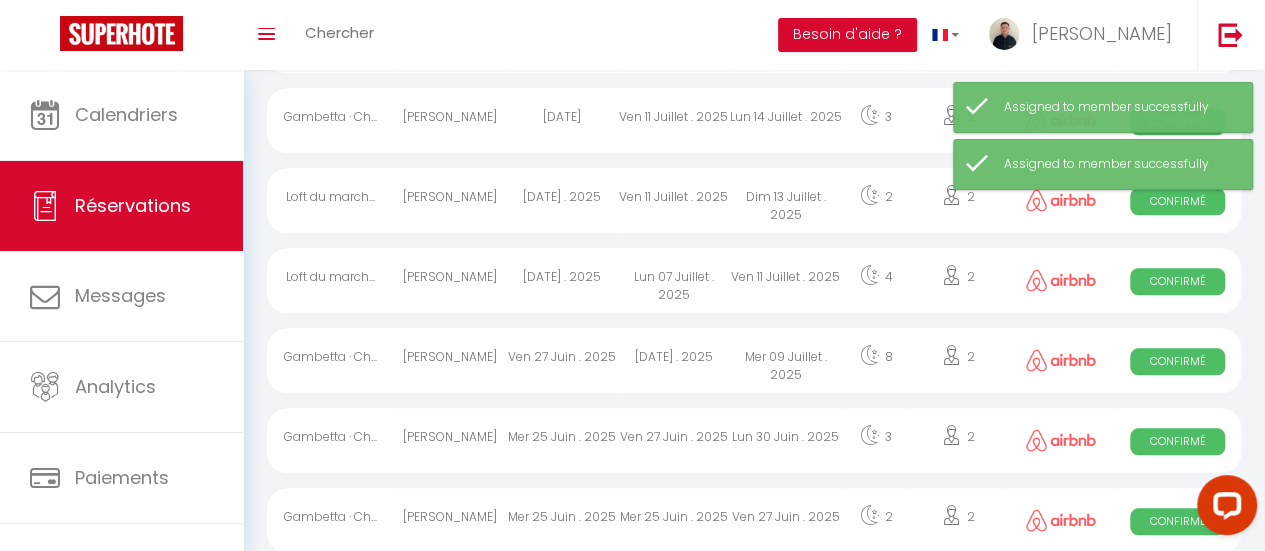 click on "Lun 14 Juillet . 2025" at bounding box center [786, 120] 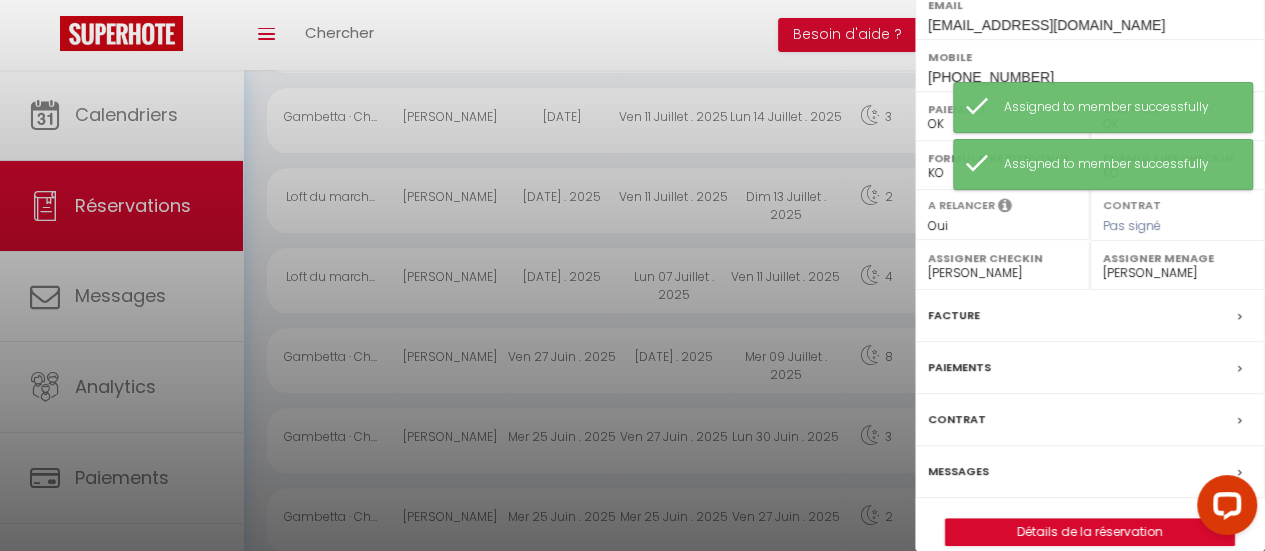 click on "-   [PERSON_NAME] [PERSON_NAME] [PERSON_NAME] [PERSON_NAME] [PERSON_NAME] [PERSON_NAME] PALLIERES [PERSON_NAME] [PERSON_NAME] de soutien [PERSON_NAME] [PERSON_NAME] [PERSON_NAME] [PERSON_NAME][DATE] [PERSON_NAME] [PERSON_NAME] [PERSON_NAME]" at bounding box center [1002, 273] 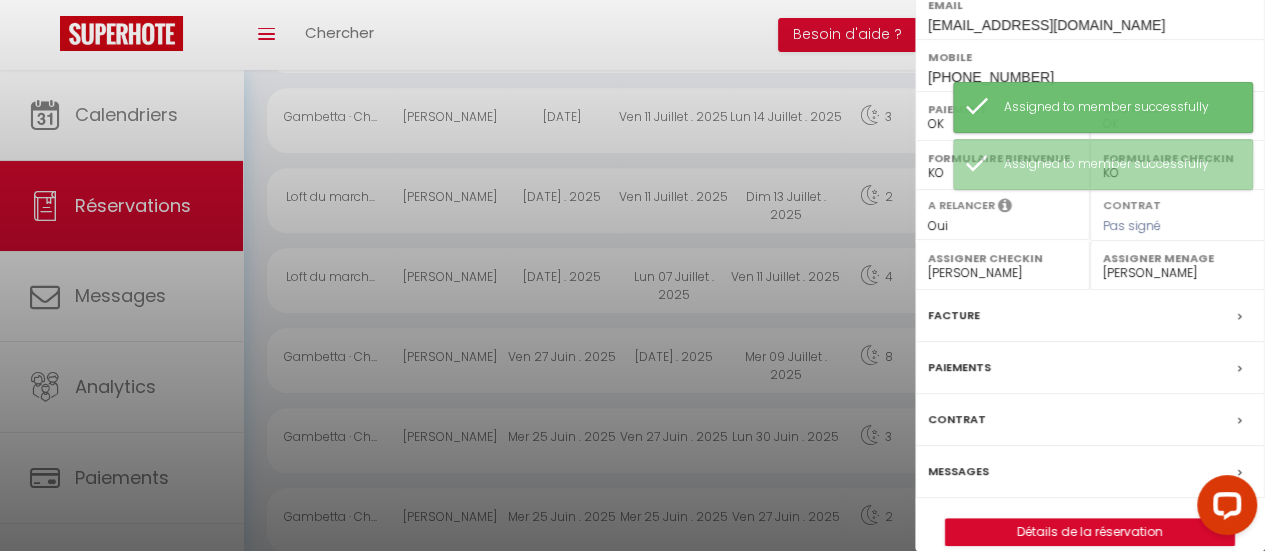 click on "-   [PERSON_NAME] [PERSON_NAME] [PERSON_NAME] [PERSON_NAME] [PERSON_NAME] [PERSON_NAME] PALLIERES [PERSON_NAME] [PERSON_NAME] de soutien [PERSON_NAME] [PERSON_NAME] [PERSON_NAME] [PERSON_NAME][DATE] [PERSON_NAME] [PERSON_NAME] [PERSON_NAME]" at bounding box center [1002, 273] 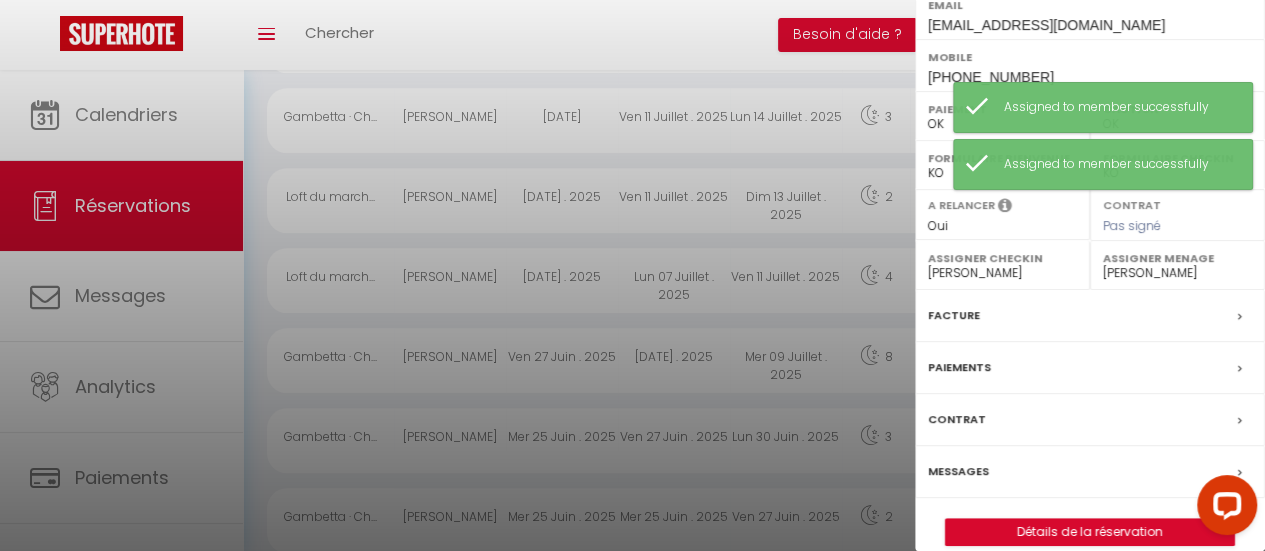 click on "Assigner Menage   -   [PERSON_NAME] [PERSON_NAME] [PERSON_NAME] [PERSON_NAME] [PERSON_NAME] [PERSON_NAME] [PERSON_NAME] [PERSON_NAME] de soutien [PERSON_NAME] [PERSON_NAME] [PERSON_NAME] [PERSON_NAME][DATE] [PERSON_NAME] [PERSON_NAME] [PERSON_NAME]" at bounding box center (1177, 265) 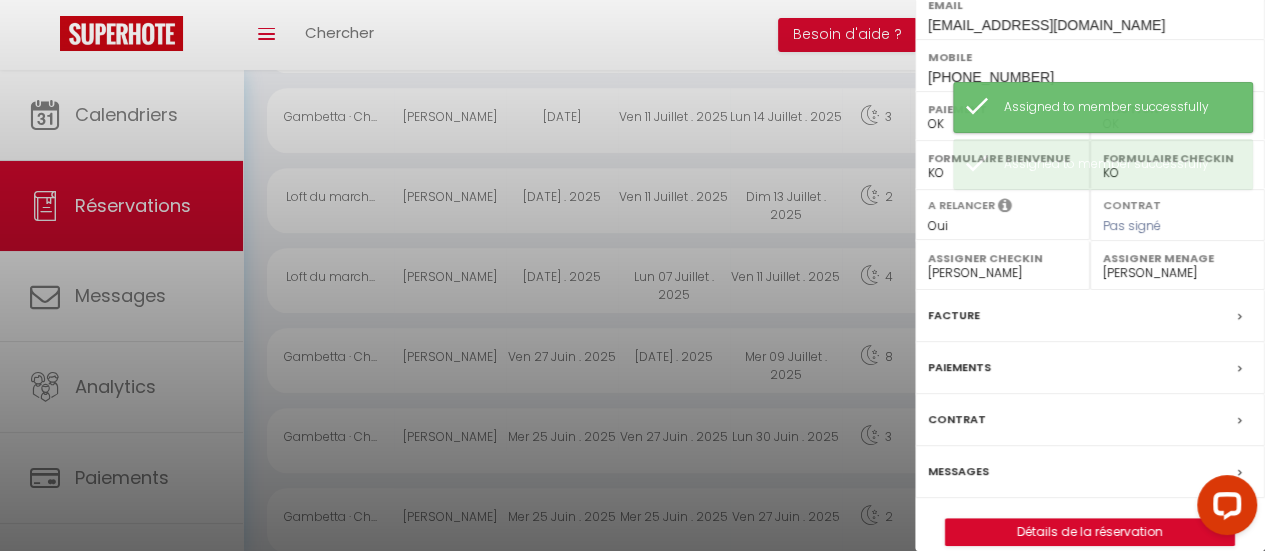 click on "-   [PERSON_NAME] [PERSON_NAME] [PERSON_NAME] [PERSON_NAME] [PERSON_NAME] [PERSON_NAME] PALLIERES [PERSON_NAME] [PERSON_NAME] de soutien [PERSON_NAME] [PERSON_NAME] [PERSON_NAME] [PERSON_NAME][DATE] [PERSON_NAME] [PERSON_NAME] [PERSON_NAME]" at bounding box center (1177, 273) 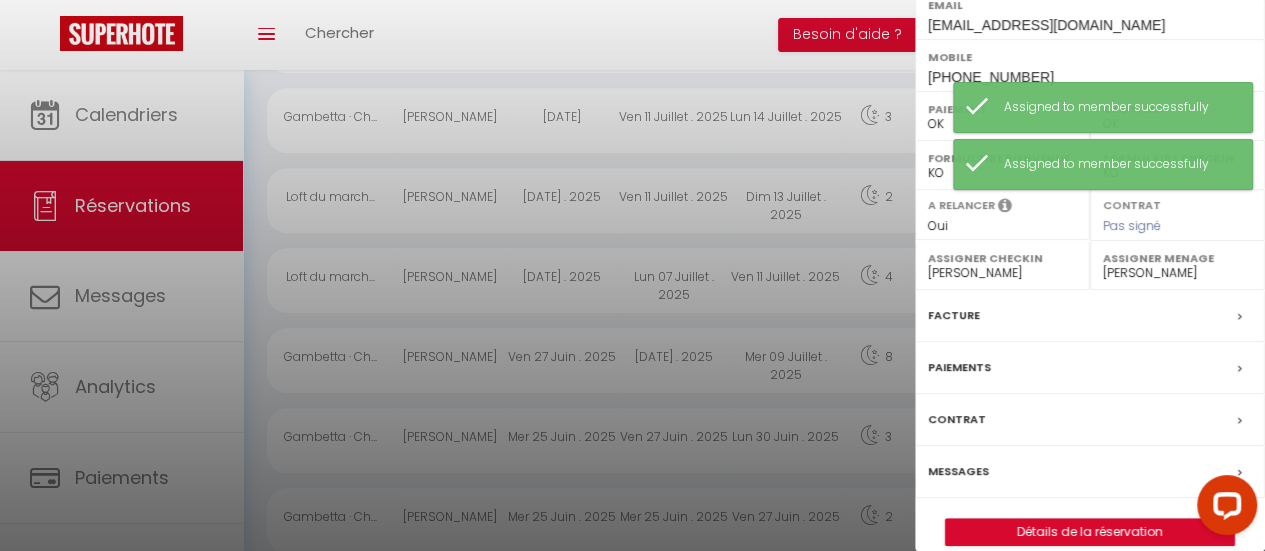 click at bounding box center (632, 275) 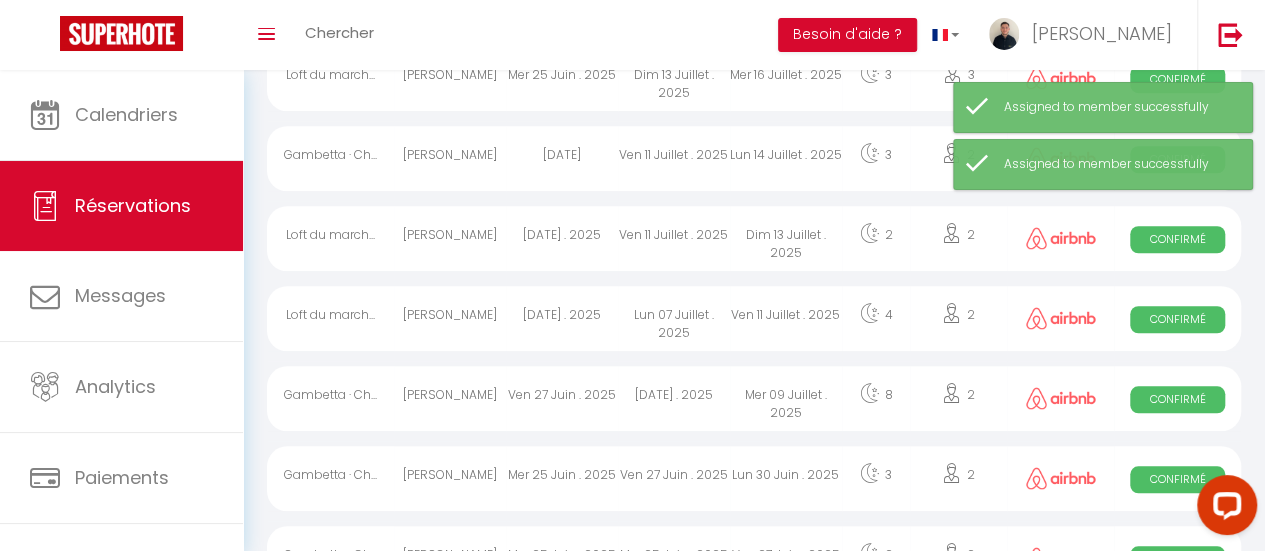 scroll, scrollTop: 704, scrollLeft: 0, axis: vertical 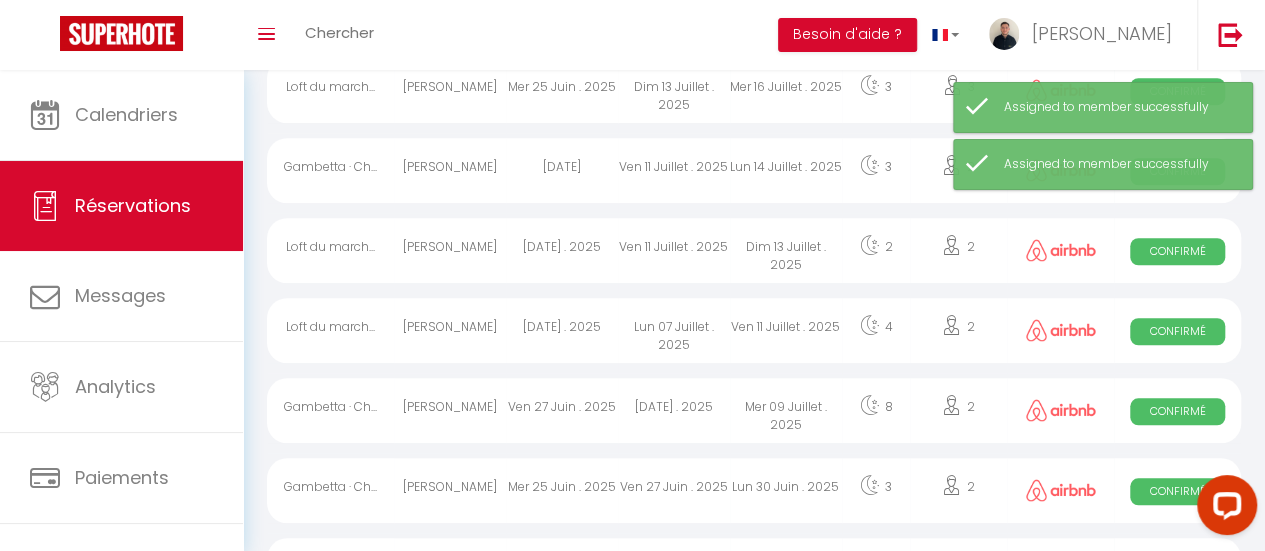 click on "Lun 14 Juillet . 2025" at bounding box center (786, 170) 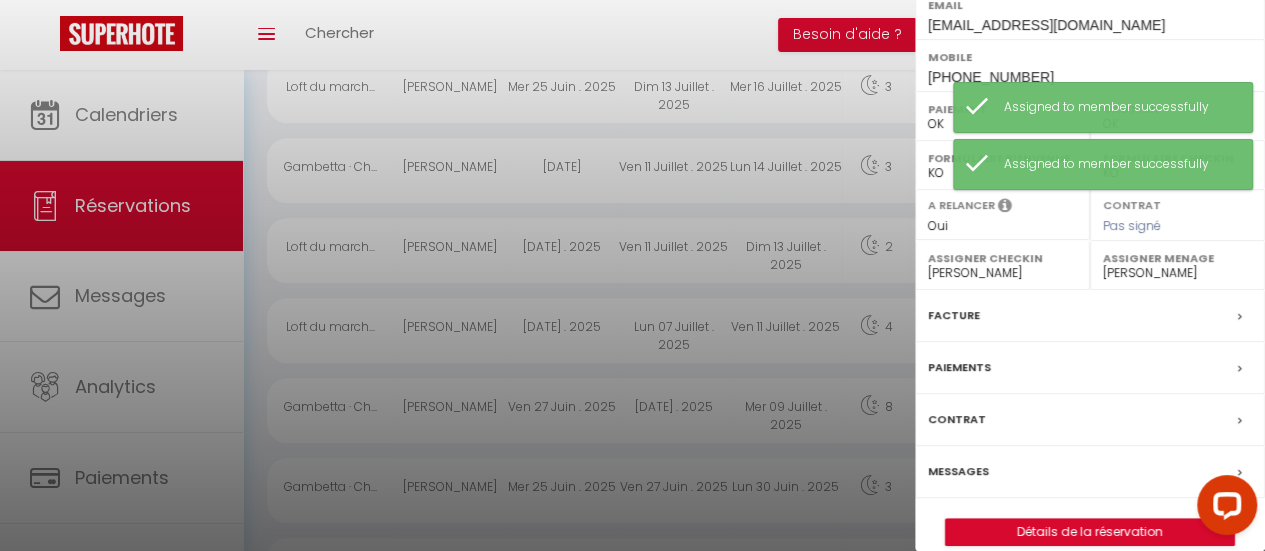 click at bounding box center (632, 275) 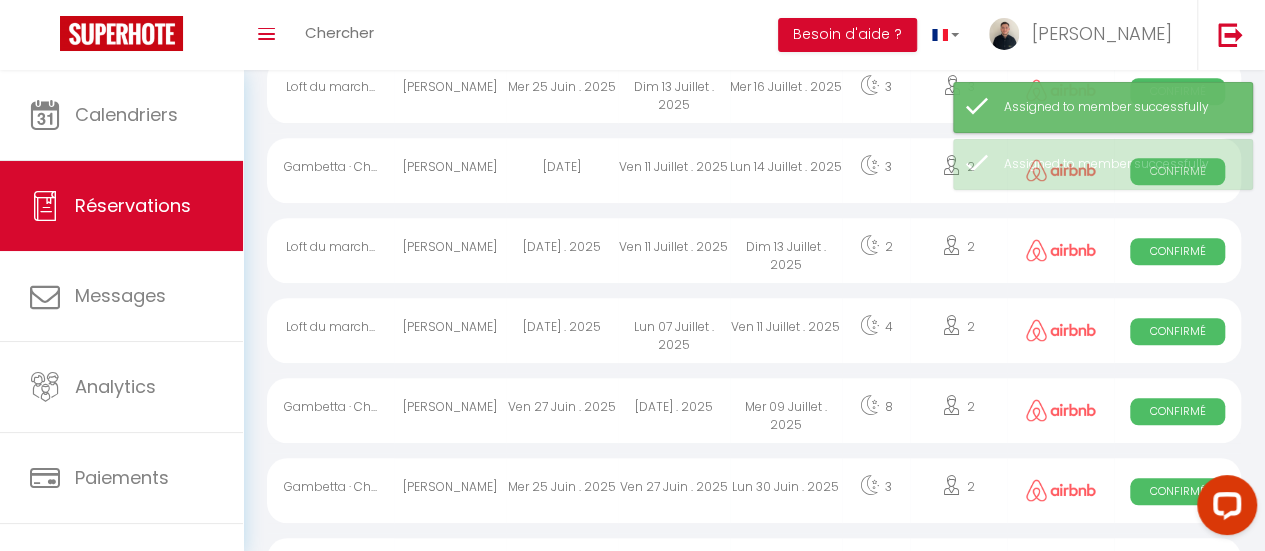 click on "Dim 13 Juillet . 2025" at bounding box center (786, 250) 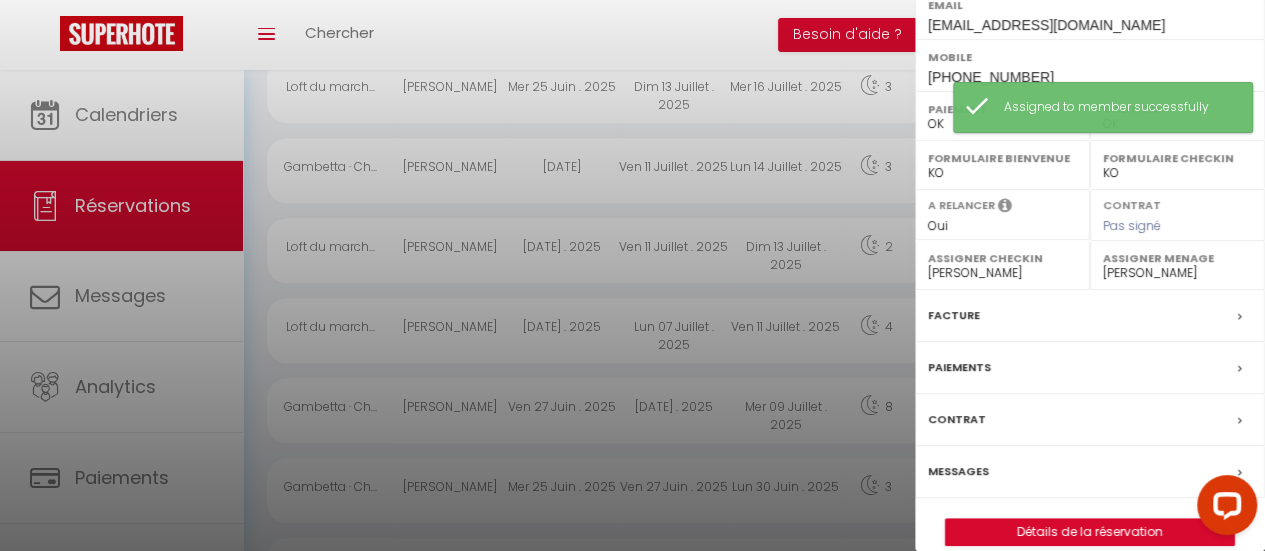 click at bounding box center (632, 275) 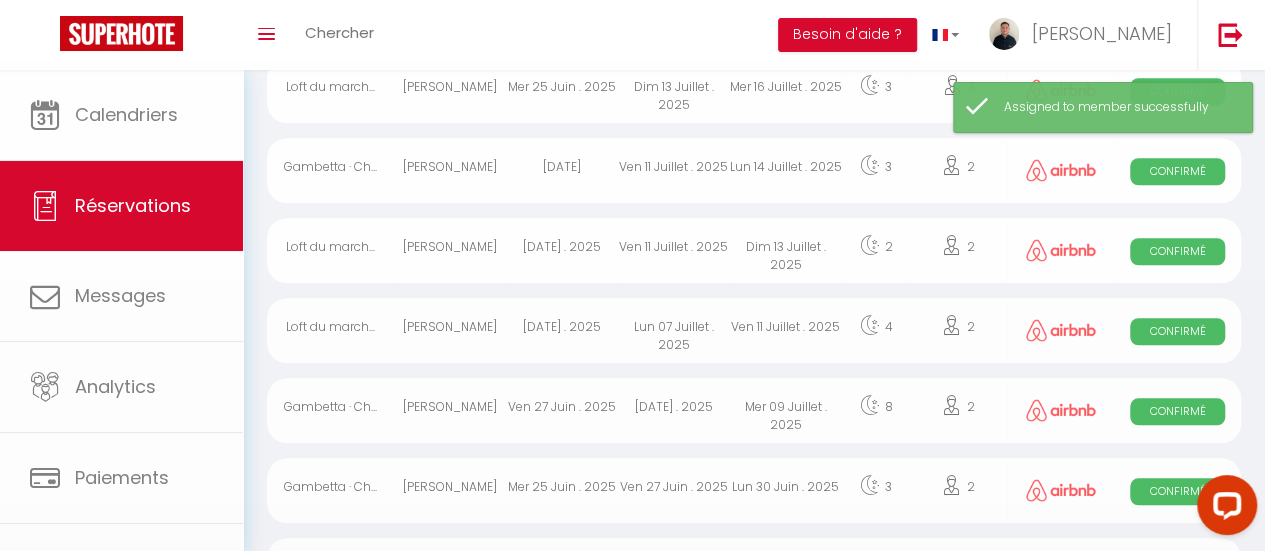 click on "Coaching SuperHote ce soir à 18h00, pour participer:  [URL][DOMAIN_NAME][SECURITY_DATA]   ×     Toggle navigation       Toggle Search     Toggle menubar     Chercher   BUTTON
Besoin d'aide ?
[PERSON_NAME]   Paramètres        Équipe     Résultat de la recherche   Aucun résultat     Calendriers     Réservations     Messages     Analytics      Paiements     Hébergement     Notifications                 Résultat de la recherche   Id   Appart   Voyageur    Checkin   Checkout   Nuits   Pers.   Plateforme   Statut     Résultat de la recherche   Aucun résultat         Bookings         Tous les statuts   Annulé   Confirmé   Non Confirmé   Tout sauf annulé   No Show   Request
Filtrer par hébergement
Tous
[PERSON_NAME] - Appartement 2 chambres
[GEOGRAPHIC_DATA]" at bounding box center [632, 243] 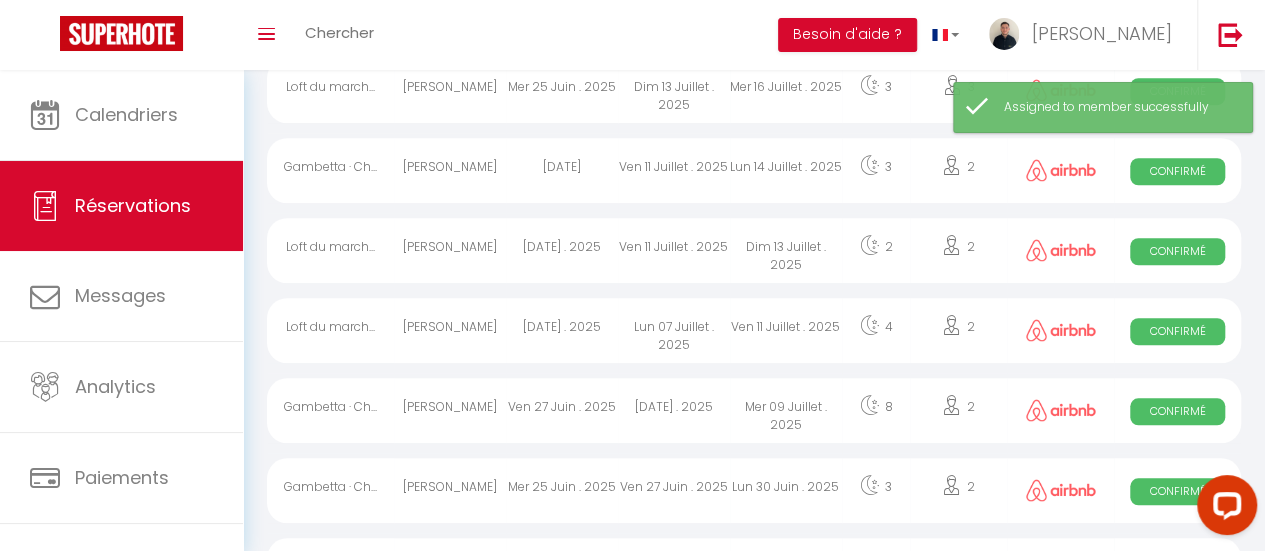 click on "Mer 16 Juillet . 2025" at bounding box center (786, 90) 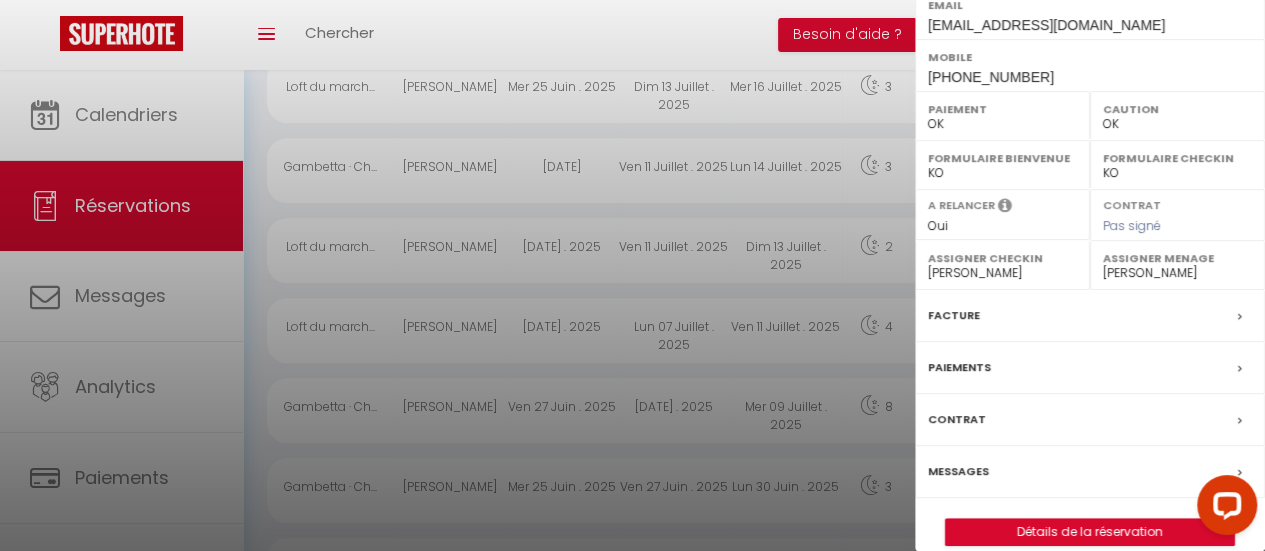 click on "-   [PERSON_NAME] [PERSON_NAME] [PERSON_NAME] [PERSON_NAME] [PERSON_NAME] [PERSON_NAME] PALLIERES [PERSON_NAME] [PERSON_NAME] de soutien [PERSON_NAME] [PERSON_NAME] [PERSON_NAME] [PERSON_NAME][DATE] [PERSON_NAME] [PERSON_NAME] [PERSON_NAME]" at bounding box center (1002, 273) 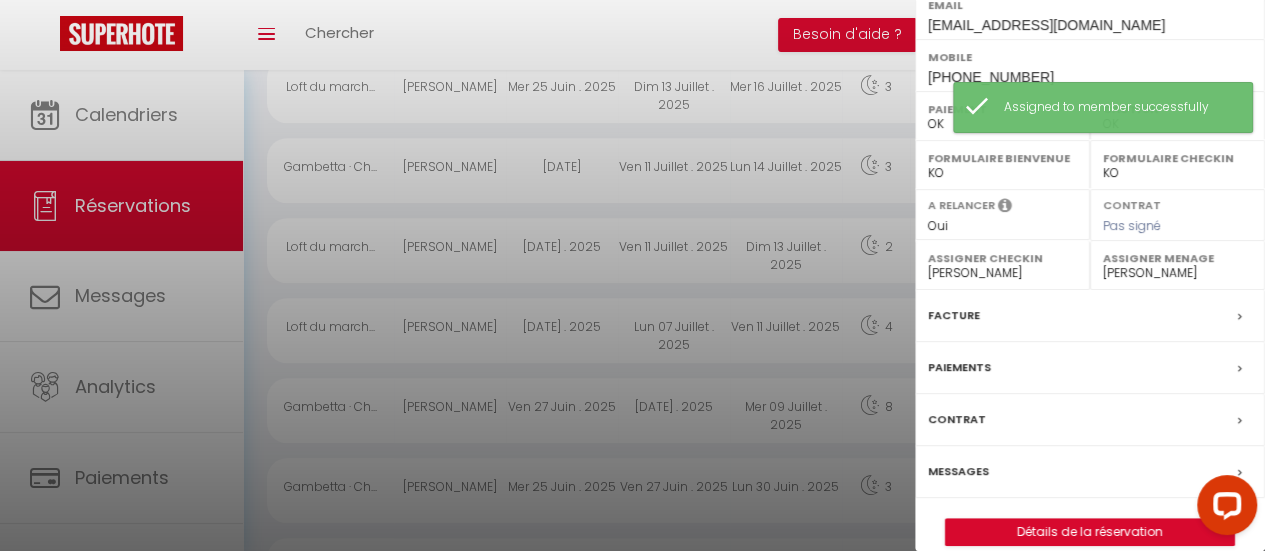 click on "-   [PERSON_NAME] [PERSON_NAME] [PERSON_NAME] [PERSON_NAME] [PERSON_NAME] [PERSON_NAME] PALLIERES [PERSON_NAME] [PERSON_NAME] de soutien [PERSON_NAME] [PERSON_NAME] [PERSON_NAME] [PERSON_NAME][DATE] [PERSON_NAME] [PERSON_NAME] [PERSON_NAME]" at bounding box center (1177, 273) 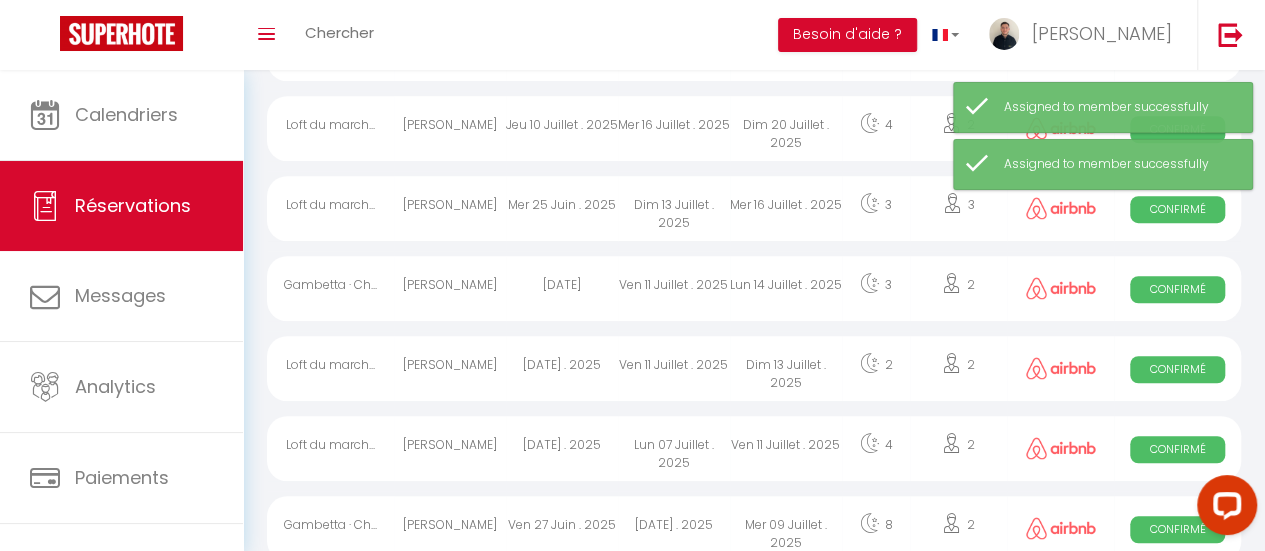scroll, scrollTop: 586, scrollLeft: 0, axis: vertical 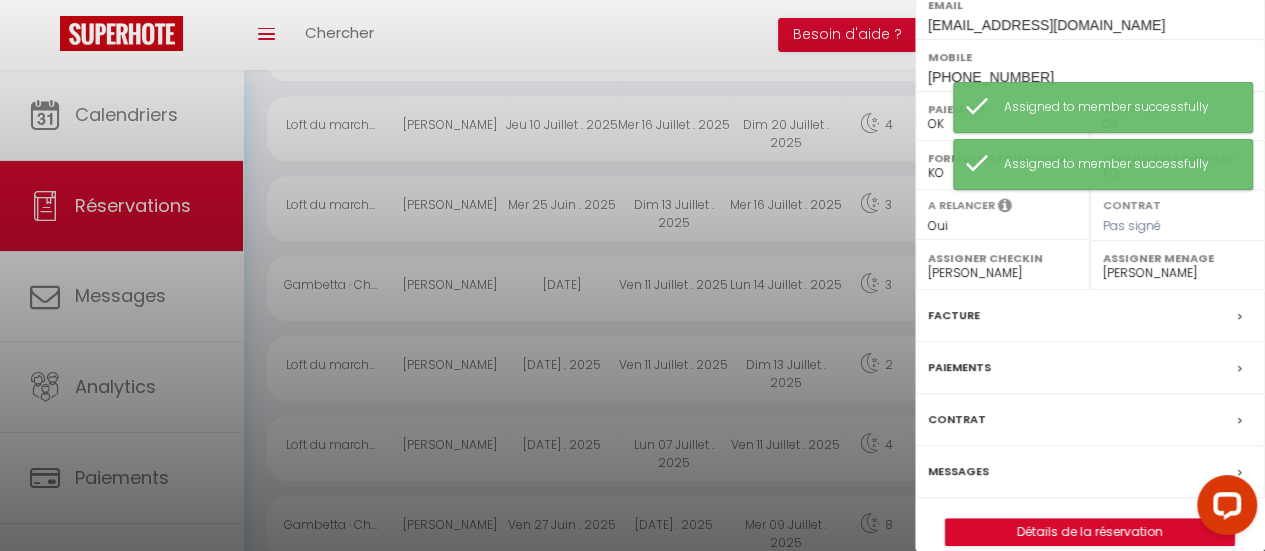 click on "-   [PERSON_NAME] [PERSON_NAME] [PERSON_NAME] [PERSON_NAME] [PERSON_NAME] [PERSON_NAME] PALLIERES [PERSON_NAME] [PERSON_NAME] de soutien [PERSON_NAME] [PERSON_NAME] [PERSON_NAME] [PERSON_NAME][DATE] [PERSON_NAME] [PERSON_NAME] [PERSON_NAME]" at bounding box center (1002, 273) 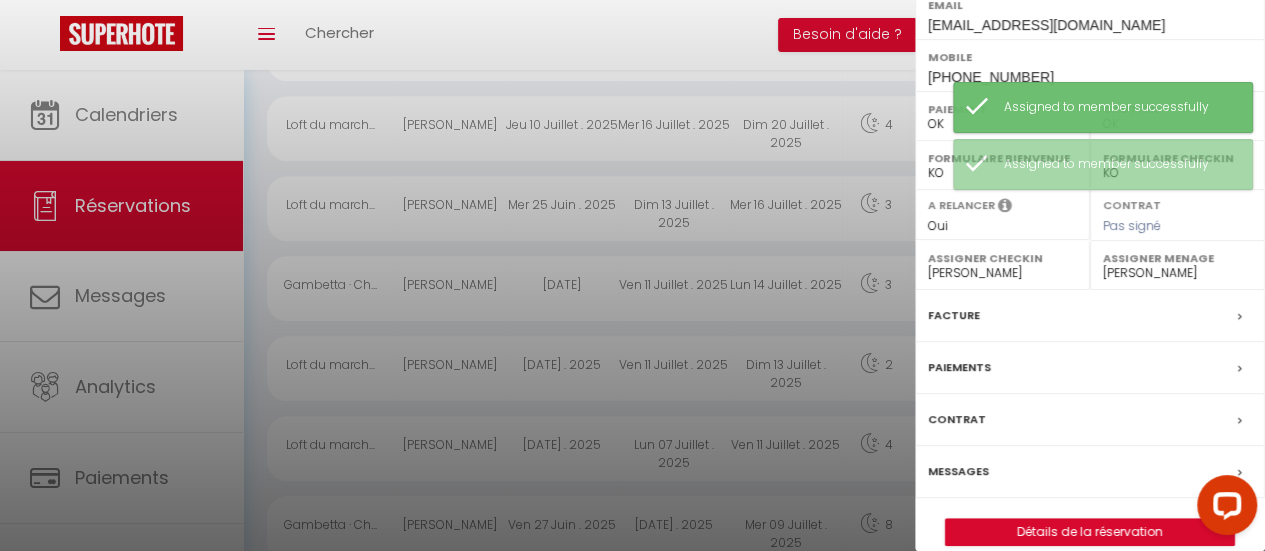 click on "-   [PERSON_NAME] [PERSON_NAME] [PERSON_NAME] [PERSON_NAME] [PERSON_NAME] [PERSON_NAME] PALLIERES [PERSON_NAME] [PERSON_NAME] de soutien [PERSON_NAME] [PERSON_NAME] [PERSON_NAME] [PERSON_NAME][DATE] [PERSON_NAME] [PERSON_NAME] [PERSON_NAME]" at bounding box center [1002, 273] 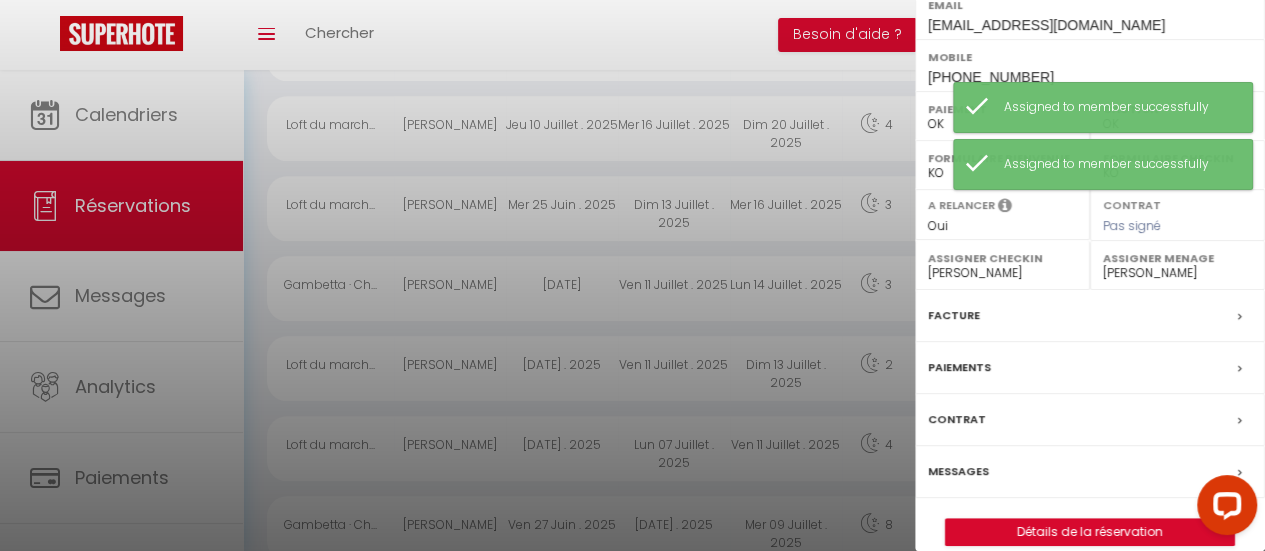 click on "Assigner Menage   -   [PERSON_NAME] [PERSON_NAME] [PERSON_NAME] [PERSON_NAME] [PERSON_NAME] [PERSON_NAME] [PERSON_NAME] [PERSON_NAME] de soutien [PERSON_NAME] [PERSON_NAME] [PERSON_NAME] [PERSON_NAME][DATE] [PERSON_NAME] [PERSON_NAME] [PERSON_NAME]" at bounding box center (1177, 265) 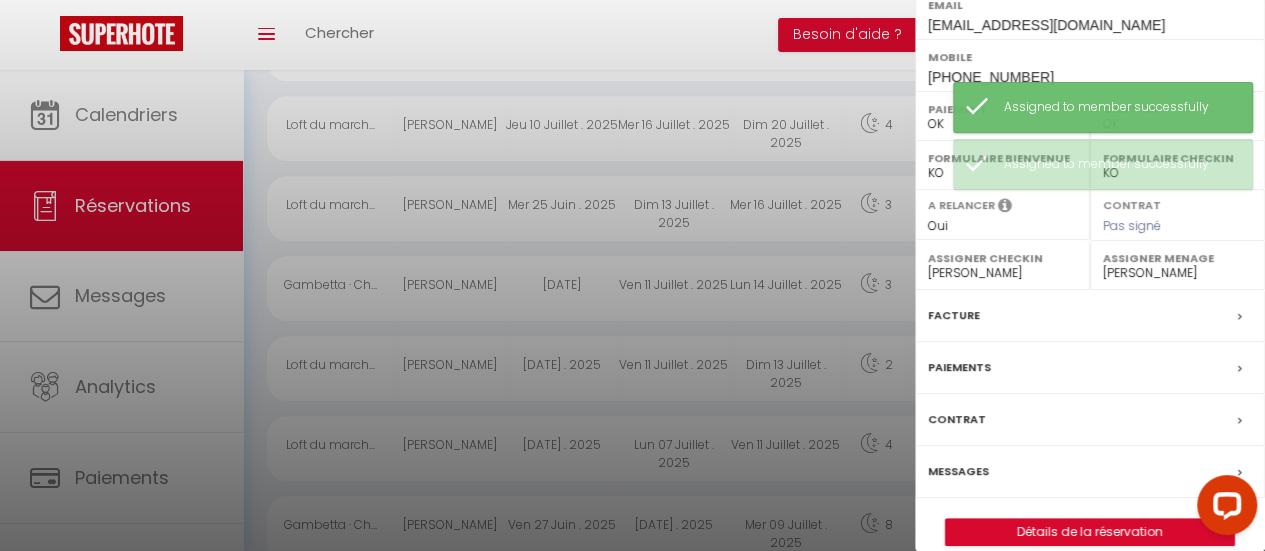 click on "-   [PERSON_NAME] [PERSON_NAME] [PERSON_NAME] [PERSON_NAME] [PERSON_NAME] [PERSON_NAME] PALLIERES [PERSON_NAME] [PERSON_NAME] de soutien [PERSON_NAME] [PERSON_NAME] [PERSON_NAME] [PERSON_NAME][DATE] [PERSON_NAME] [PERSON_NAME] [PERSON_NAME]" at bounding box center (1177, 273) 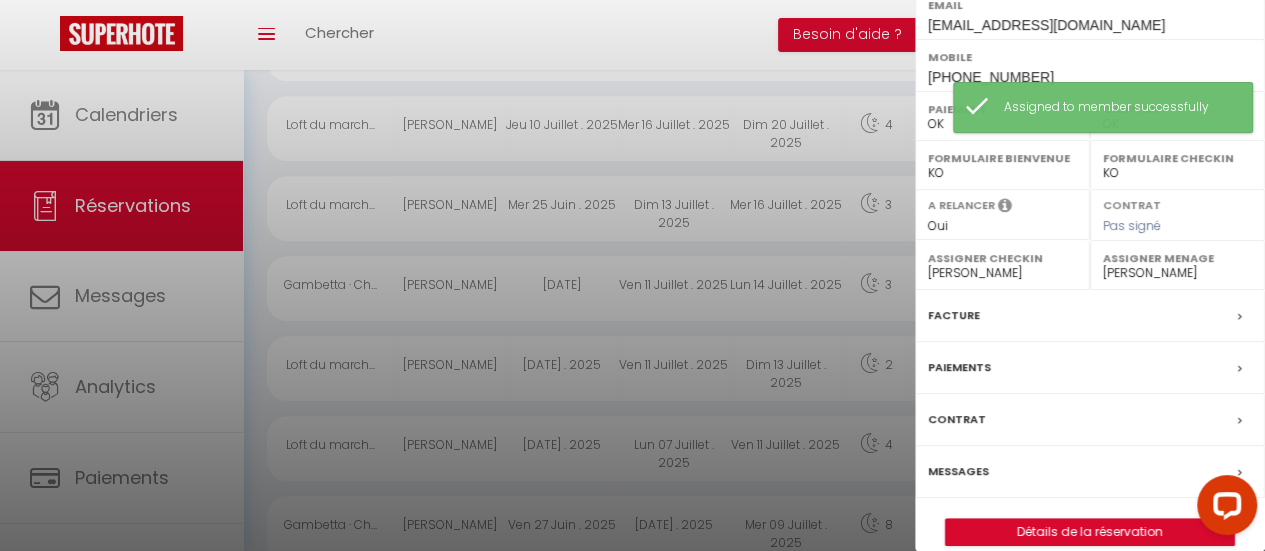 click on "-   [PERSON_NAME] [PERSON_NAME] [PERSON_NAME] [PERSON_NAME] [PERSON_NAME] [PERSON_NAME] PALLIERES [PERSON_NAME] [PERSON_NAME] de soutien [PERSON_NAME] [PERSON_NAME] [PERSON_NAME] [PERSON_NAME][DATE] [PERSON_NAME] [PERSON_NAME] [PERSON_NAME]" at bounding box center (1177, 273) 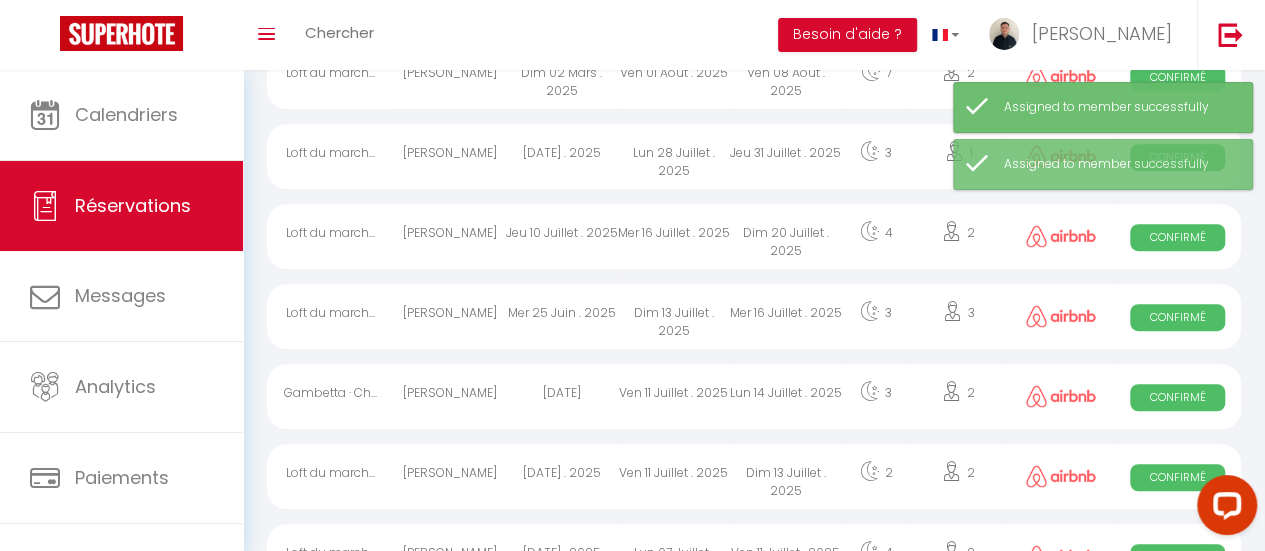 scroll, scrollTop: 470, scrollLeft: 0, axis: vertical 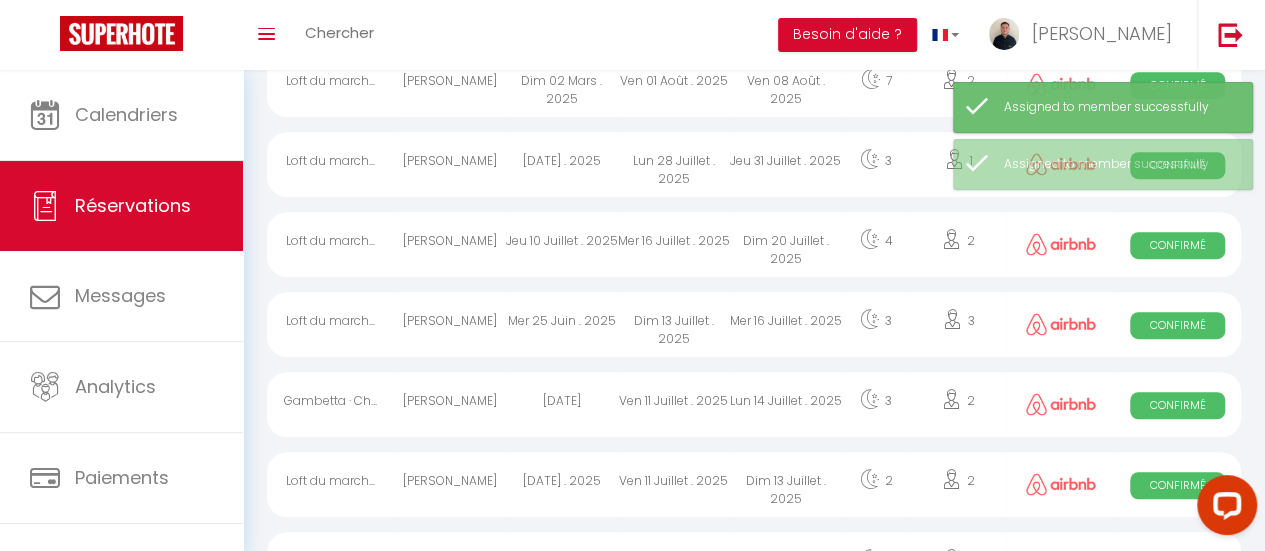 click on "Jeu 31 Juillet . 2025" at bounding box center [786, 164] 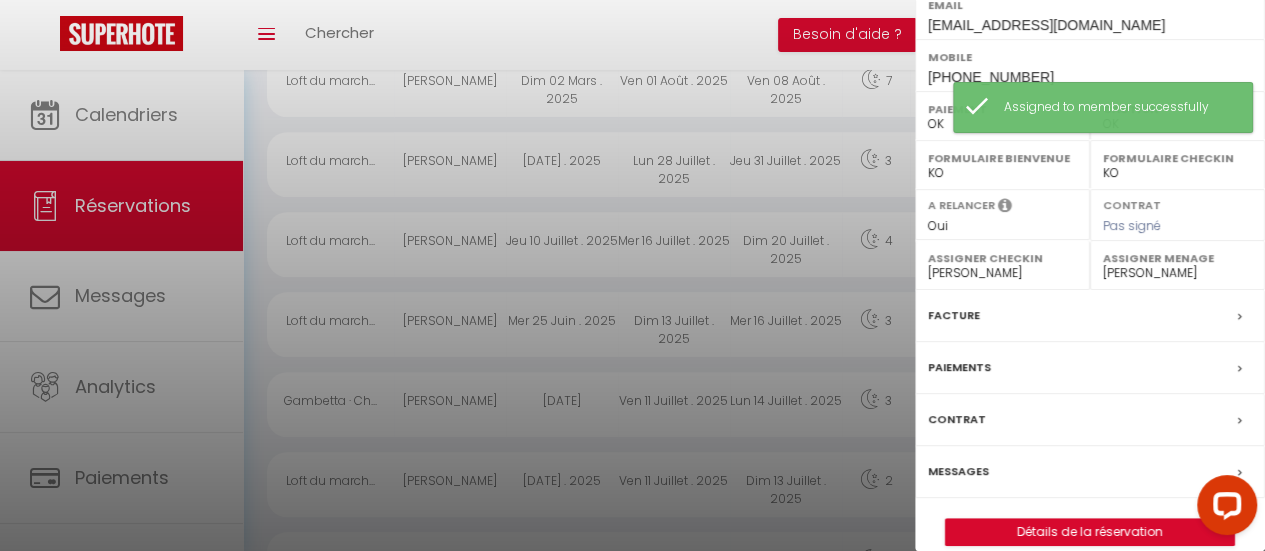 click on "-   [PERSON_NAME] [PERSON_NAME] [PERSON_NAME] [PERSON_NAME] [PERSON_NAME] [PERSON_NAME] PALLIERES [PERSON_NAME] [PERSON_NAME] de soutien [PERSON_NAME] [PERSON_NAME] [PERSON_NAME] [PERSON_NAME][DATE] [PERSON_NAME] [PERSON_NAME] [PERSON_NAME]" at bounding box center (1002, 273) 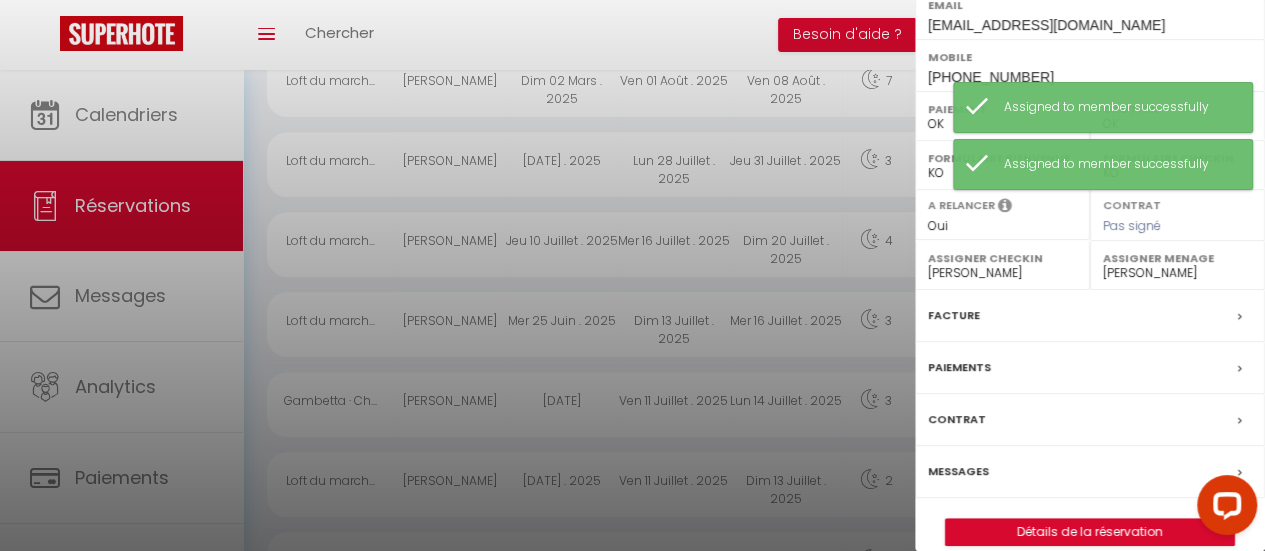 click on "Assigner Menage" at bounding box center (1177, 258) 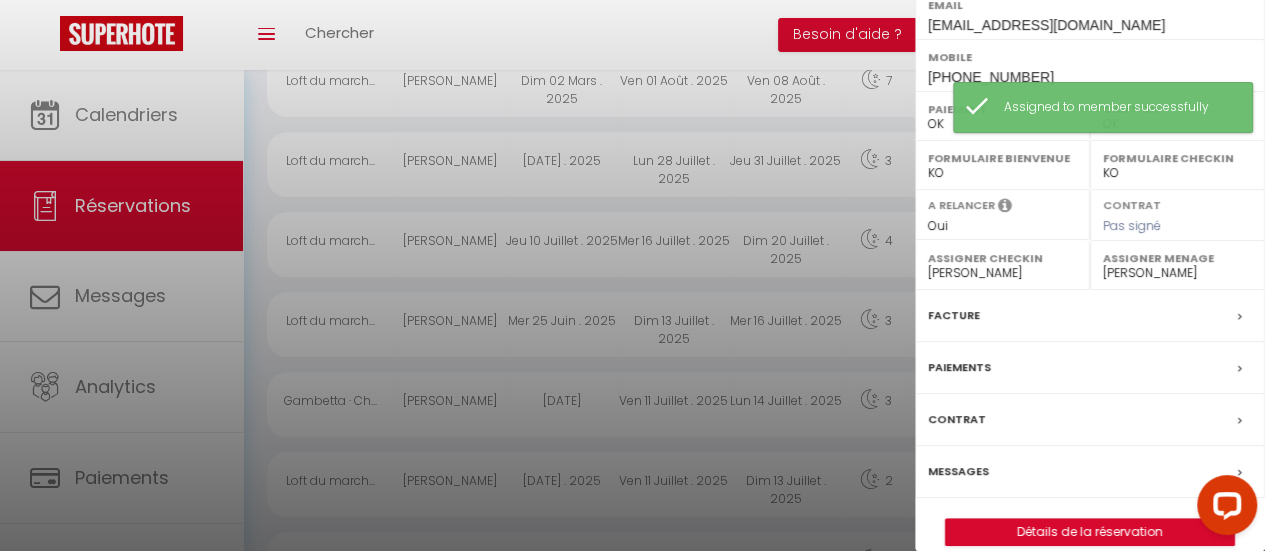 click on "-   [PERSON_NAME] [PERSON_NAME] [PERSON_NAME] [PERSON_NAME] [PERSON_NAME] [PERSON_NAME] PALLIERES [PERSON_NAME] [PERSON_NAME] de soutien [PERSON_NAME] [PERSON_NAME] [PERSON_NAME] [PERSON_NAME][DATE] [PERSON_NAME] [PERSON_NAME] [PERSON_NAME]" at bounding box center [1177, 273] 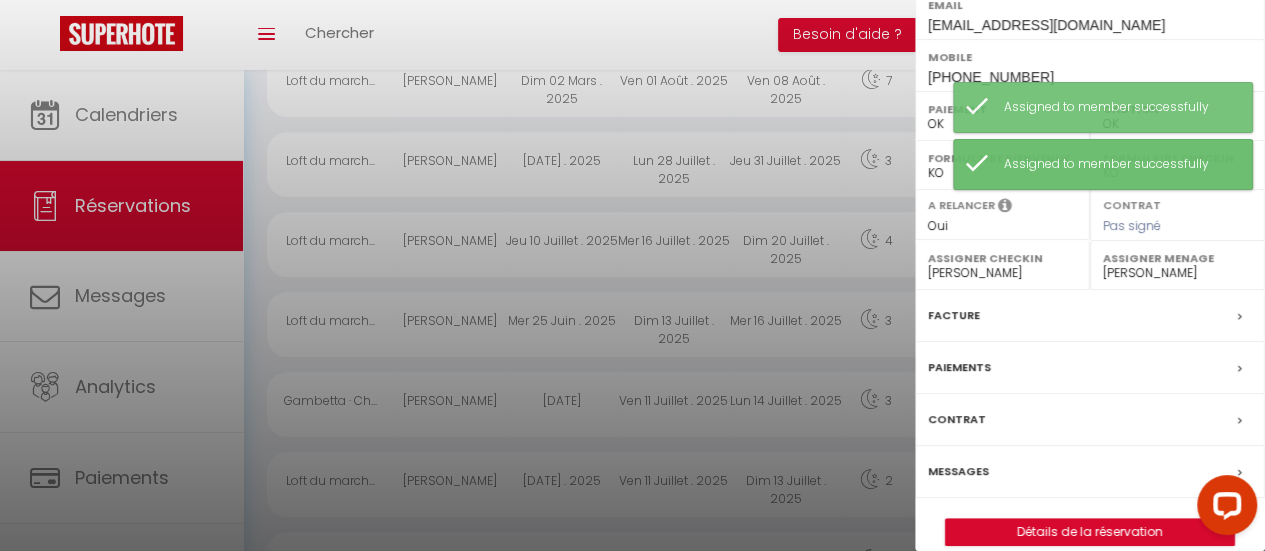 click at bounding box center [632, 275] 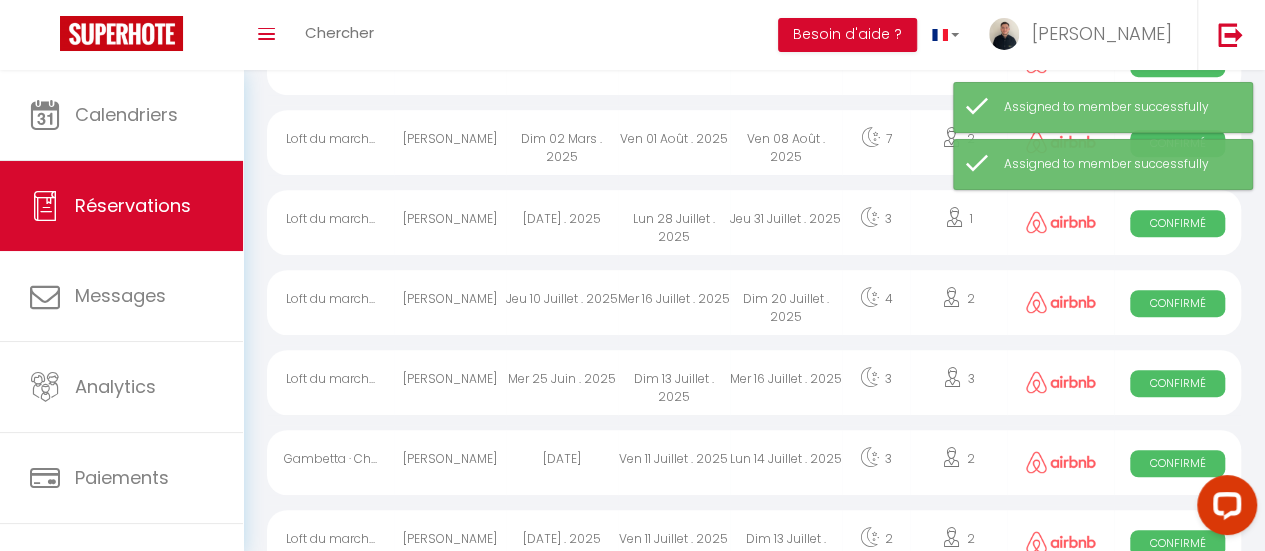 scroll, scrollTop: 408, scrollLeft: 0, axis: vertical 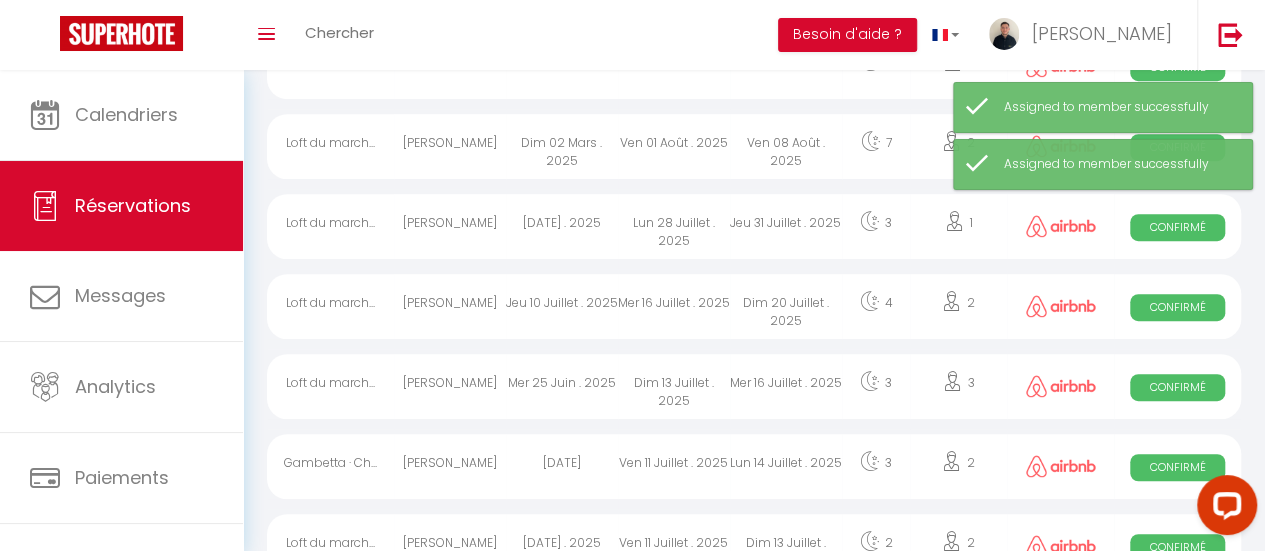 click on "Ven 08 Août . 2025" at bounding box center [786, 146] 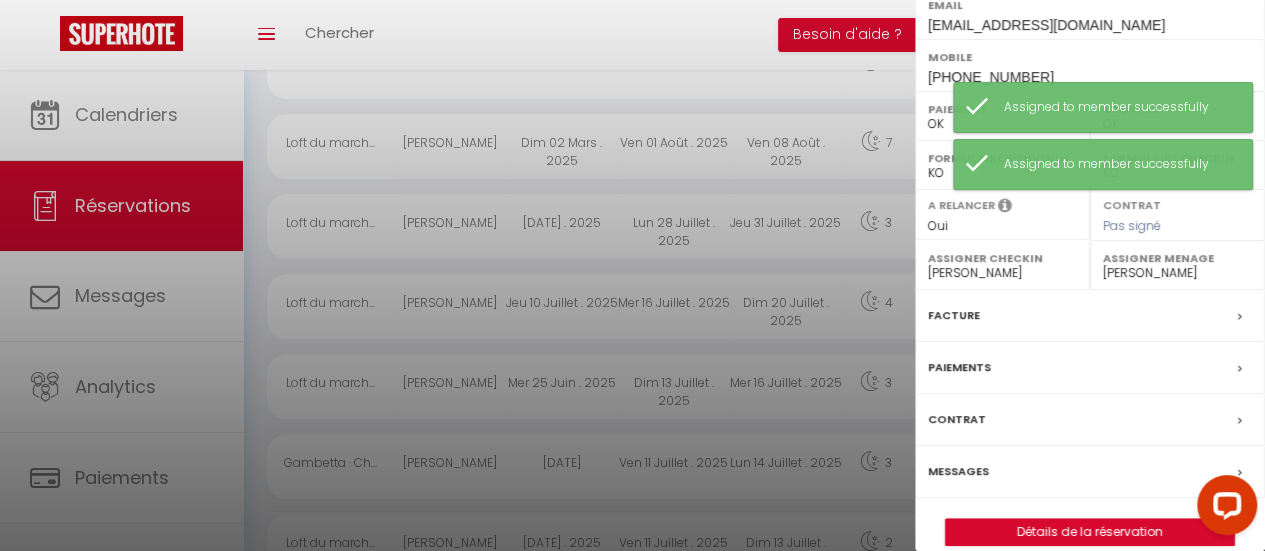 click on "-   [PERSON_NAME] [PERSON_NAME] [PERSON_NAME] [PERSON_NAME] [PERSON_NAME] [PERSON_NAME] PALLIERES [PERSON_NAME] [PERSON_NAME] de soutien [PERSON_NAME] [PERSON_NAME] [PERSON_NAME] [PERSON_NAME][DATE] [PERSON_NAME] [PERSON_NAME] [PERSON_NAME]" at bounding box center [1002, 273] 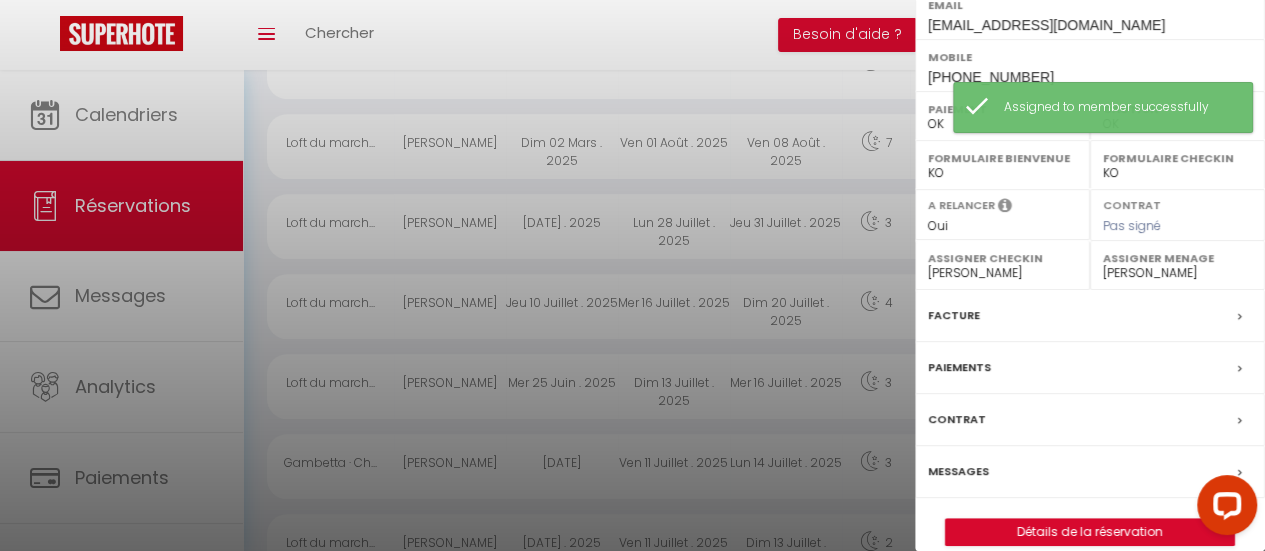 click on "-   [PERSON_NAME] [PERSON_NAME] [PERSON_NAME] [PERSON_NAME] [PERSON_NAME] [PERSON_NAME] PALLIERES [PERSON_NAME] [PERSON_NAME] de soutien [PERSON_NAME] [PERSON_NAME] [PERSON_NAME] [PERSON_NAME][DATE] [PERSON_NAME] [PERSON_NAME] [PERSON_NAME]" at bounding box center (1002, 273) 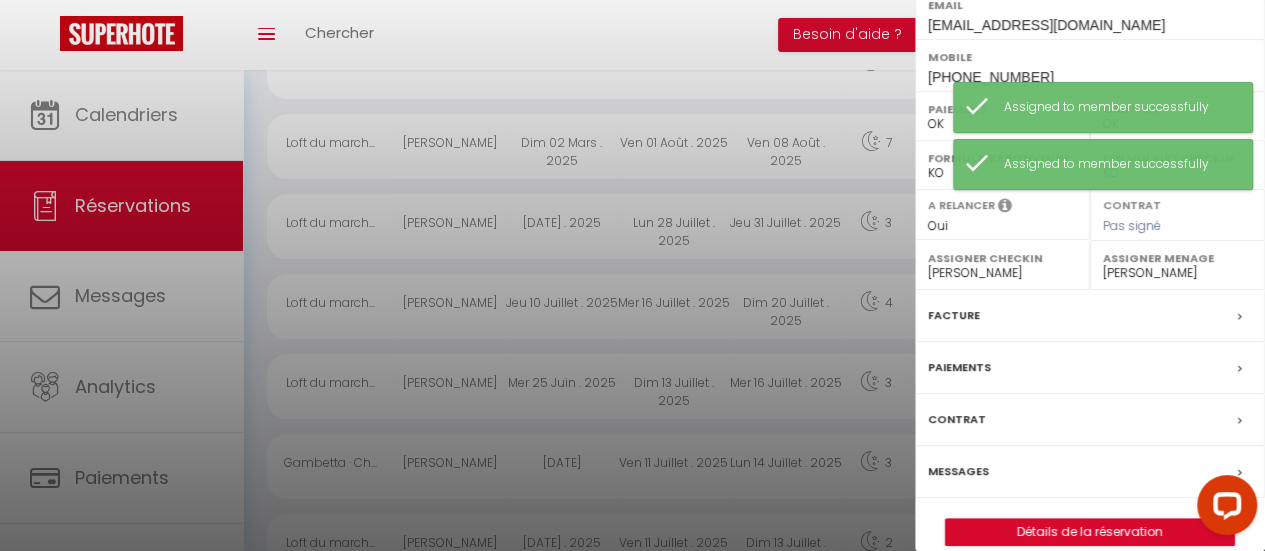 click on "-   [PERSON_NAME] [PERSON_NAME] [PERSON_NAME] [PERSON_NAME] [PERSON_NAME] [PERSON_NAME] PALLIERES [PERSON_NAME] [PERSON_NAME] de soutien [PERSON_NAME] [PERSON_NAME] [PERSON_NAME] [PERSON_NAME][DATE] [PERSON_NAME] [PERSON_NAME] [PERSON_NAME]" at bounding box center (1177, 273) 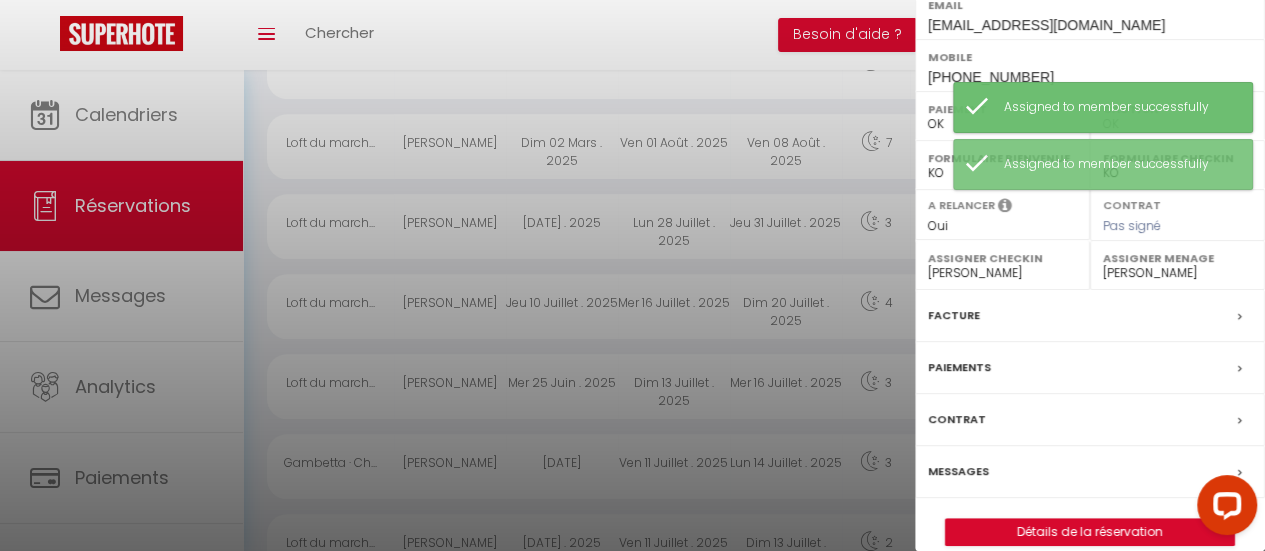 click on "-   [PERSON_NAME] [PERSON_NAME] [PERSON_NAME] [PERSON_NAME] [PERSON_NAME] [PERSON_NAME] PALLIERES [PERSON_NAME] [PERSON_NAME] de soutien [PERSON_NAME] [PERSON_NAME] [PERSON_NAME] [PERSON_NAME][DATE] [PERSON_NAME] [PERSON_NAME] [PERSON_NAME]" at bounding box center (1177, 273) 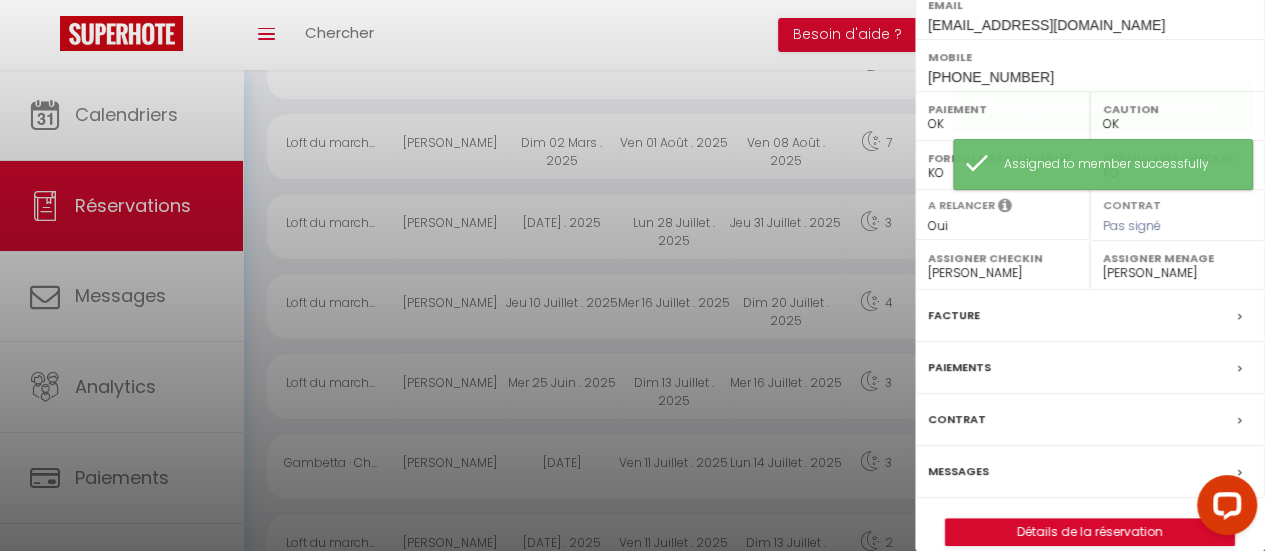 click at bounding box center (632, 275) 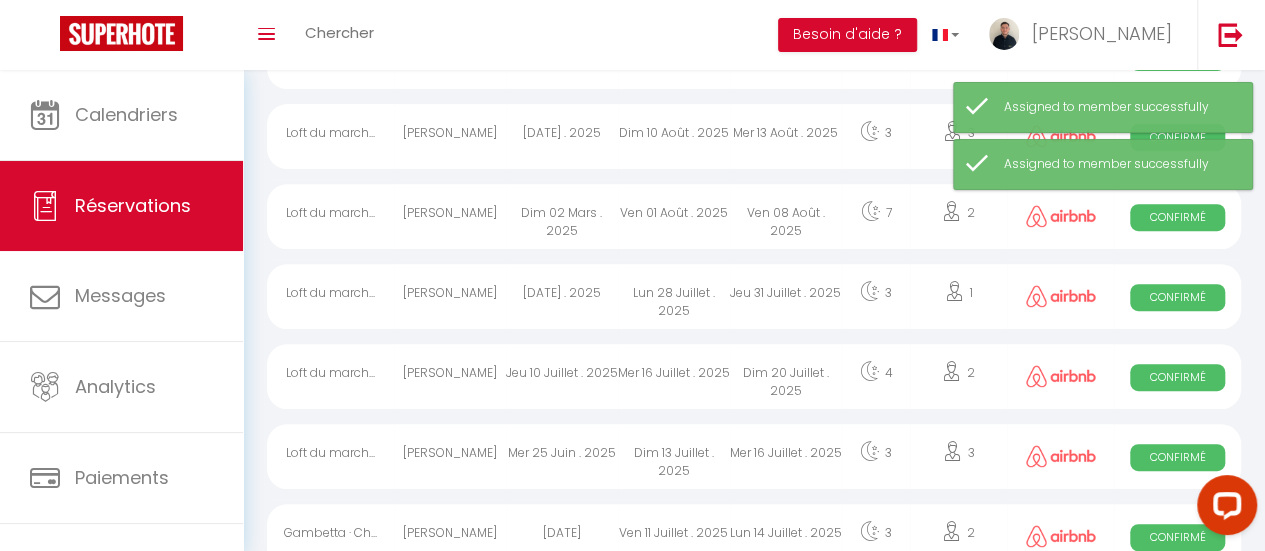 scroll, scrollTop: 324, scrollLeft: 0, axis: vertical 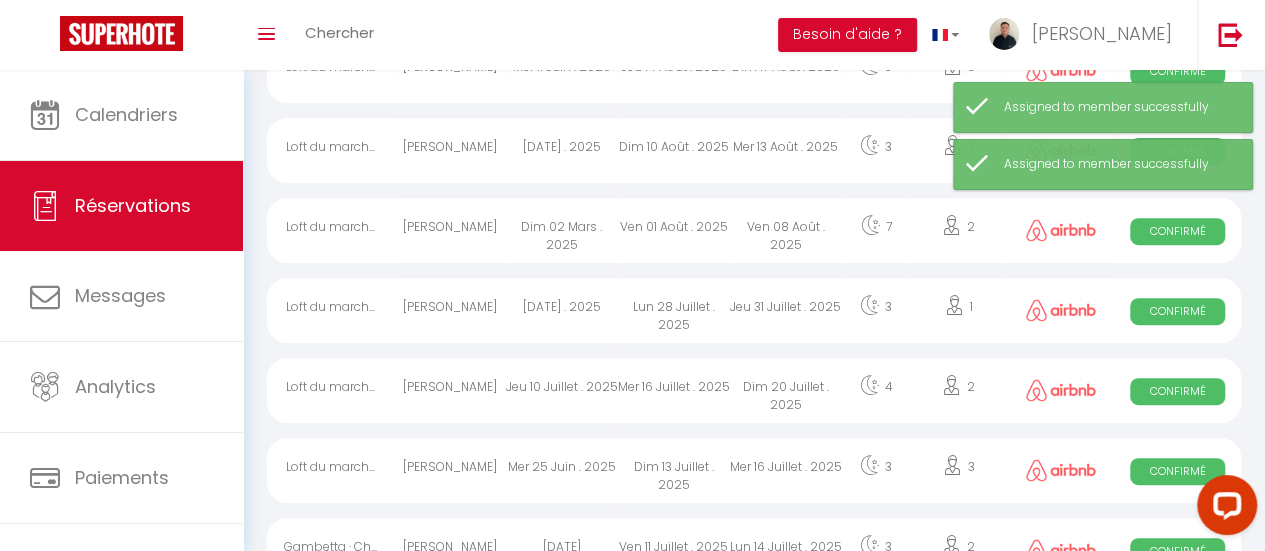 click on "Mer 13 Août . 2025" at bounding box center (786, 150) 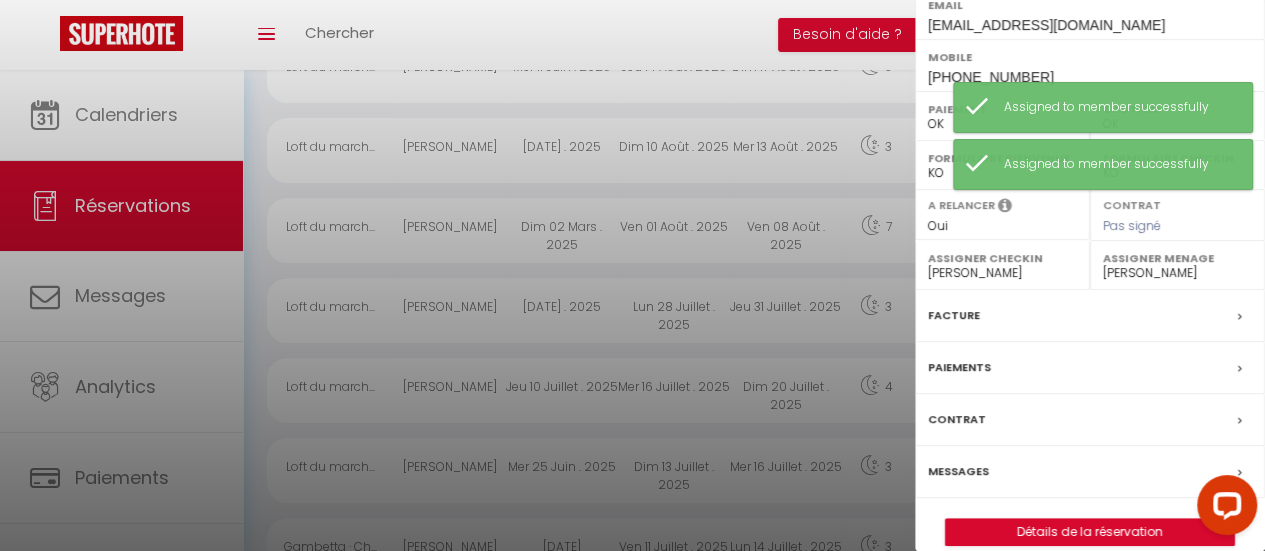 click on "-   [PERSON_NAME] [PERSON_NAME] [PERSON_NAME] [PERSON_NAME] [PERSON_NAME] [PERSON_NAME] PALLIERES [PERSON_NAME] [PERSON_NAME] de soutien [PERSON_NAME] [PERSON_NAME] [PERSON_NAME] [PERSON_NAME][DATE] [PERSON_NAME] [PERSON_NAME] [PERSON_NAME]" at bounding box center [1002, 273] 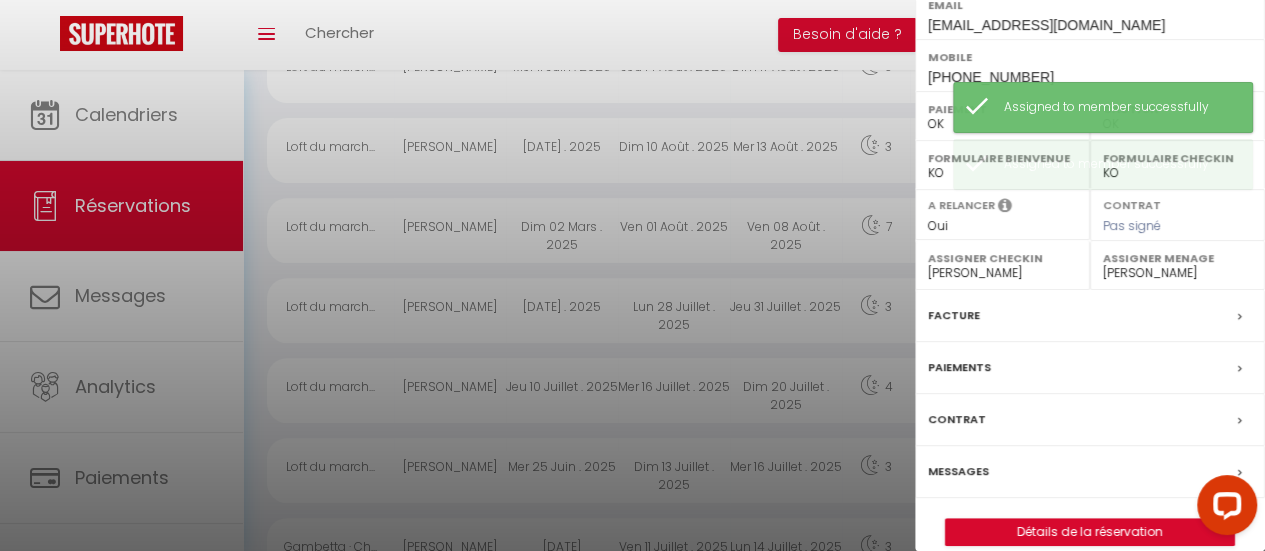 click on "-   [PERSON_NAME] [PERSON_NAME] [PERSON_NAME] [PERSON_NAME] [PERSON_NAME] [PERSON_NAME] PALLIERES [PERSON_NAME] [PERSON_NAME] de soutien [PERSON_NAME] [PERSON_NAME] [PERSON_NAME] [PERSON_NAME][DATE] [PERSON_NAME] [PERSON_NAME] [PERSON_NAME]" at bounding box center [1177, 273] 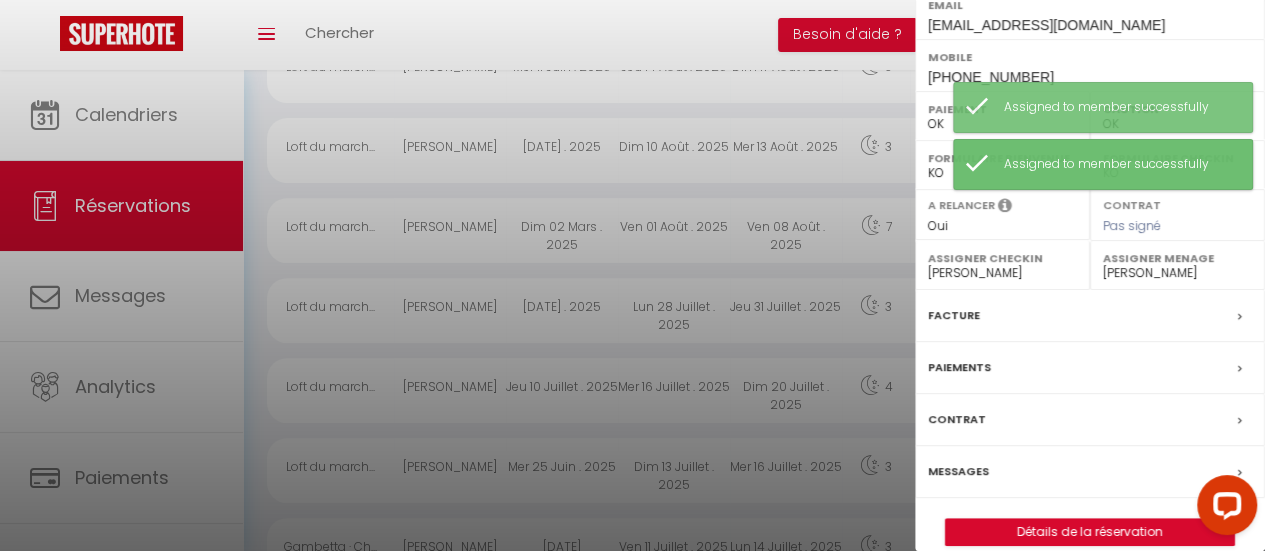 click at bounding box center [632, 275] 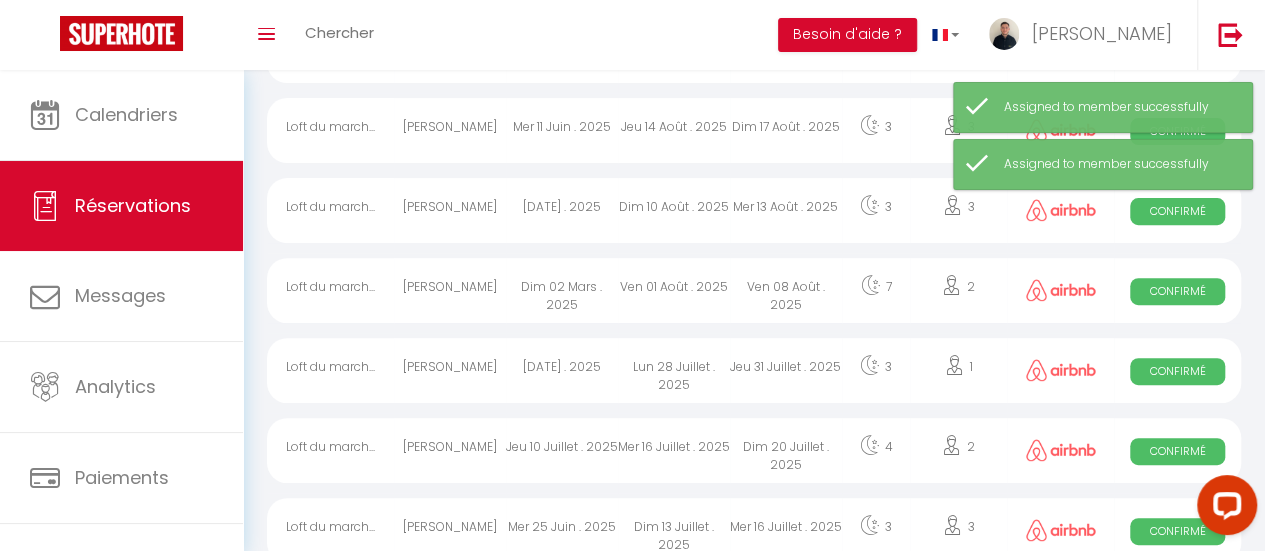 scroll, scrollTop: 254, scrollLeft: 0, axis: vertical 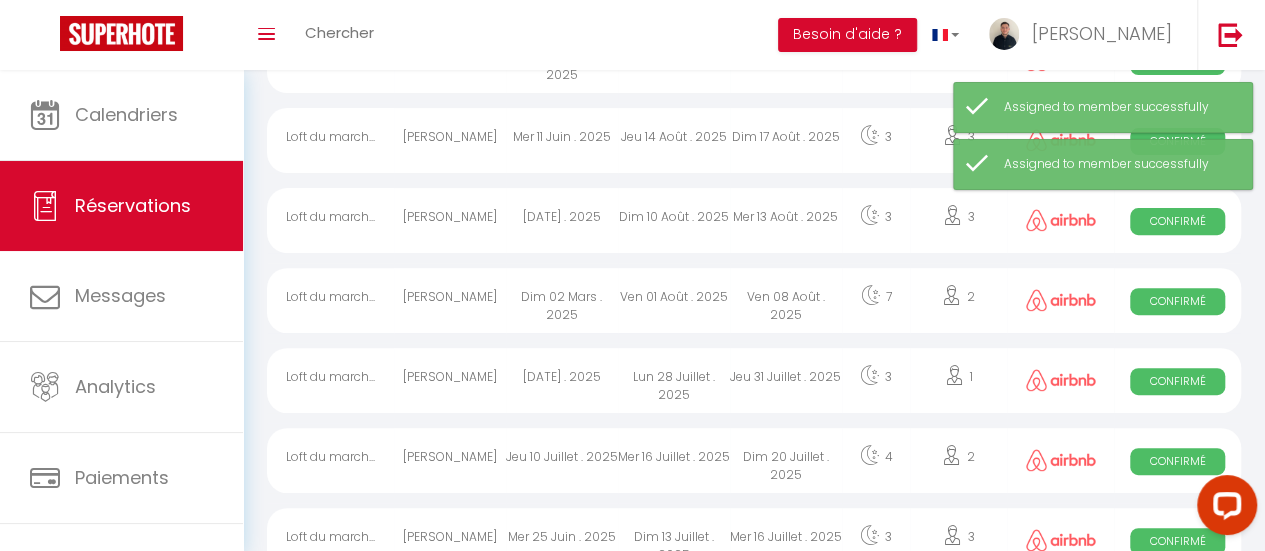 click on "Dim 17 Août . 2025" at bounding box center (786, 140) 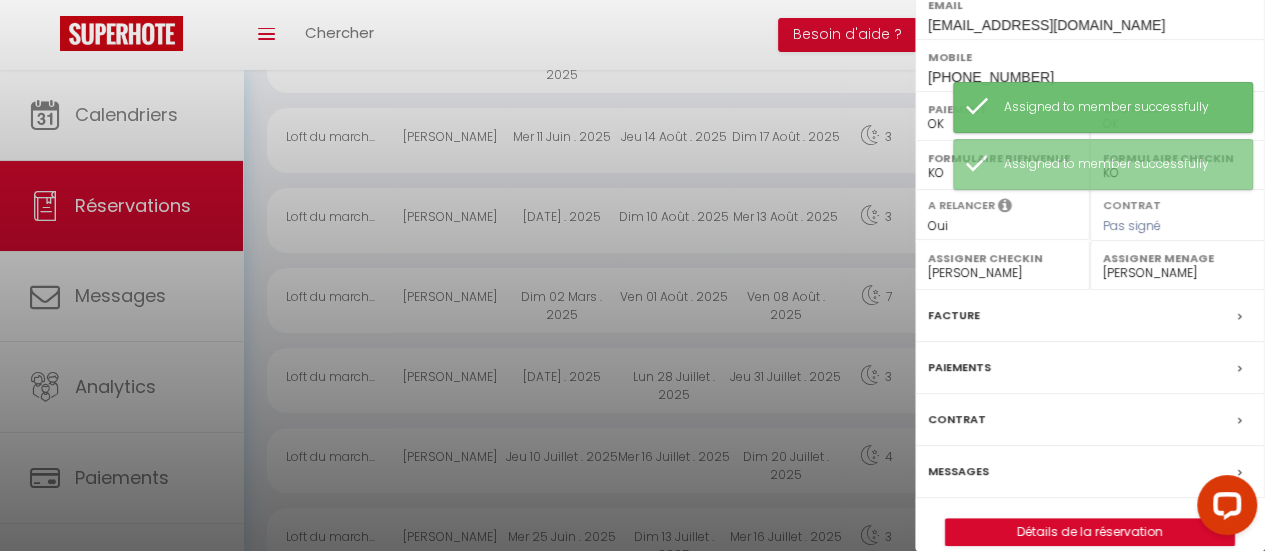 click on "-   [PERSON_NAME] [PERSON_NAME] [PERSON_NAME] [PERSON_NAME] [PERSON_NAME] [PERSON_NAME] PALLIERES [PERSON_NAME] [PERSON_NAME] de soutien [PERSON_NAME] [PERSON_NAME] [PERSON_NAME] [PERSON_NAME][DATE] [PERSON_NAME] [PERSON_NAME] [PERSON_NAME]" at bounding box center (1002, 273) 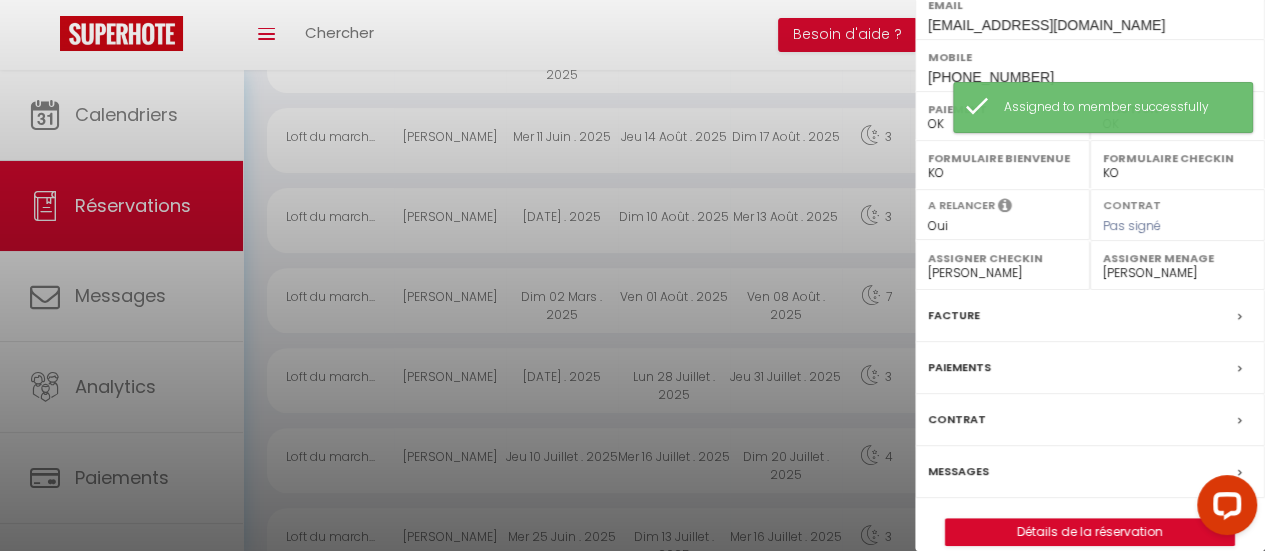click on "-   [PERSON_NAME] [PERSON_NAME] [PERSON_NAME] [PERSON_NAME] [PERSON_NAME] [PERSON_NAME] PALLIERES [PERSON_NAME] [PERSON_NAME] de soutien [PERSON_NAME] [PERSON_NAME] [PERSON_NAME] [PERSON_NAME][DATE] [PERSON_NAME] [PERSON_NAME] [PERSON_NAME]" at bounding box center [1002, 273] 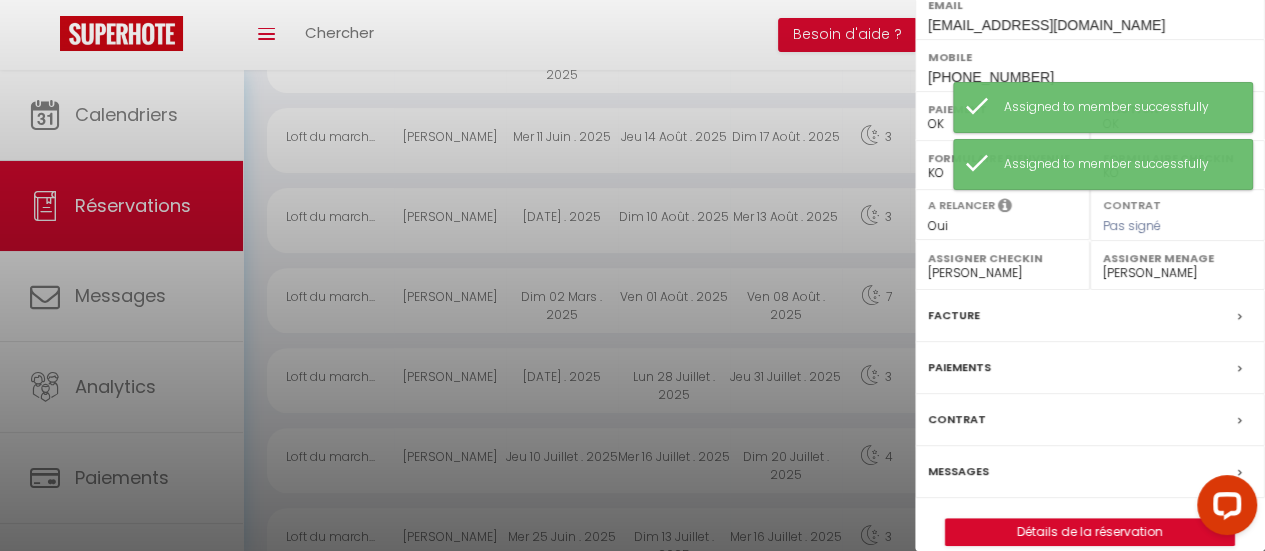 click on "-   [PERSON_NAME] [PERSON_NAME] [PERSON_NAME] [PERSON_NAME] [PERSON_NAME] [PERSON_NAME] PALLIERES [PERSON_NAME] [PERSON_NAME] de soutien [PERSON_NAME] [PERSON_NAME] [PERSON_NAME] [PERSON_NAME][DATE] [PERSON_NAME] [PERSON_NAME] [PERSON_NAME]" at bounding box center [1177, 273] 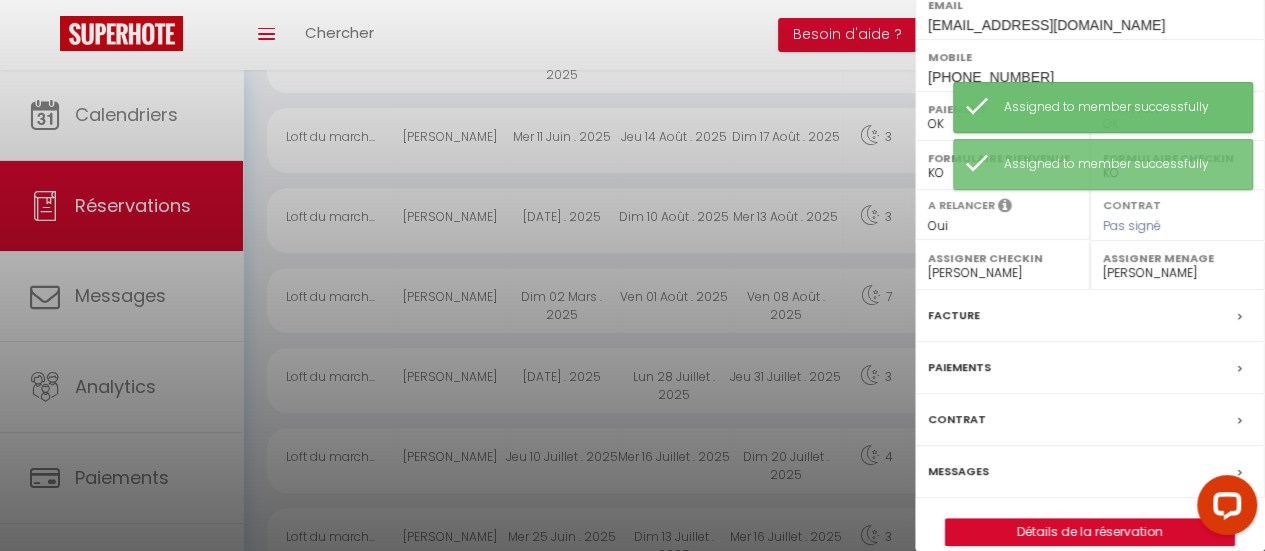click on "-   [PERSON_NAME] [PERSON_NAME] [PERSON_NAME] [PERSON_NAME] [PERSON_NAME] [PERSON_NAME] PALLIERES [PERSON_NAME] [PERSON_NAME] de soutien [PERSON_NAME] [PERSON_NAME] [PERSON_NAME] [PERSON_NAME][DATE] [PERSON_NAME] [PERSON_NAME] [PERSON_NAME]" at bounding box center [1177, 273] 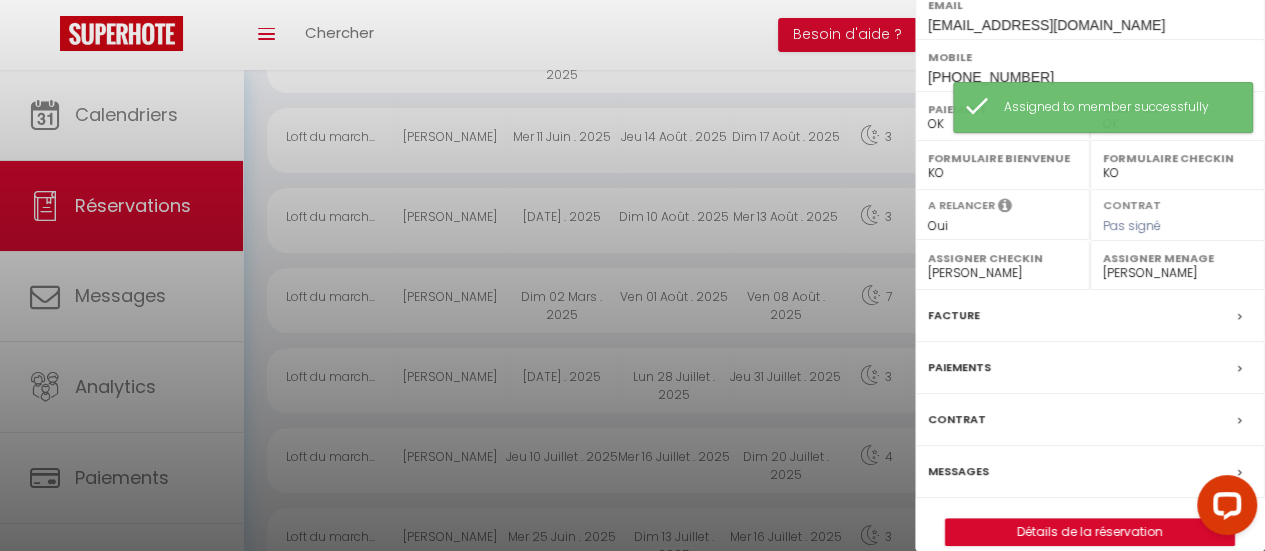 click at bounding box center [632, 275] 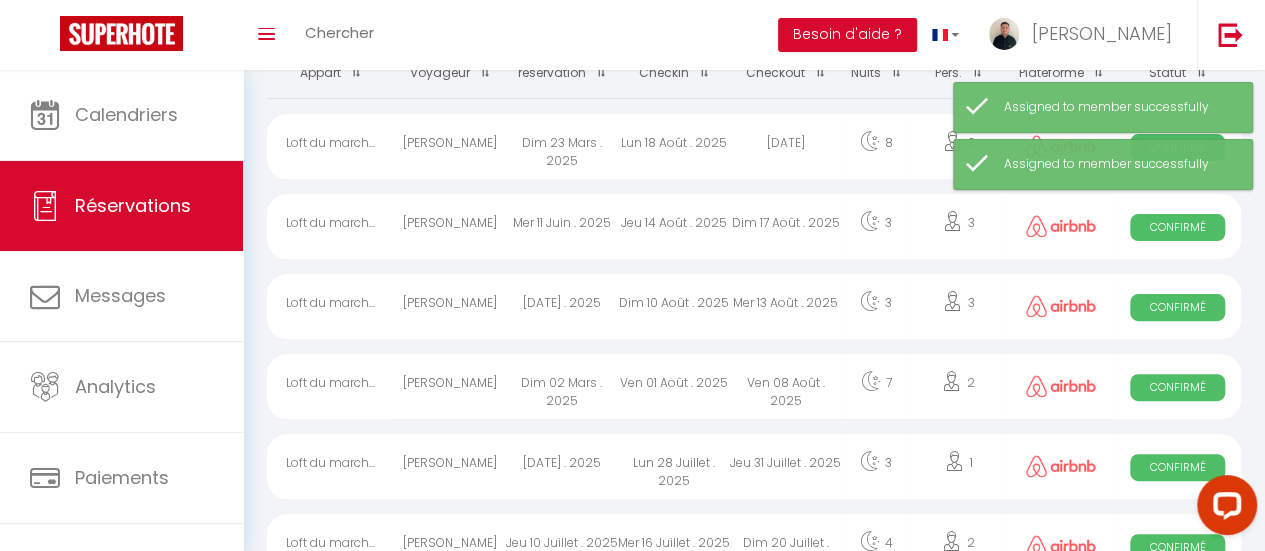 scroll, scrollTop: 166, scrollLeft: 0, axis: vertical 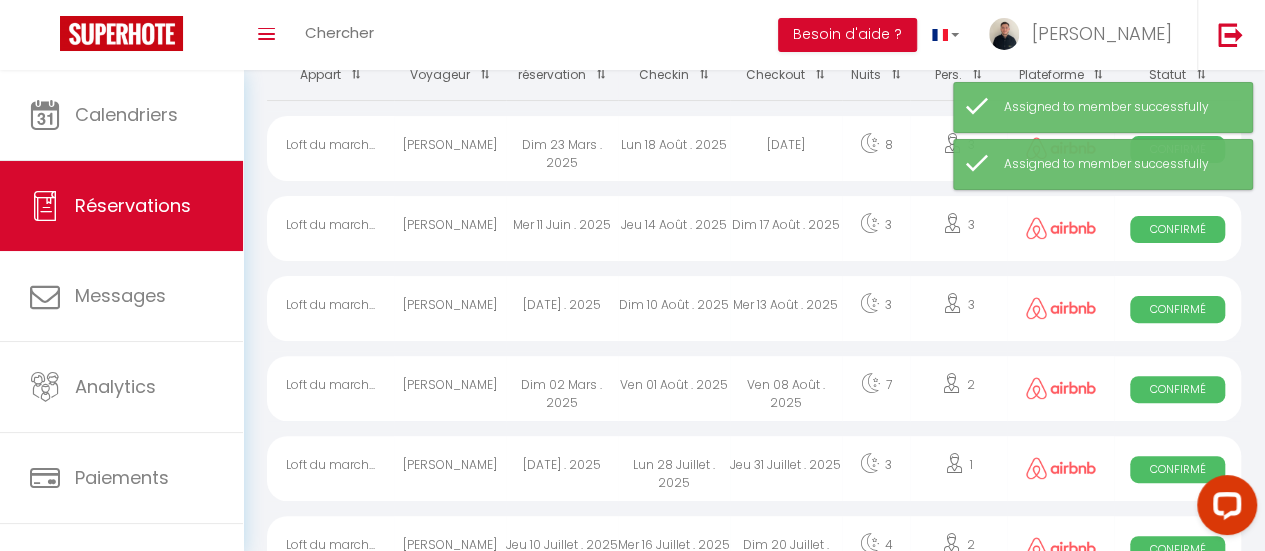 click on "[DATE]" at bounding box center [786, 148] 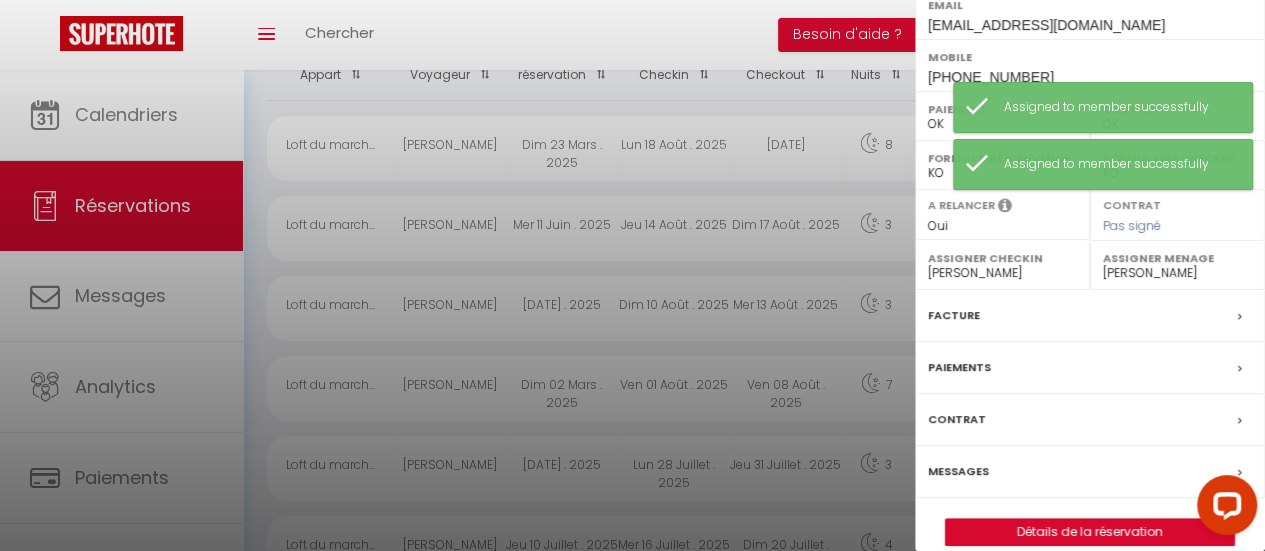click on "-   [PERSON_NAME] [PERSON_NAME] [PERSON_NAME] [PERSON_NAME] [PERSON_NAME] [PERSON_NAME] PALLIERES [PERSON_NAME] [PERSON_NAME] de soutien [PERSON_NAME] [PERSON_NAME] [PERSON_NAME] [PERSON_NAME][DATE] [PERSON_NAME] [PERSON_NAME] [PERSON_NAME]" at bounding box center (1002, 273) 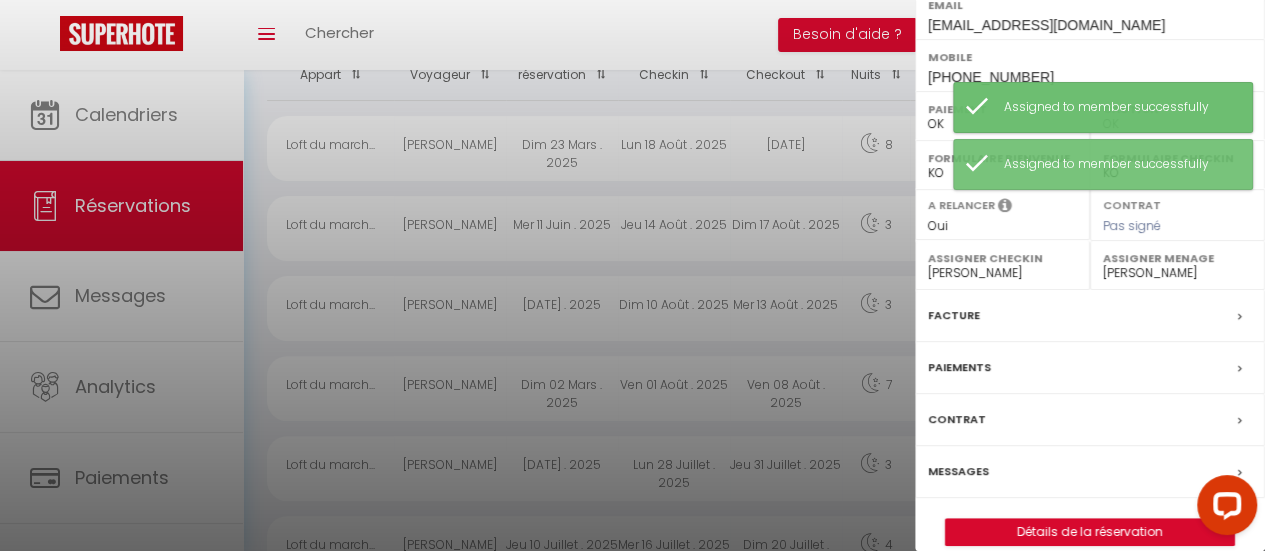 click on "-   [PERSON_NAME] [PERSON_NAME] [PERSON_NAME] [PERSON_NAME] [PERSON_NAME] [PERSON_NAME] PALLIERES [PERSON_NAME] [PERSON_NAME] de soutien [PERSON_NAME] [PERSON_NAME] [PERSON_NAME] [PERSON_NAME][DATE] [PERSON_NAME] [PERSON_NAME] [PERSON_NAME]" at bounding box center [1002, 273] 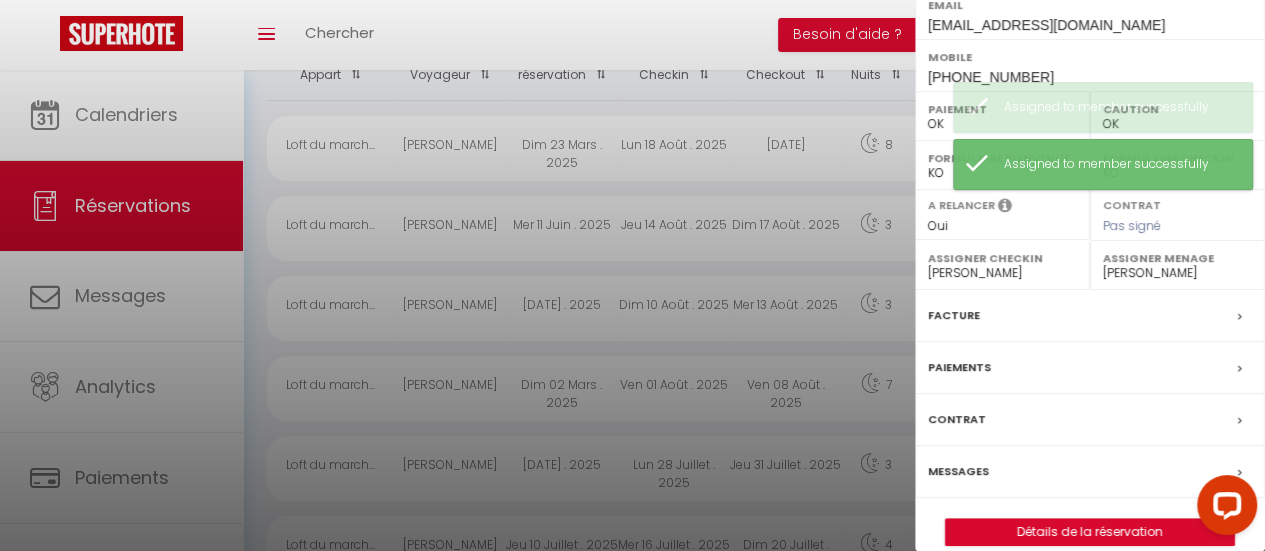 click on "-   [PERSON_NAME] [PERSON_NAME] [PERSON_NAME] [PERSON_NAME] [PERSON_NAME] [PERSON_NAME] PALLIERES [PERSON_NAME] [PERSON_NAME] de soutien [PERSON_NAME] [PERSON_NAME] [PERSON_NAME] [PERSON_NAME][DATE] [PERSON_NAME] [PERSON_NAME] [PERSON_NAME]" at bounding box center [1177, 273] 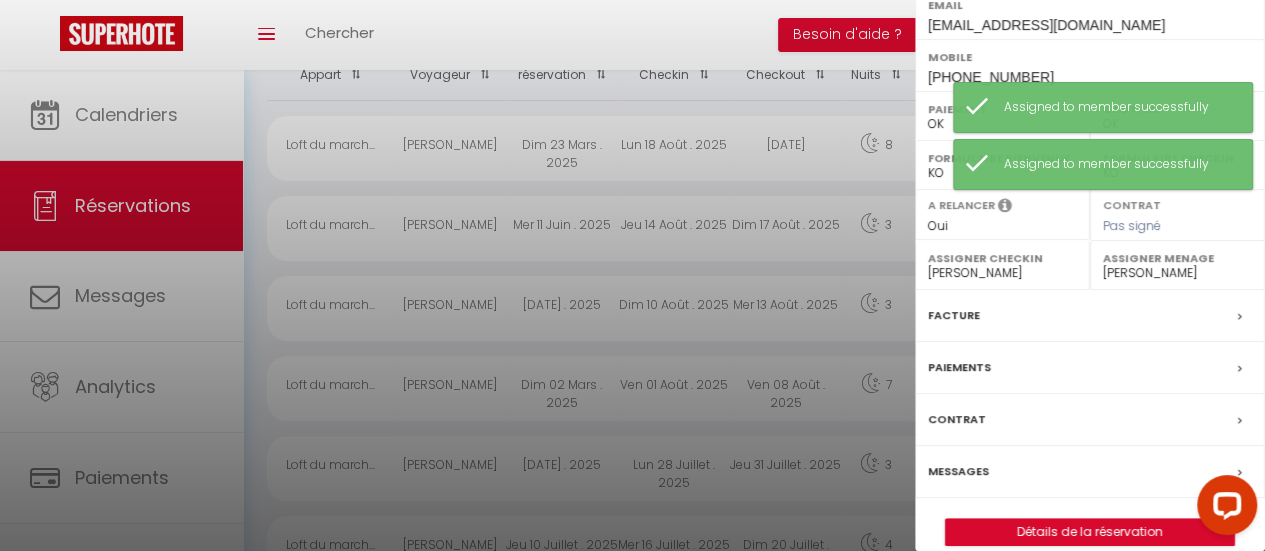 click on "-   [PERSON_NAME] [PERSON_NAME] [PERSON_NAME] [PERSON_NAME] [PERSON_NAME] [PERSON_NAME] PALLIERES [PERSON_NAME] [PERSON_NAME] de soutien [PERSON_NAME] [PERSON_NAME] [PERSON_NAME] [PERSON_NAME][DATE] [PERSON_NAME] [PERSON_NAME] [PERSON_NAME]" at bounding box center [1177, 273] 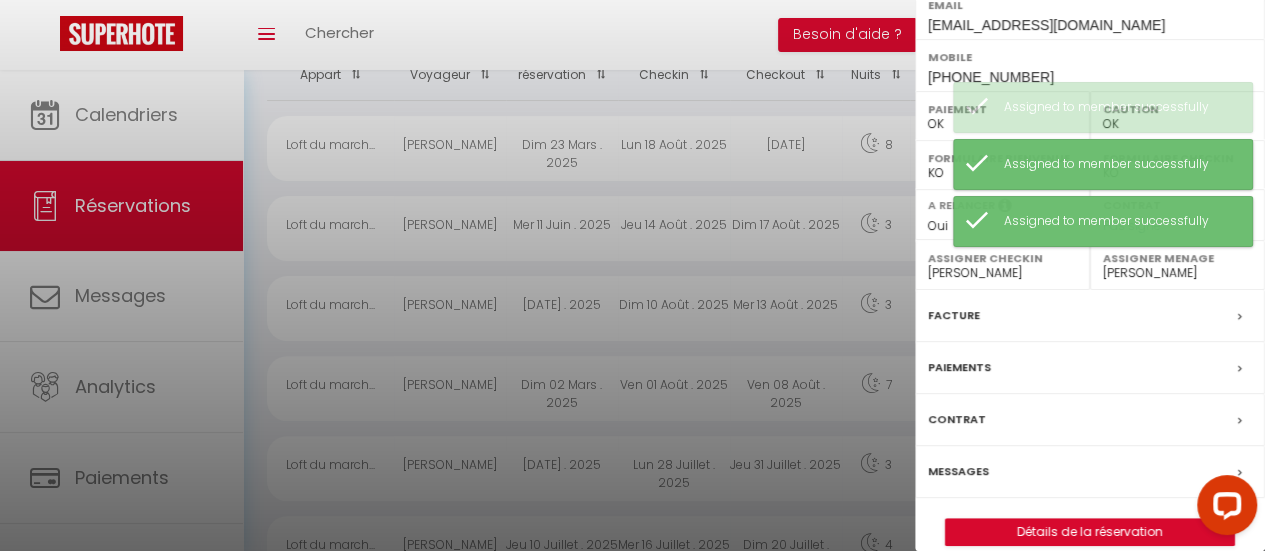 click at bounding box center [632, 275] 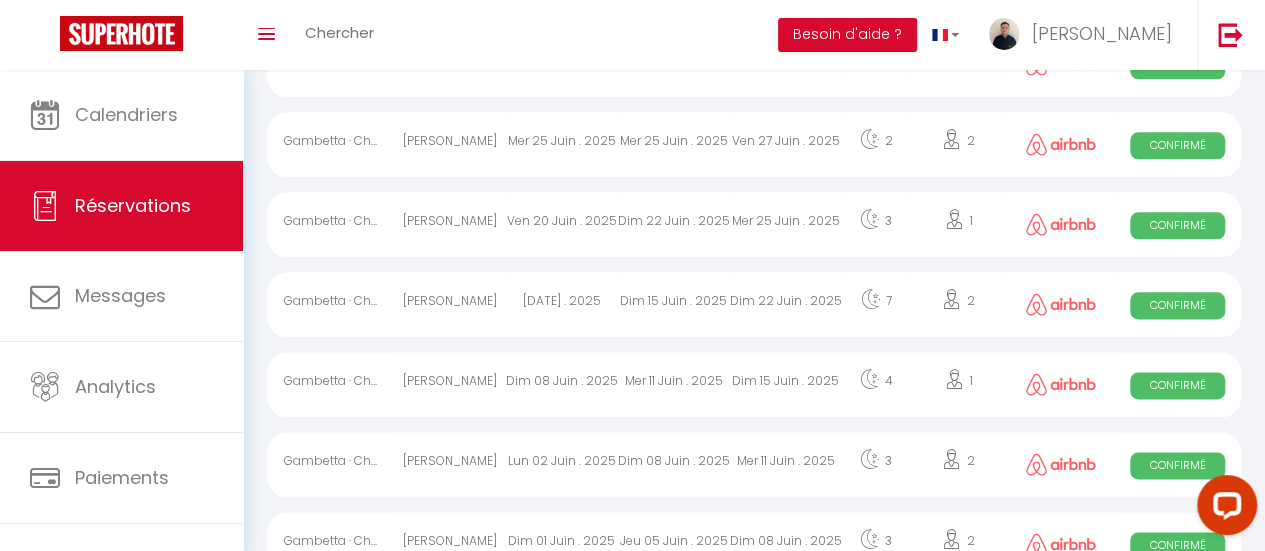 scroll, scrollTop: 1272, scrollLeft: 0, axis: vertical 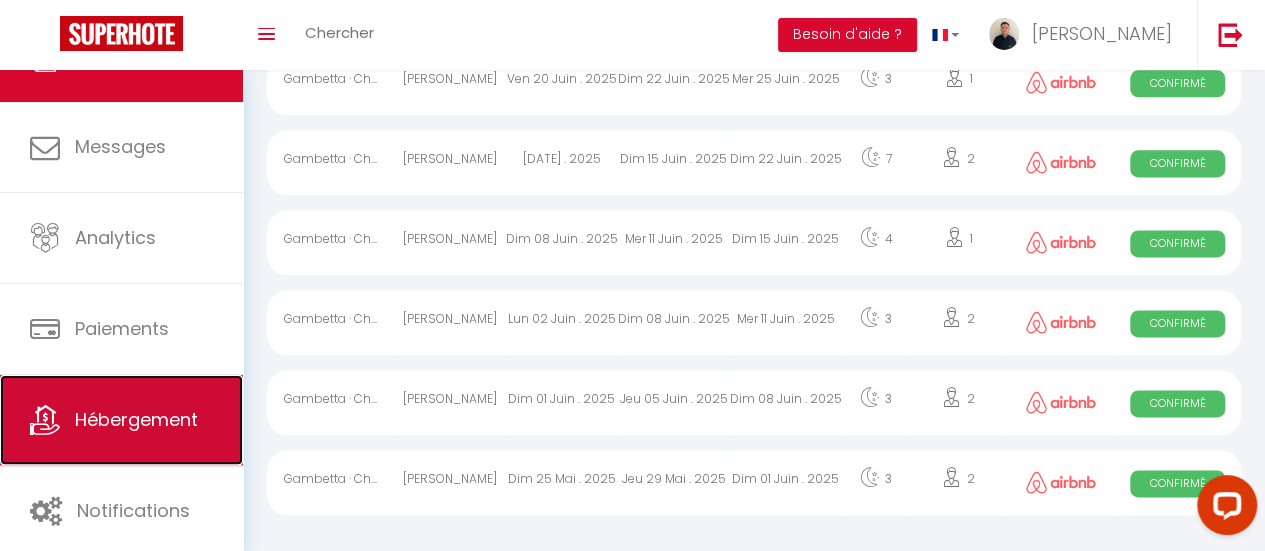 click on "Hébergement" at bounding box center [136, 419] 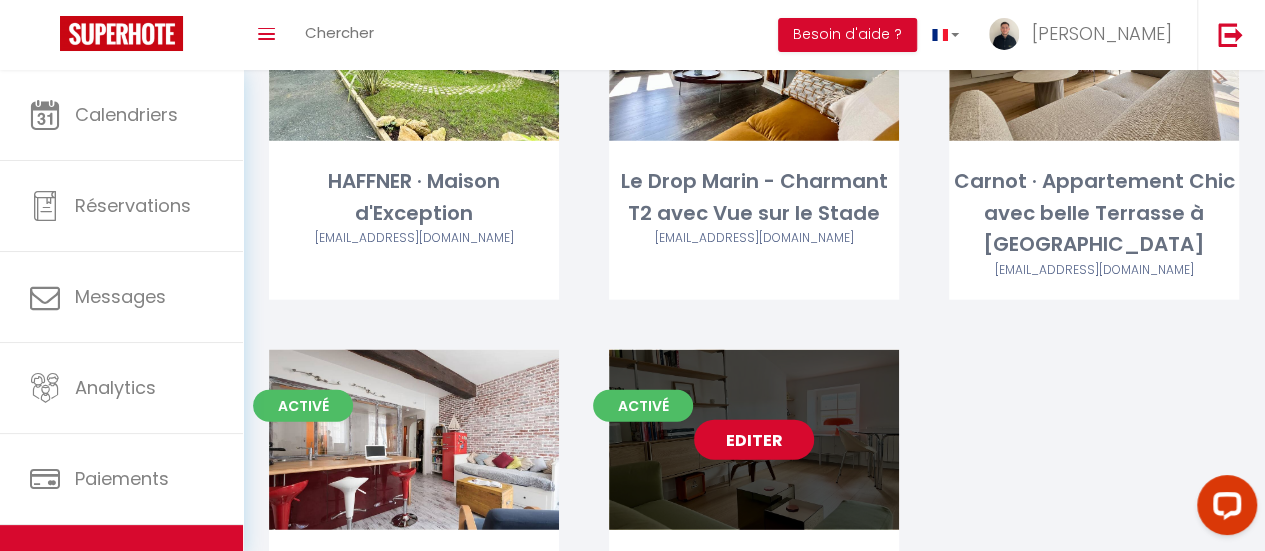 scroll, scrollTop: 2425, scrollLeft: 0, axis: vertical 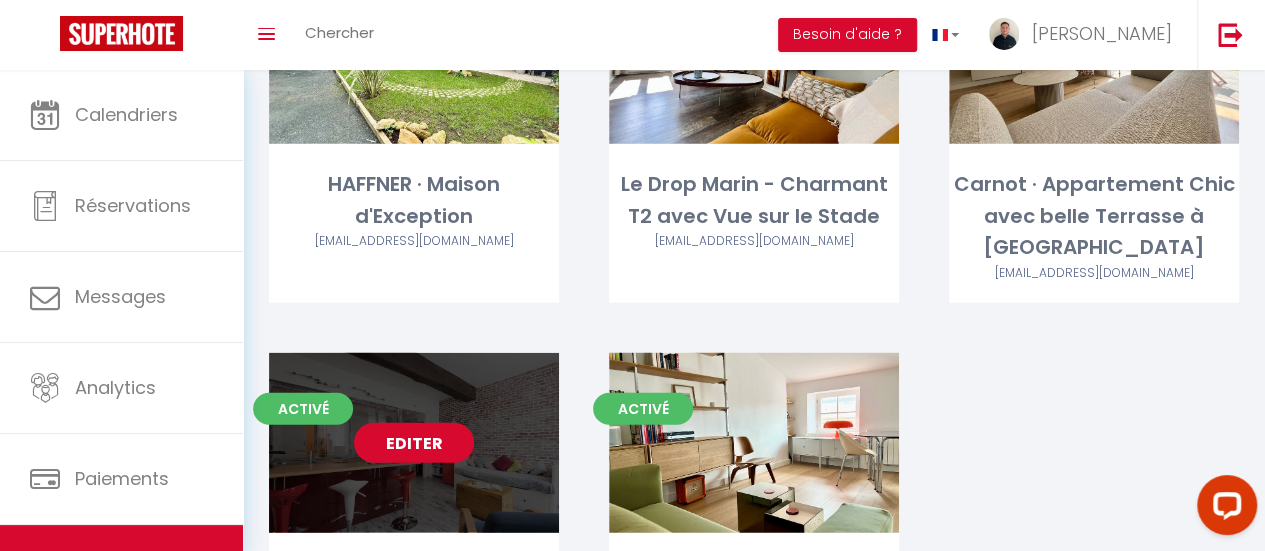 click on "Editer" at bounding box center (414, 443) 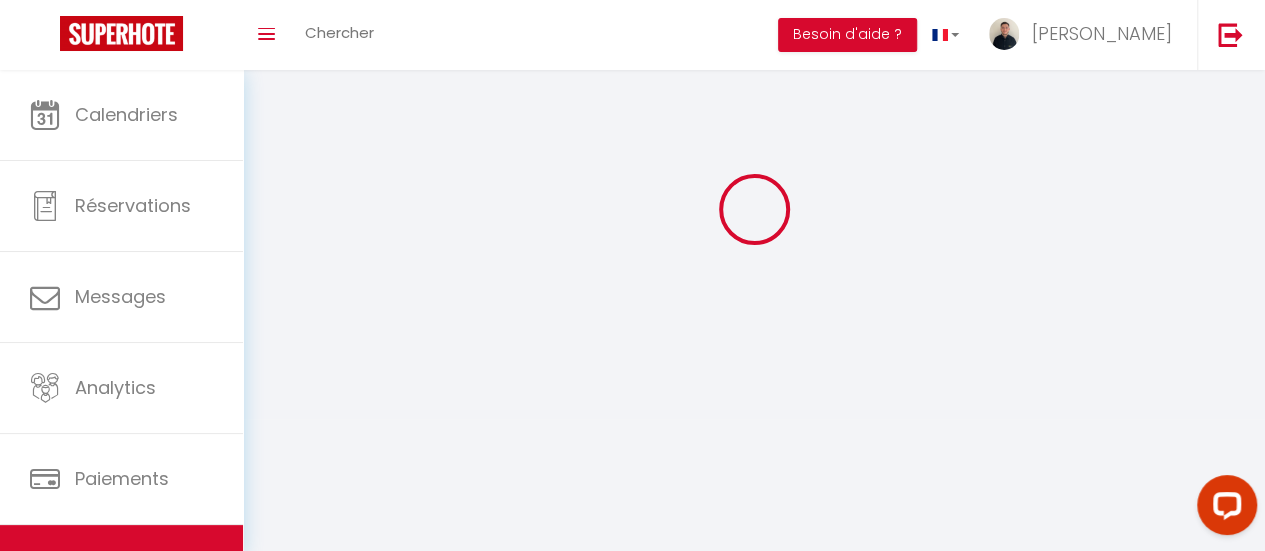 scroll, scrollTop: 0, scrollLeft: 0, axis: both 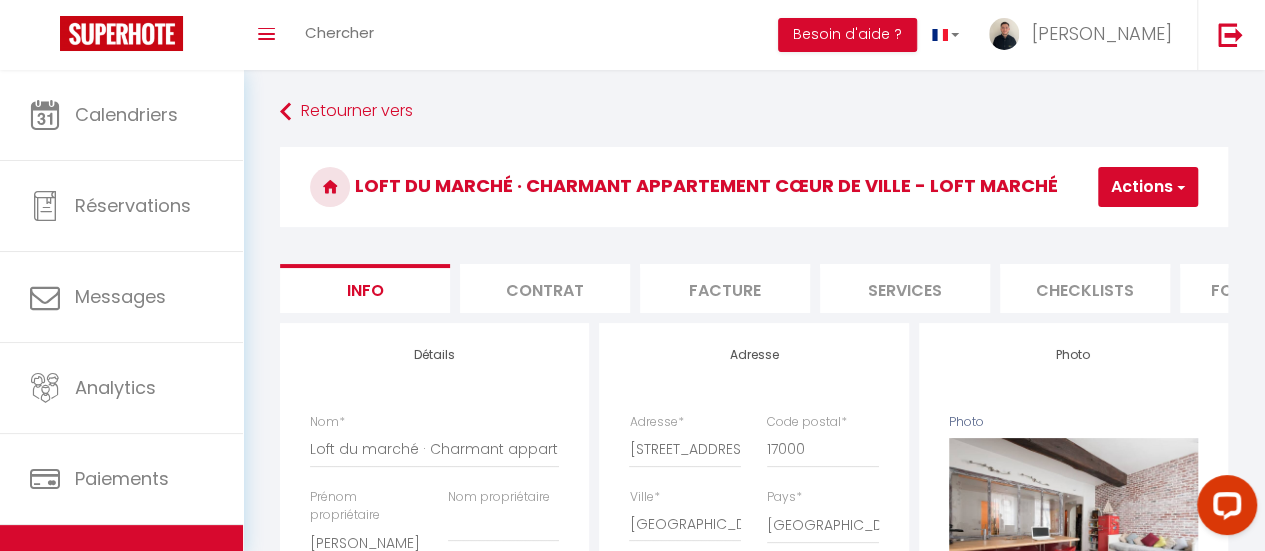 drag, startPoint x: 1083, startPoint y: 289, endPoint x: 1130, endPoint y: 285, distance: 47.169907 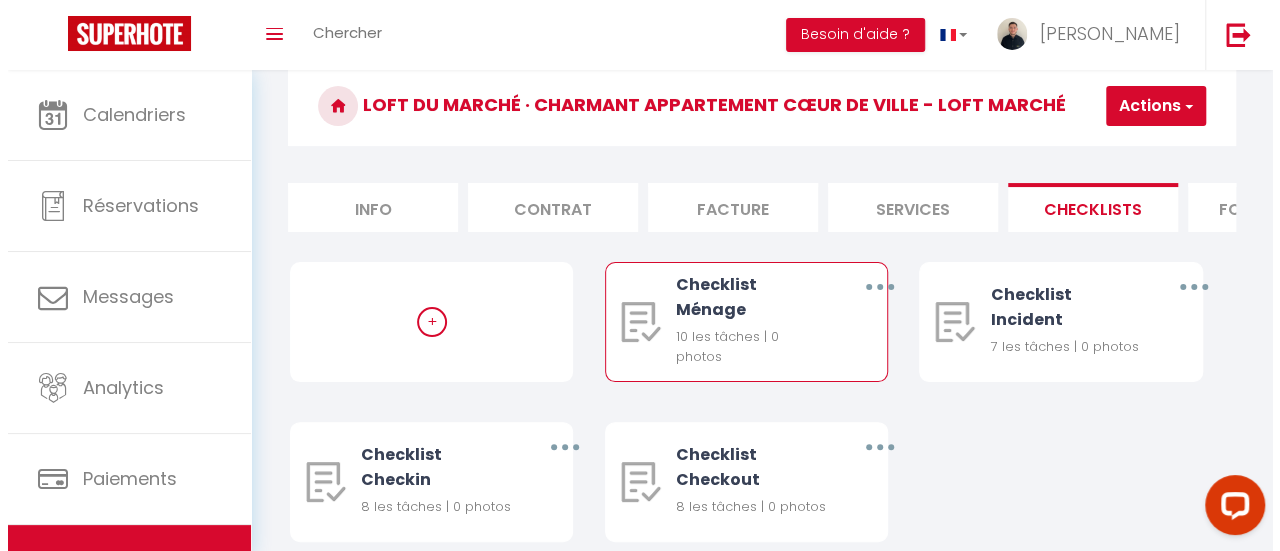 scroll, scrollTop: 83, scrollLeft: 0, axis: vertical 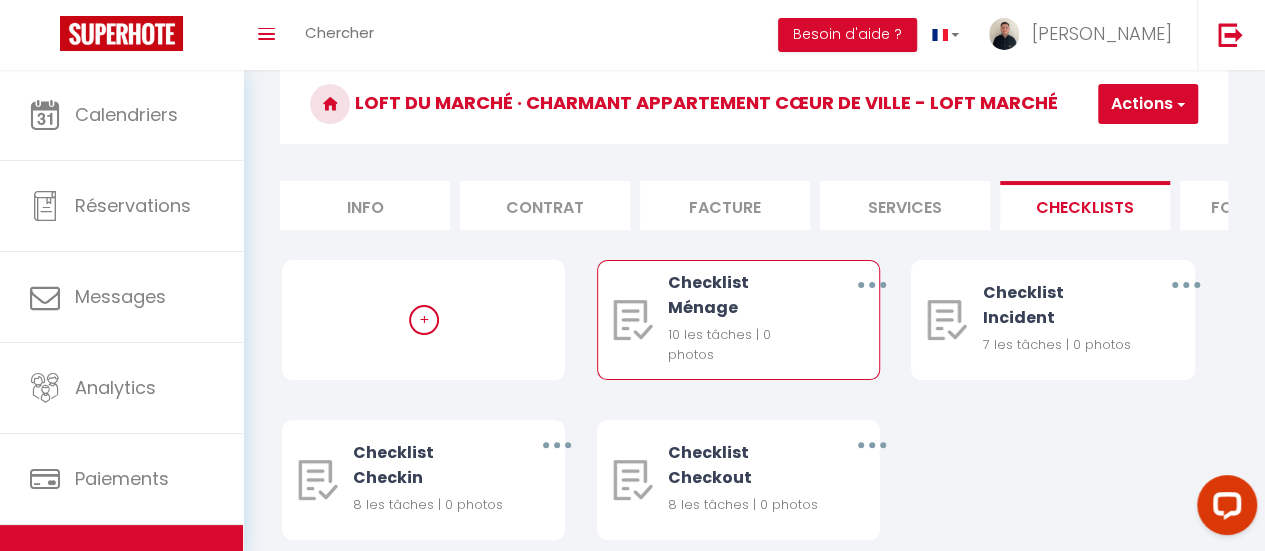 click at bounding box center [871, 285] 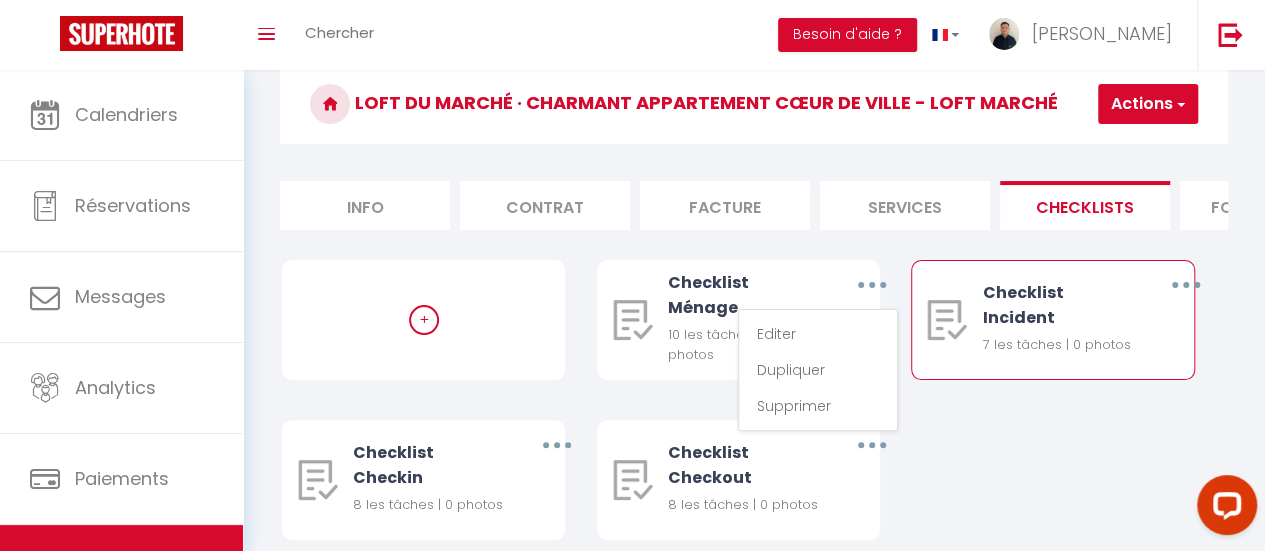 click at bounding box center (1186, 285) 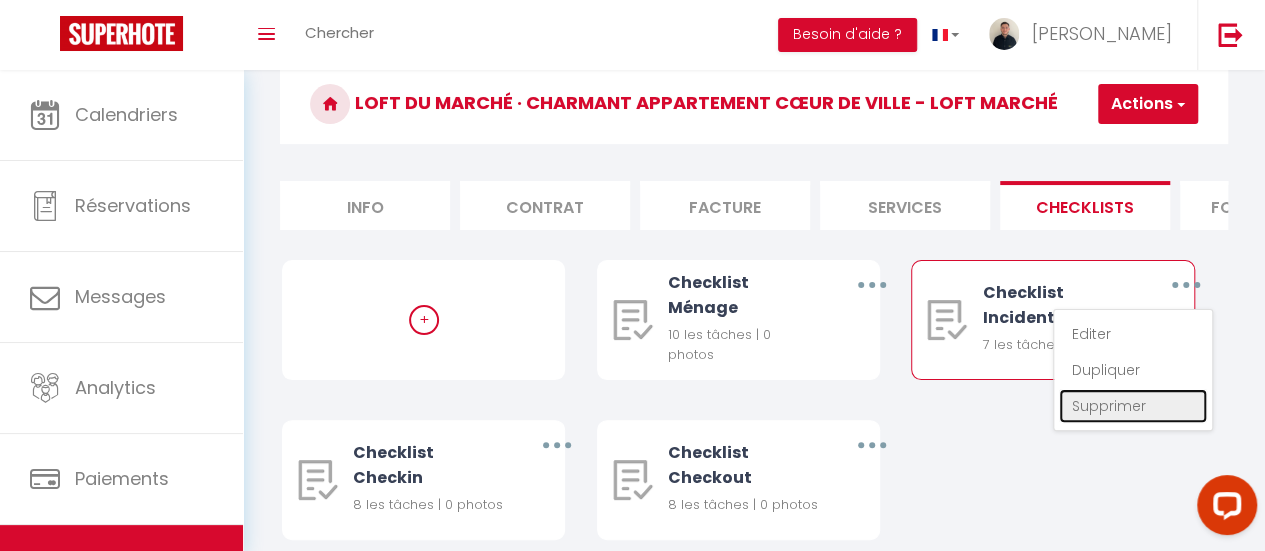 click on "Supprimer" at bounding box center [1133, 406] 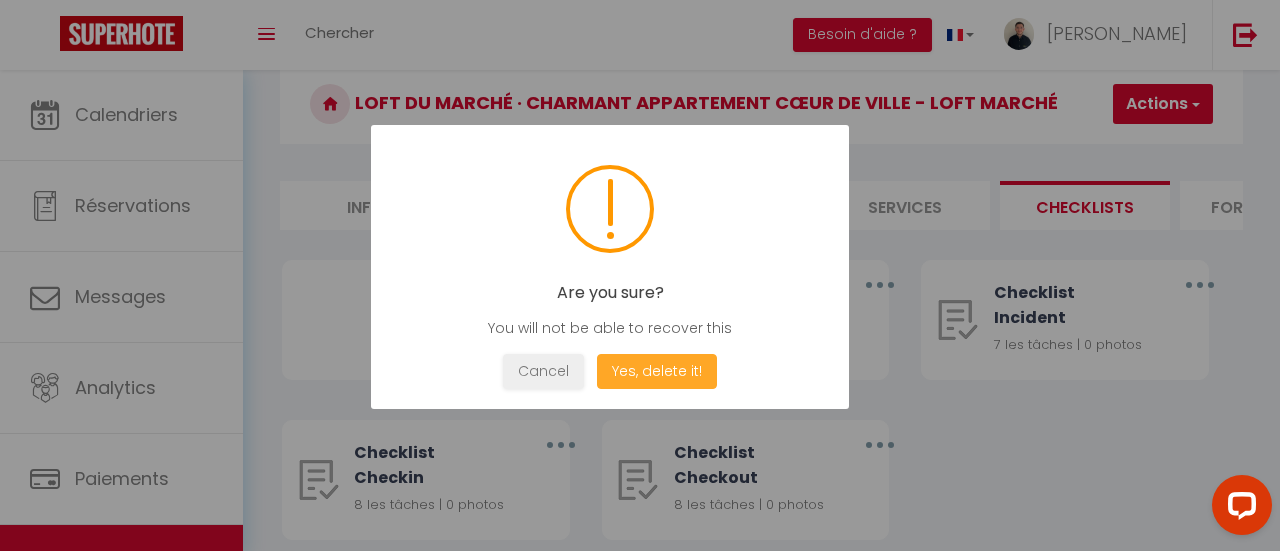 click on "Yes, delete it!" at bounding box center (657, 371) 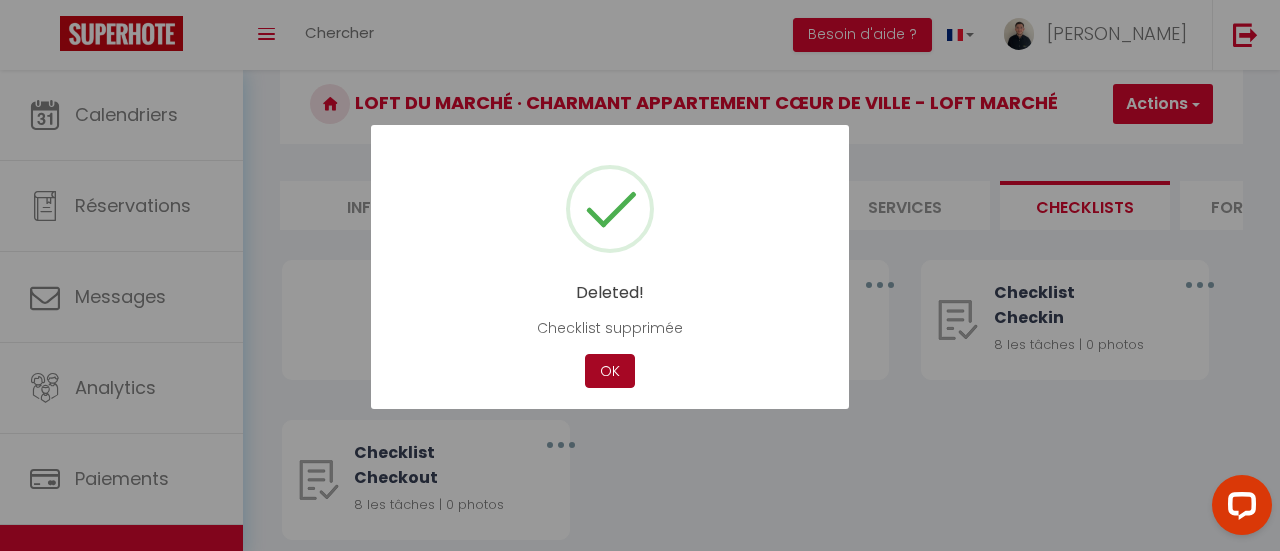 click on "OK" at bounding box center (610, 371) 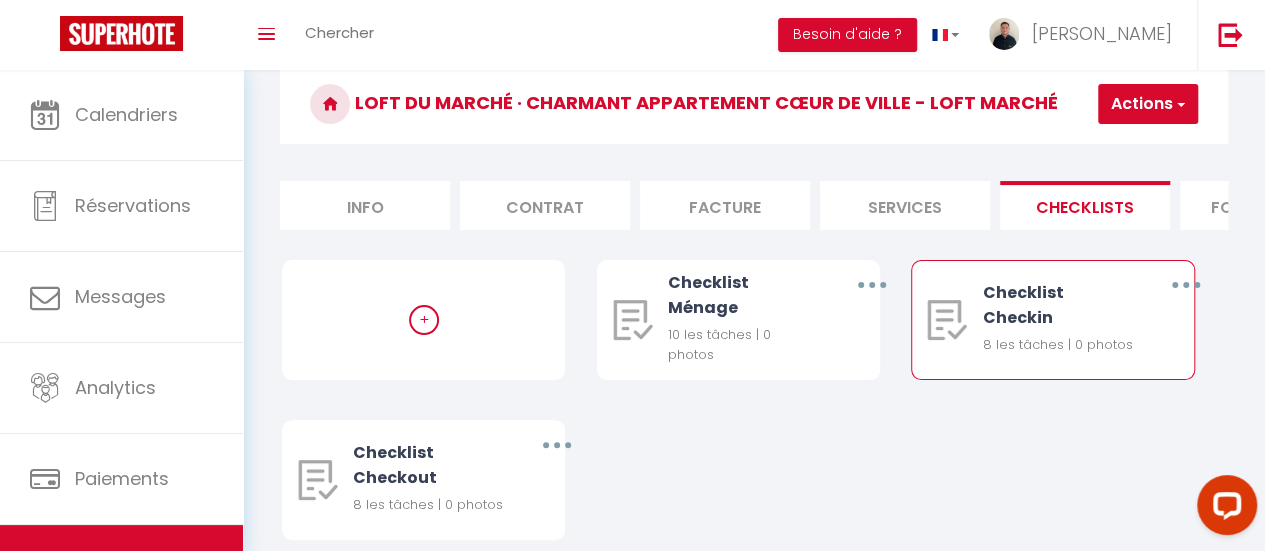 click at bounding box center (1186, 285) 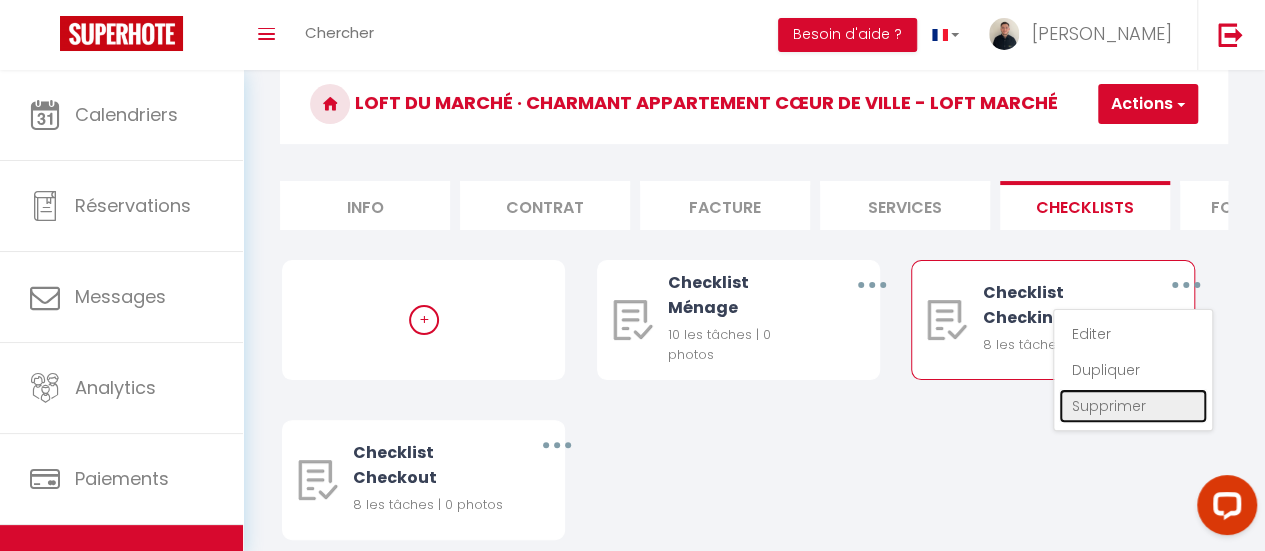 click on "Supprimer" at bounding box center [1133, 406] 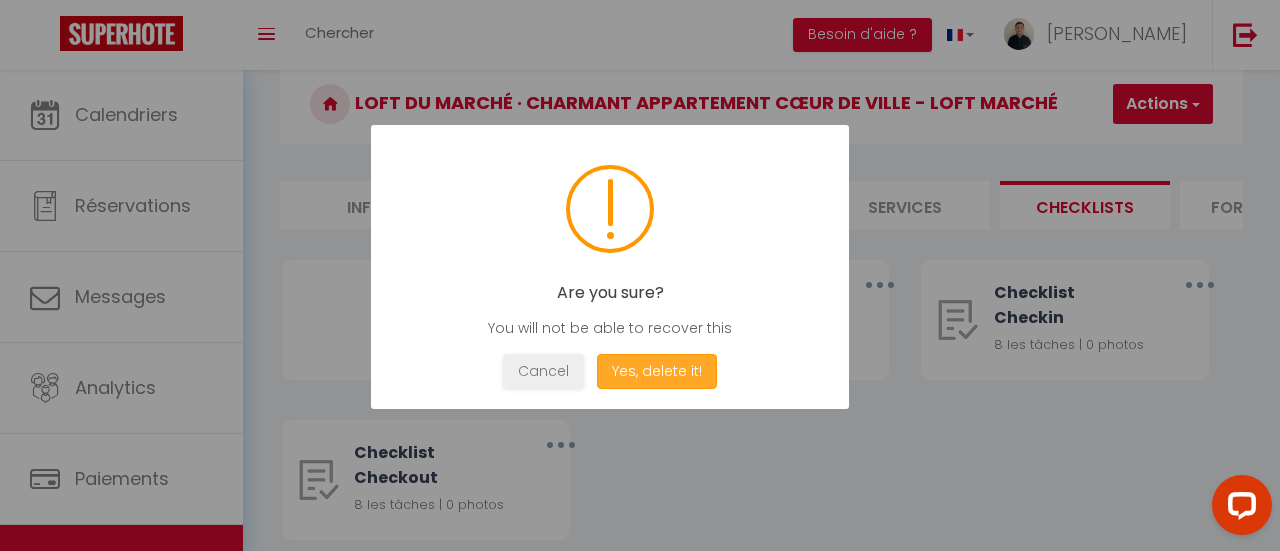 click on "Yes, delete it!" at bounding box center (657, 371) 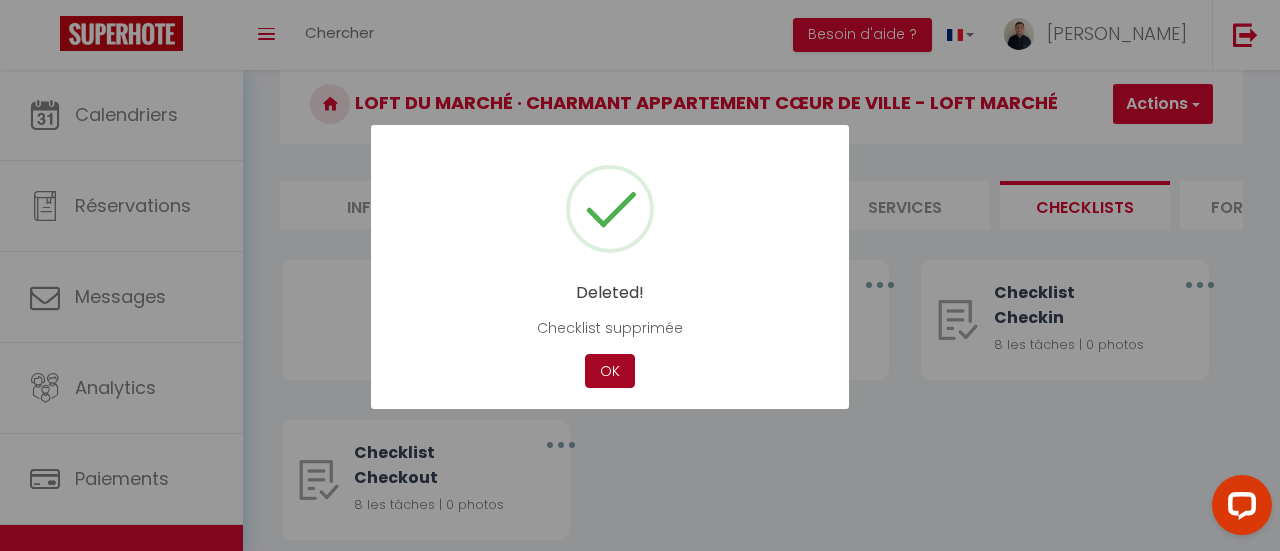 scroll, scrollTop: 70, scrollLeft: 0, axis: vertical 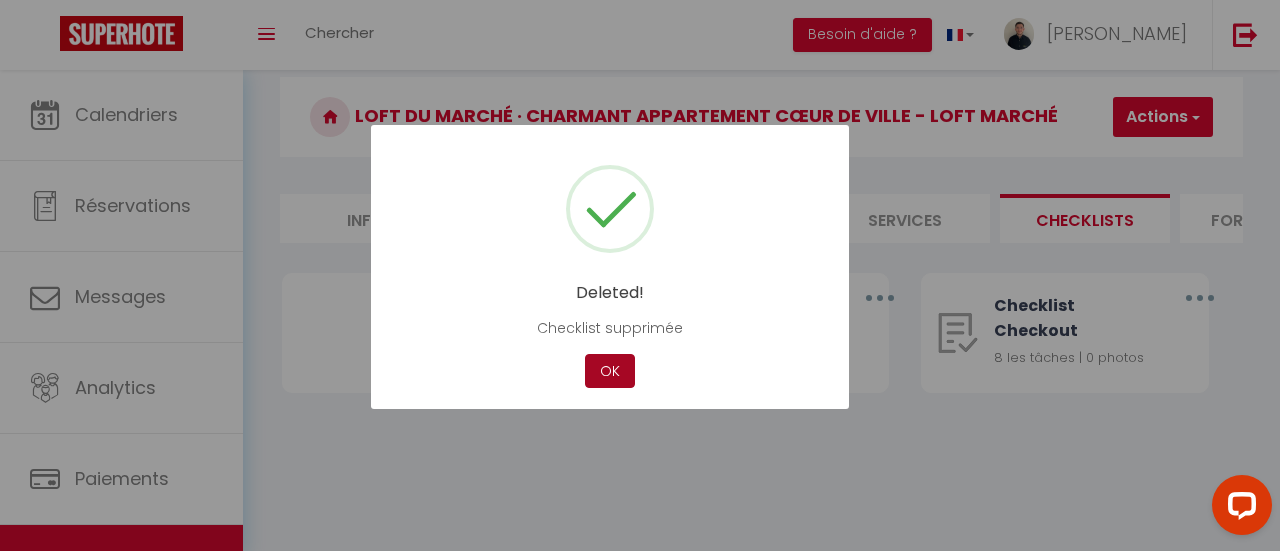 click on "OK" at bounding box center (610, 371) 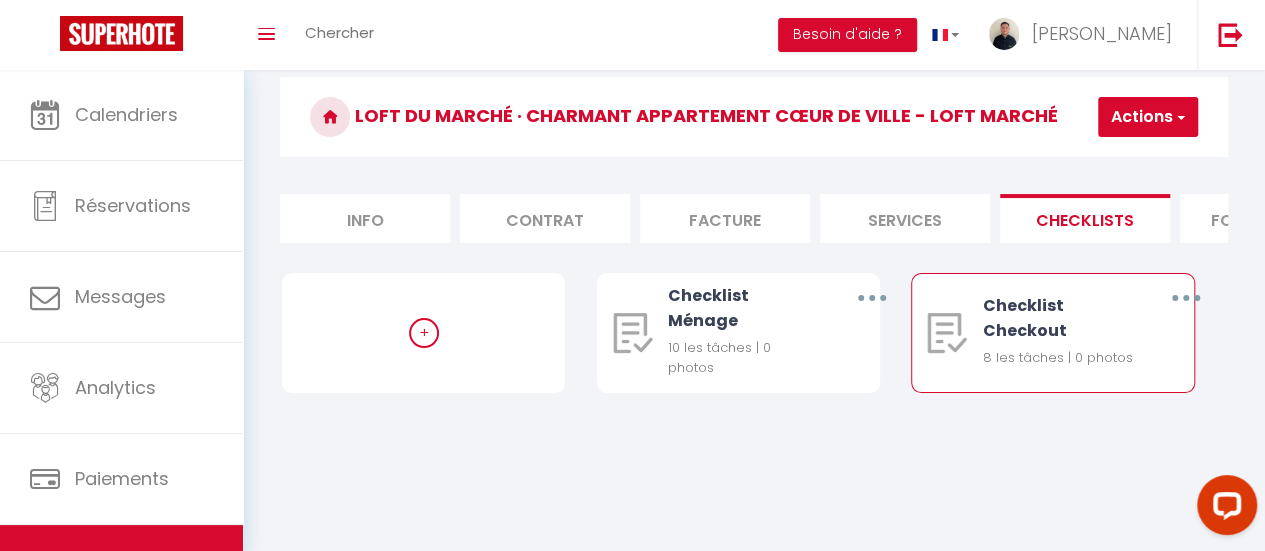 click at bounding box center (1186, 298) 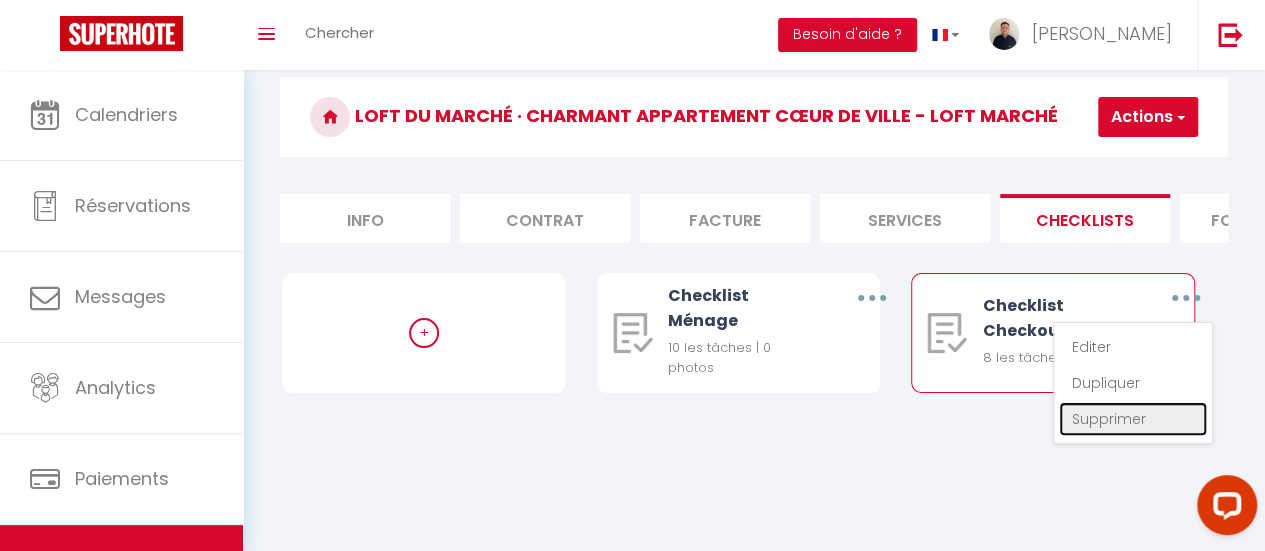 click on "Supprimer" at bounding box center [1133, 419] 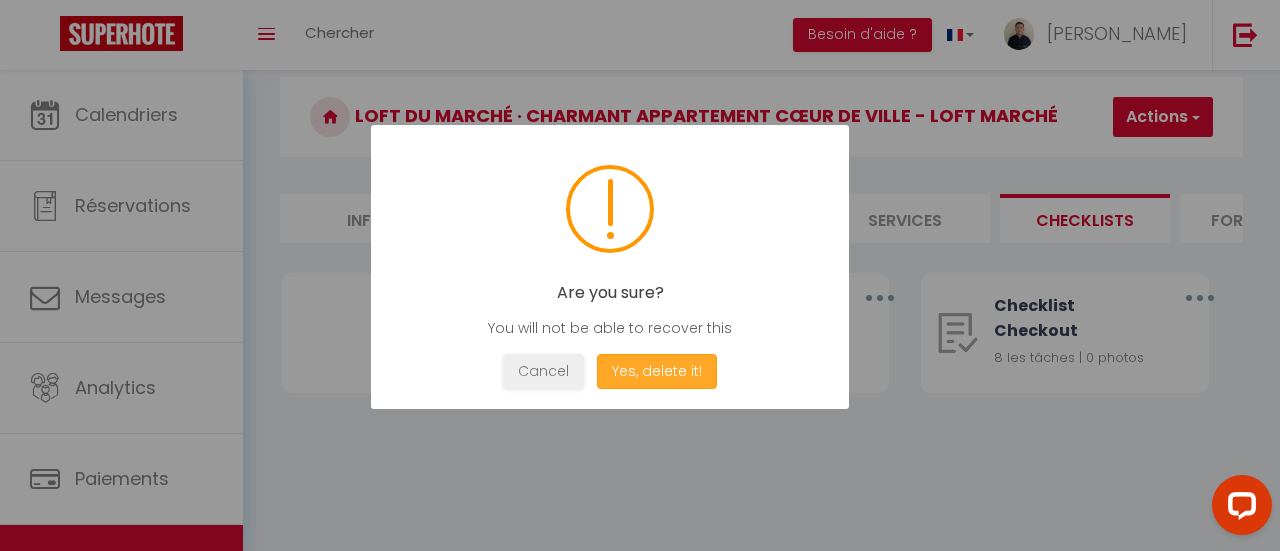 click on "Yes, delete it!" at bounding box center (657, 371) 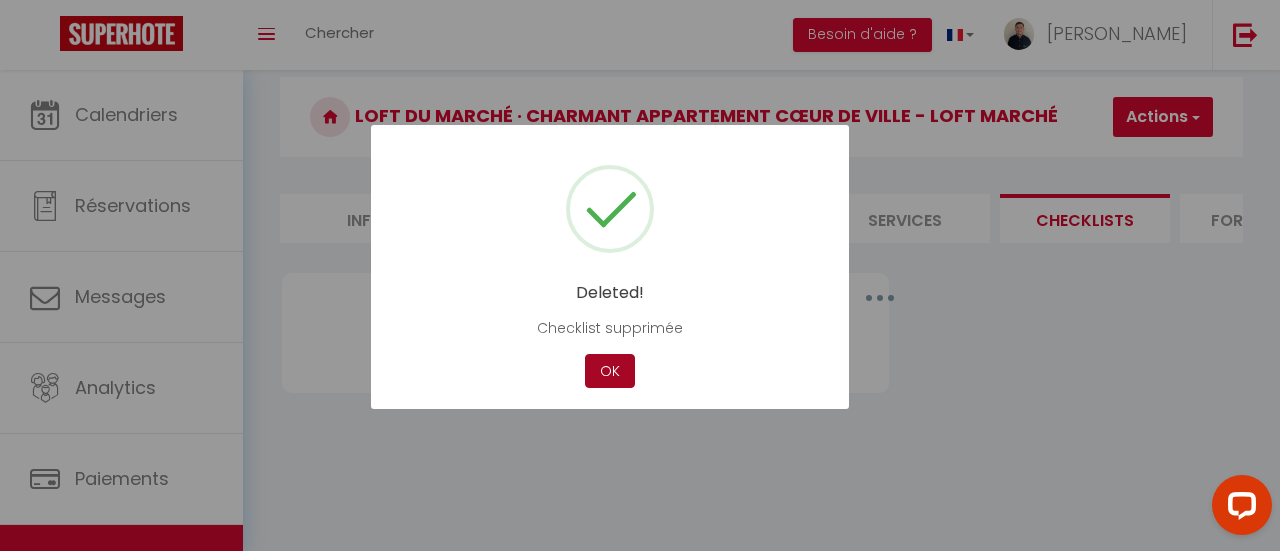 click on "OK" at bounding box center [610, 371] 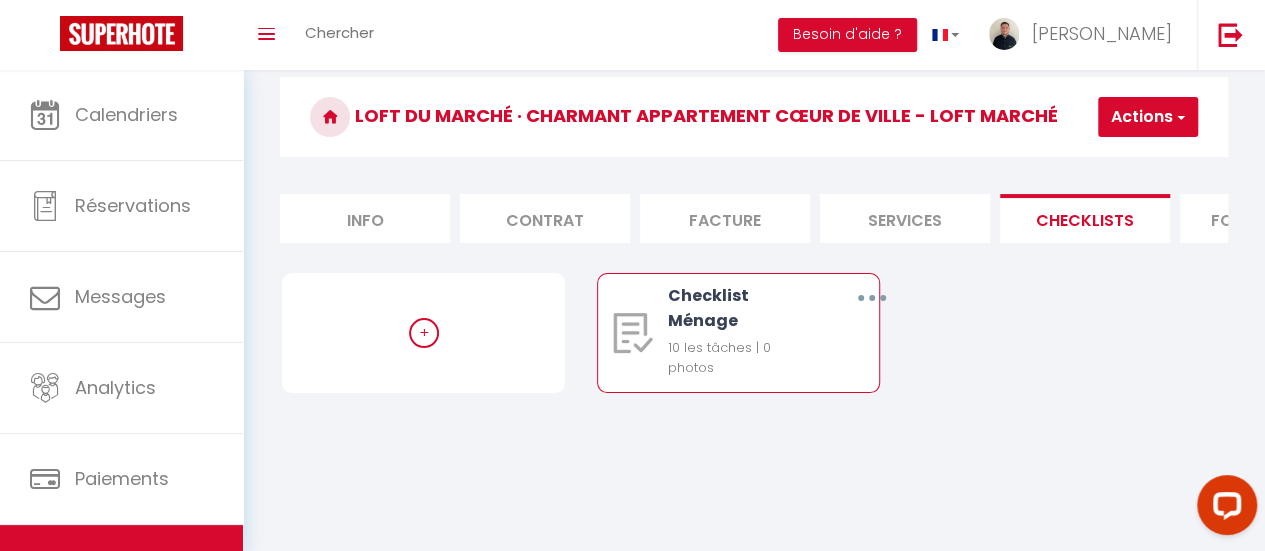 click at bounding box center (871, 298) 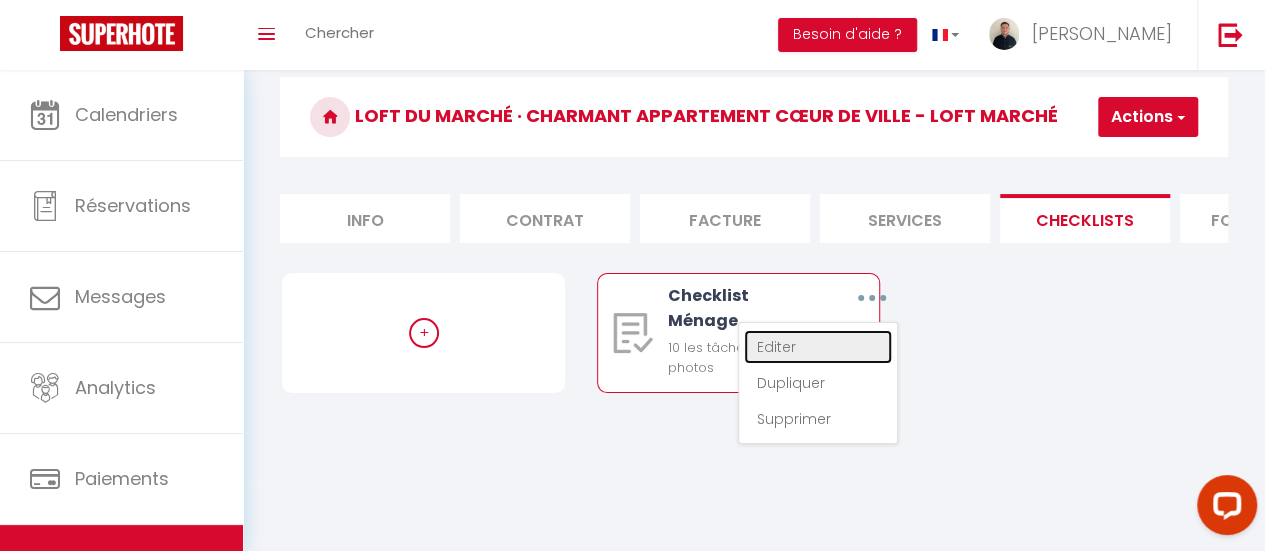 click on "Editer" at bounding box center [818, 347] 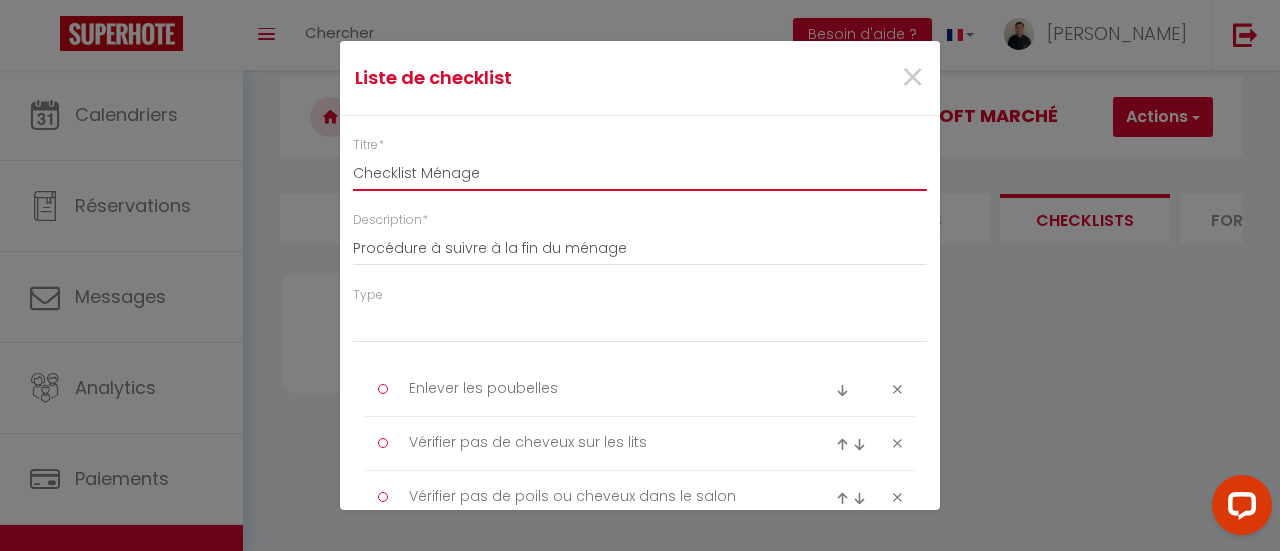 click on "Checklist Ménage" at bounding box center (640, 173) 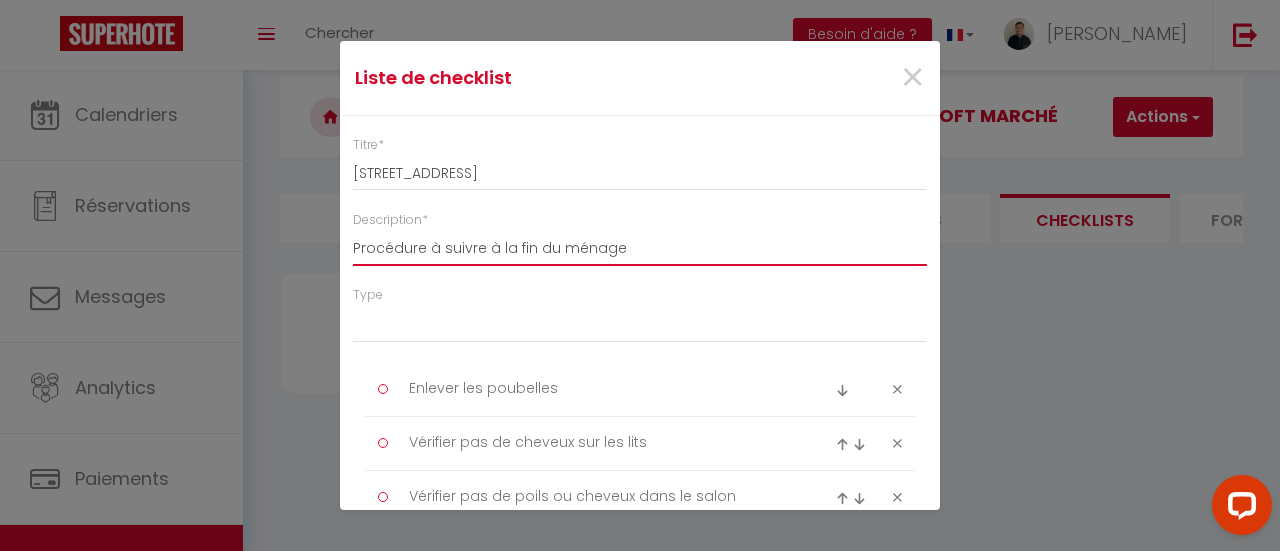click on "Procédure à suivre à la fin du ménage" at bounding box center (640, 248) 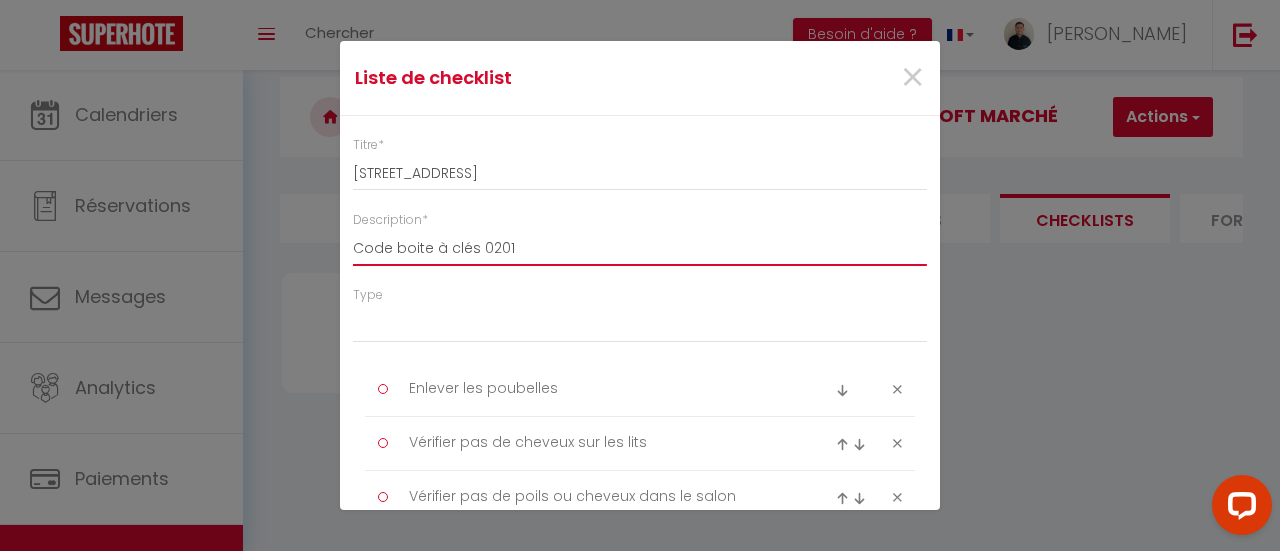 click on "Code boite à clés 0201" at bounding box center [640, 248] 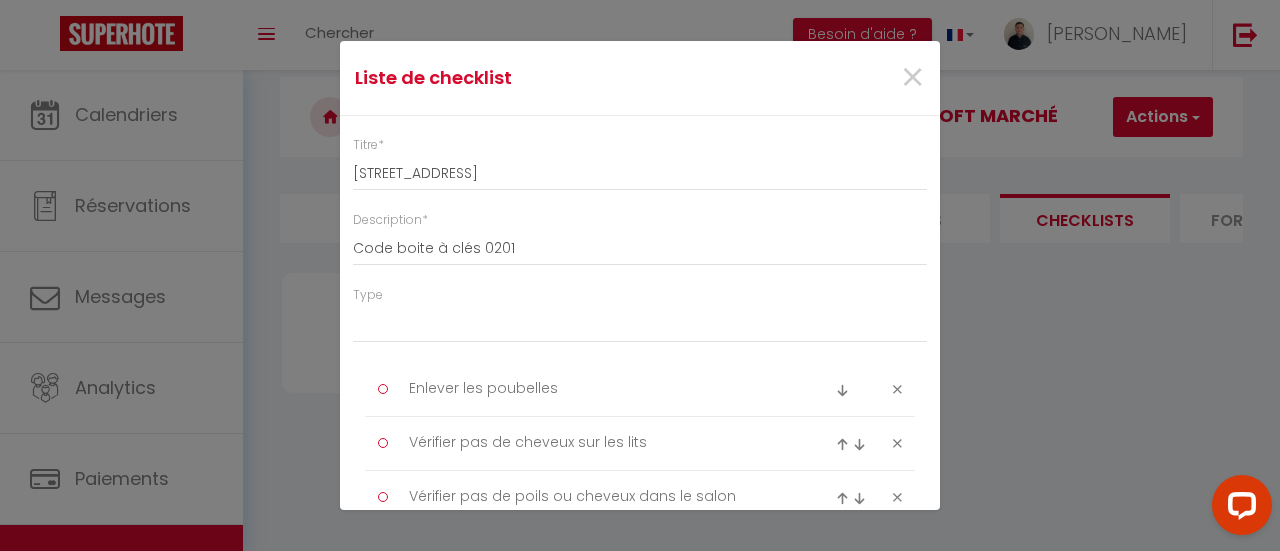 click at bounding box center [869, 390] 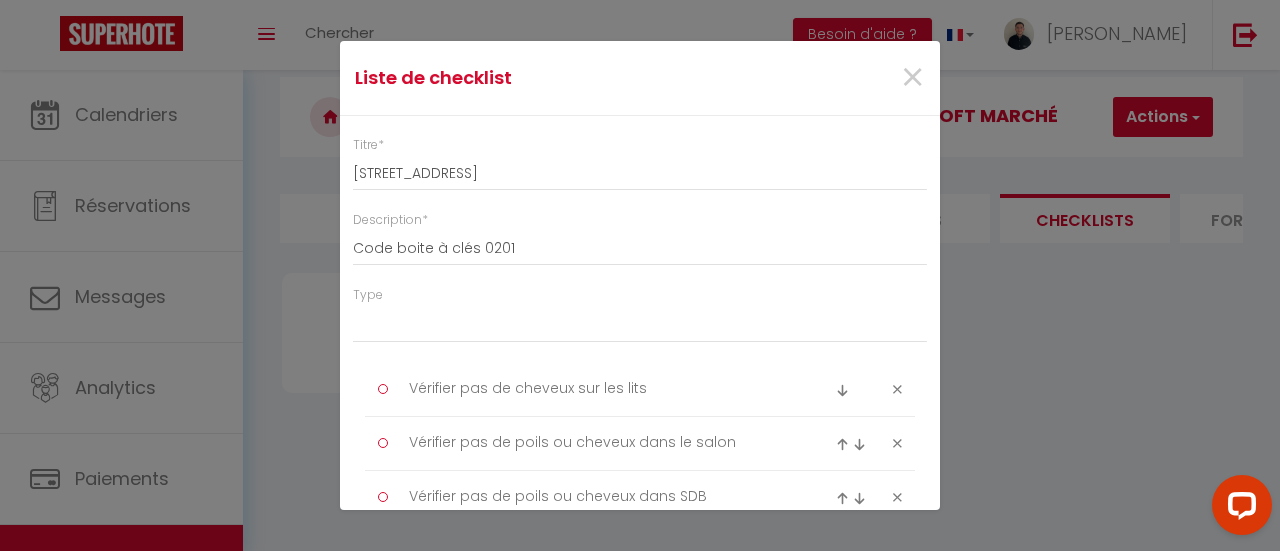 click at bounding box center [897, 389] 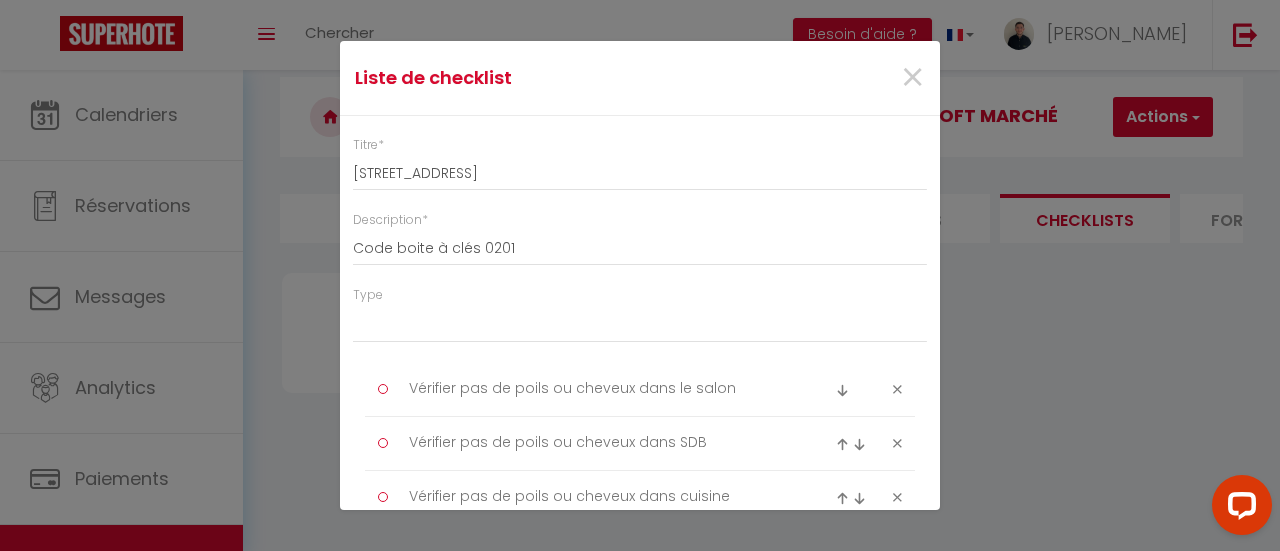 click at bounding box center (897, 389) 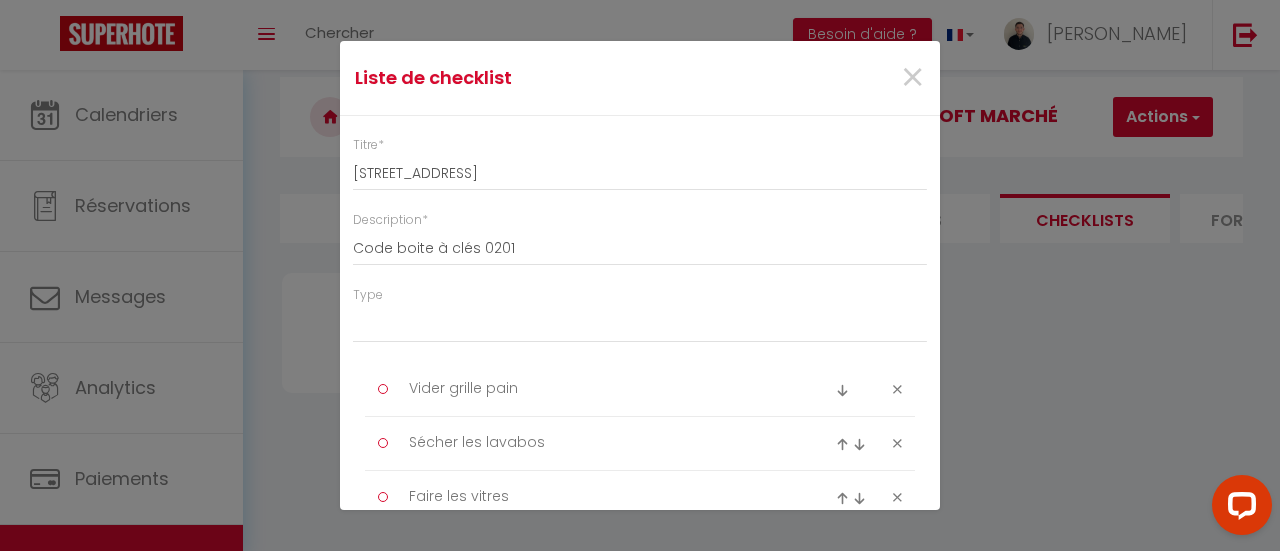 click at bounding box center (897, 389) 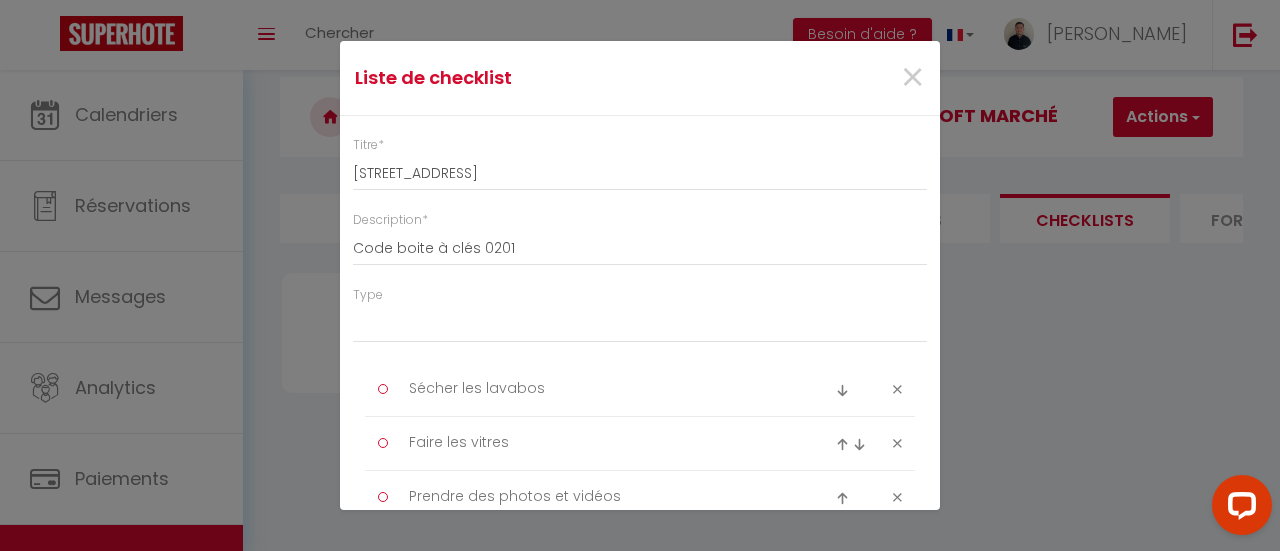 click at bounding box center (897, 389) 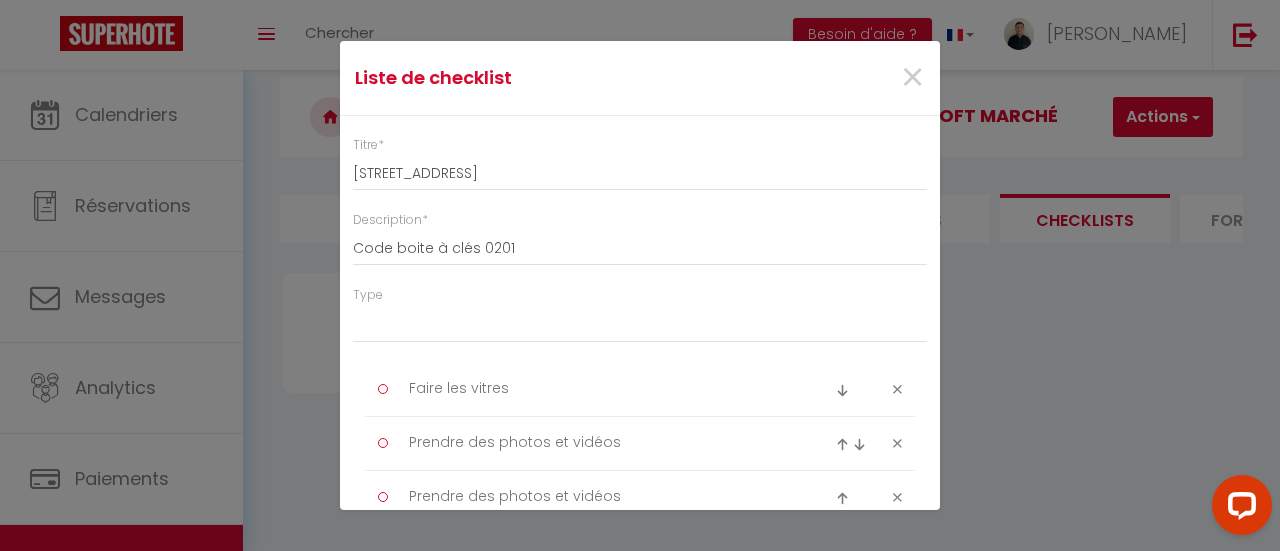 click at bounding box center [897, 389] 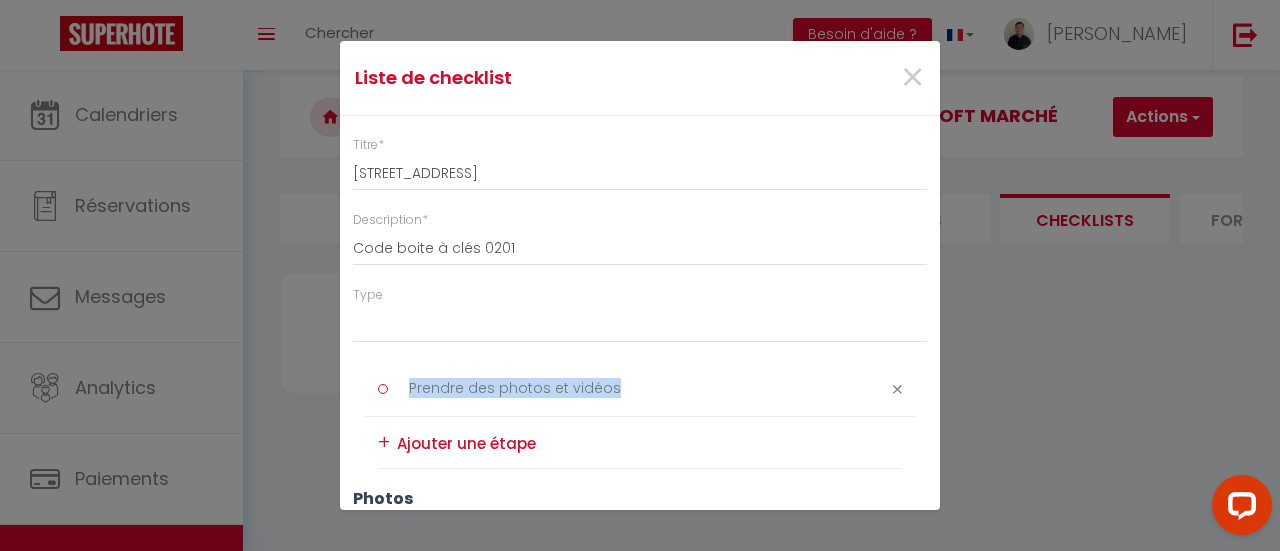 click at bounding box center [897, 389] 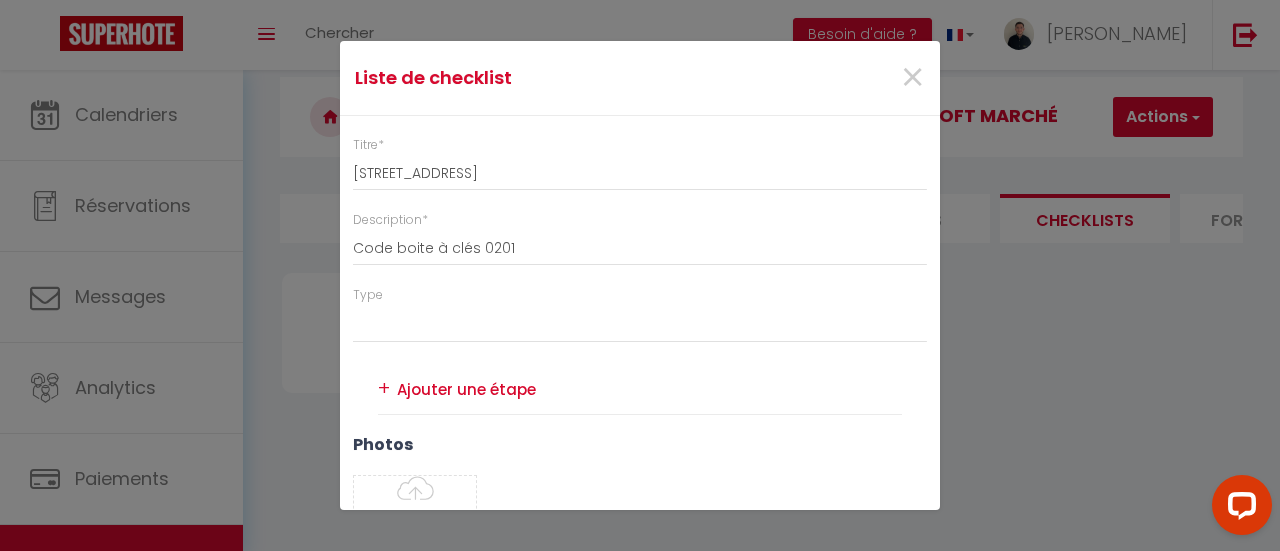 click at bounding box center (649, 389) 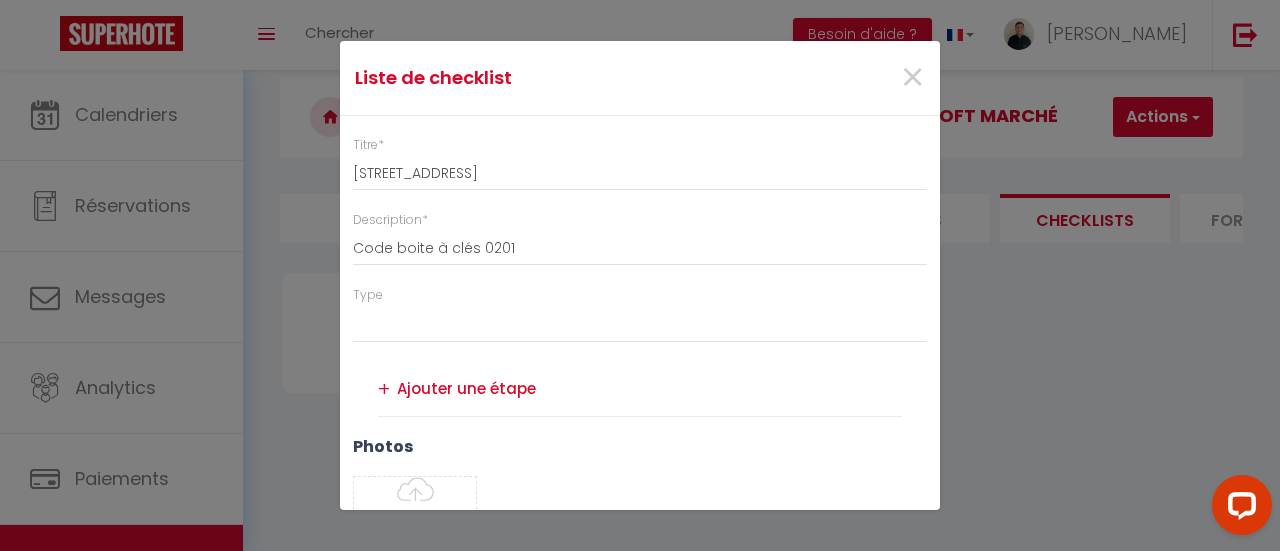 paste on "Code boite à clés 0201" 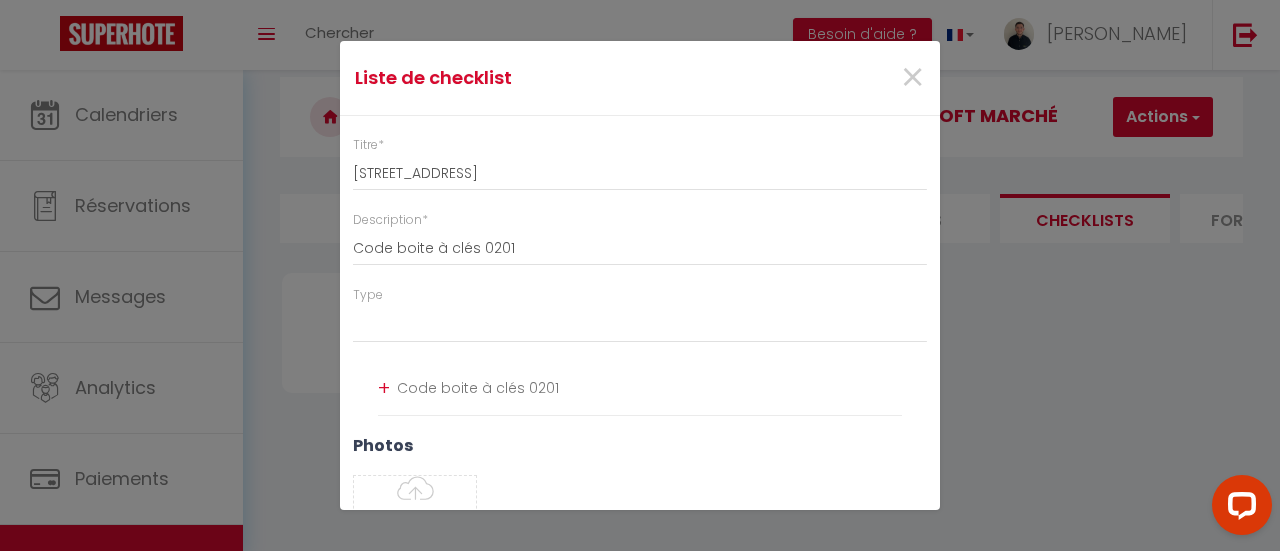 click on "+" at bounding box center [384, 388] 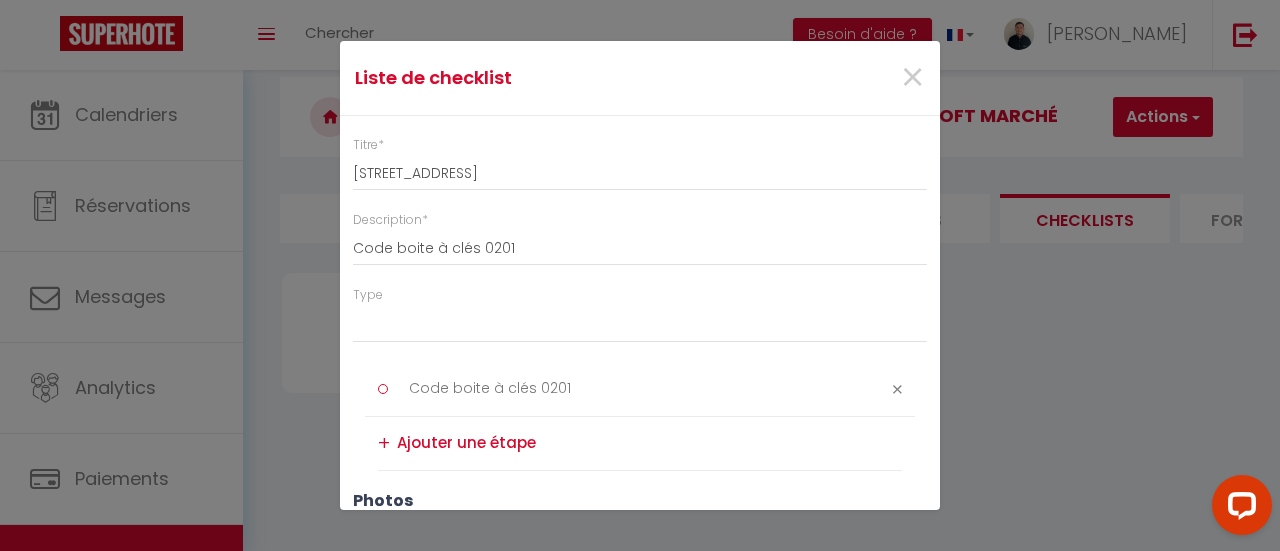 scroll, scrollTop: 198, scrollLeft: 0, axis: vertical 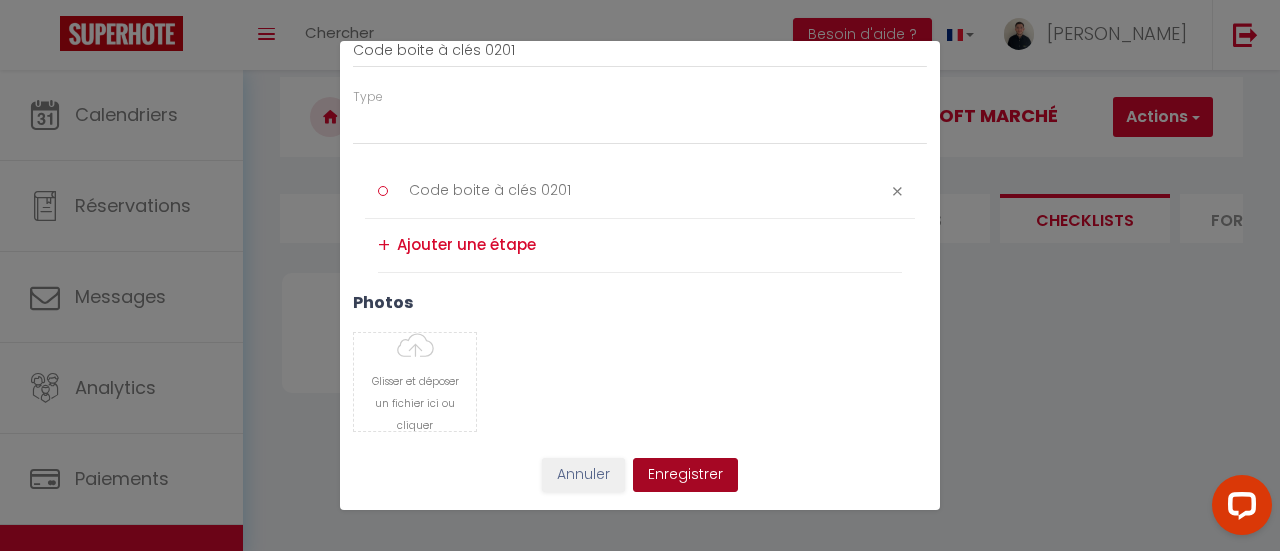 click on "Enregistrer" at bounding box center [685, 475] 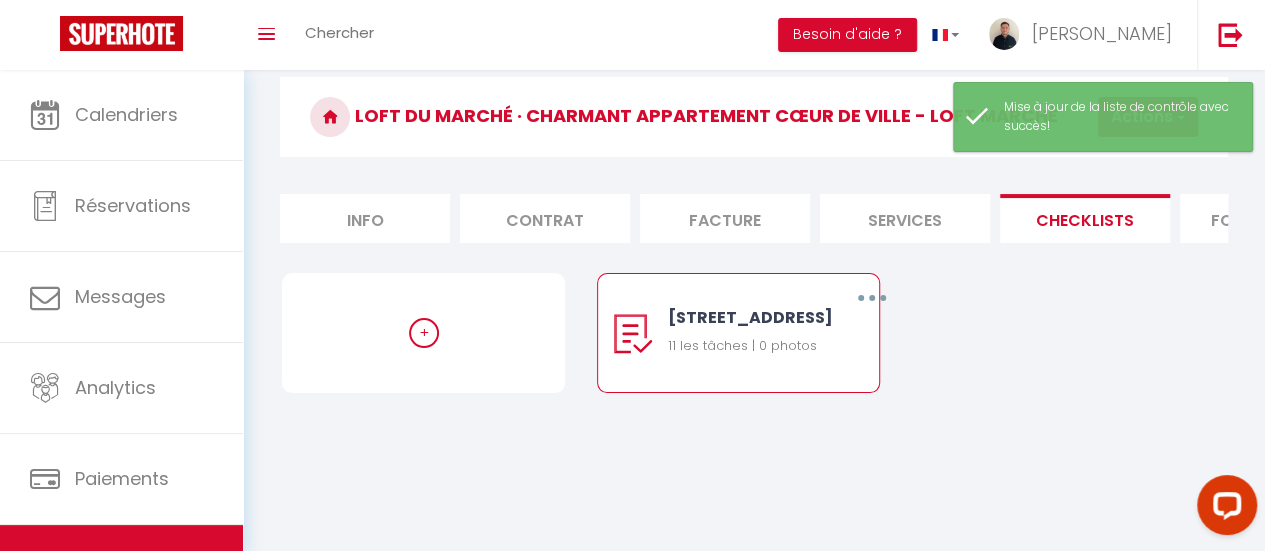 click at bounding box center (871, 298) 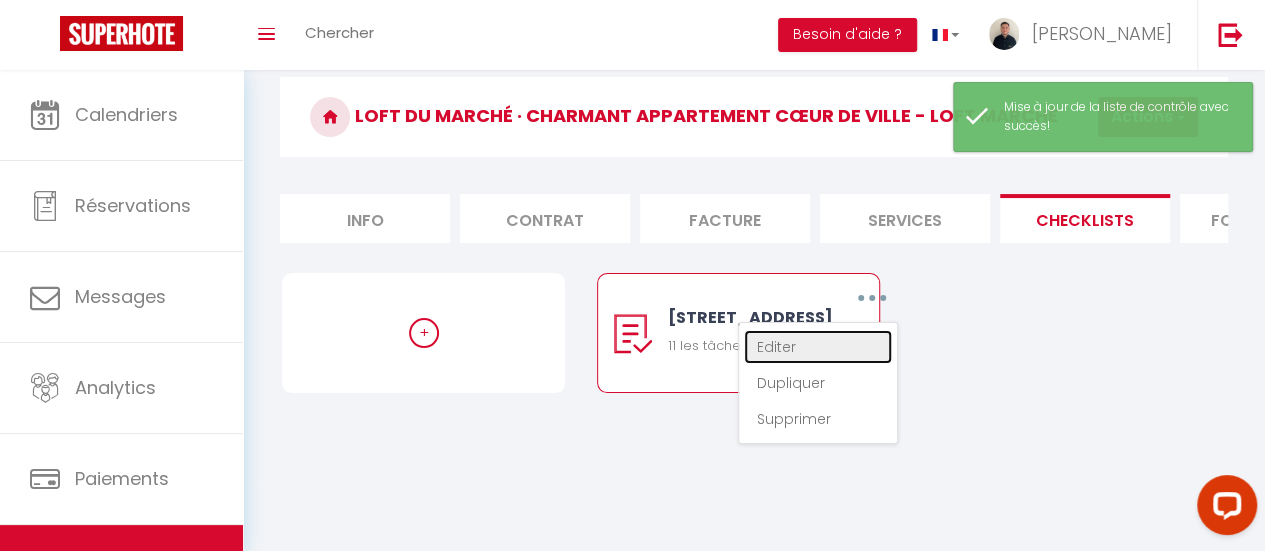 click on "Editer" at bounding box center (818, 347) 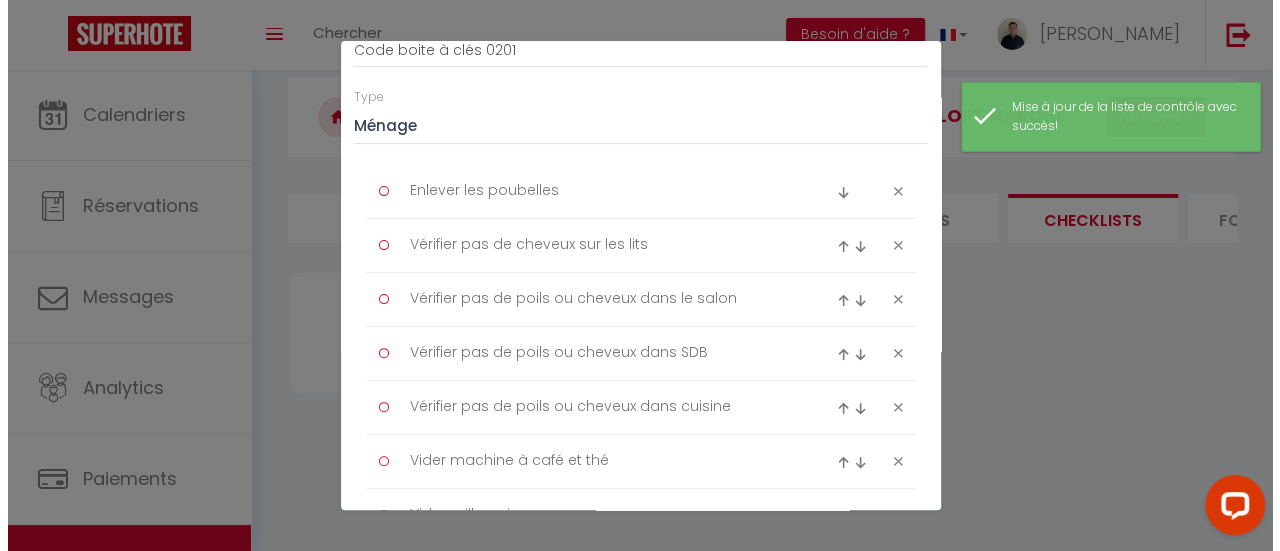 scroll, scrollTop: 144, scrollLeft: 0, axis: vertical 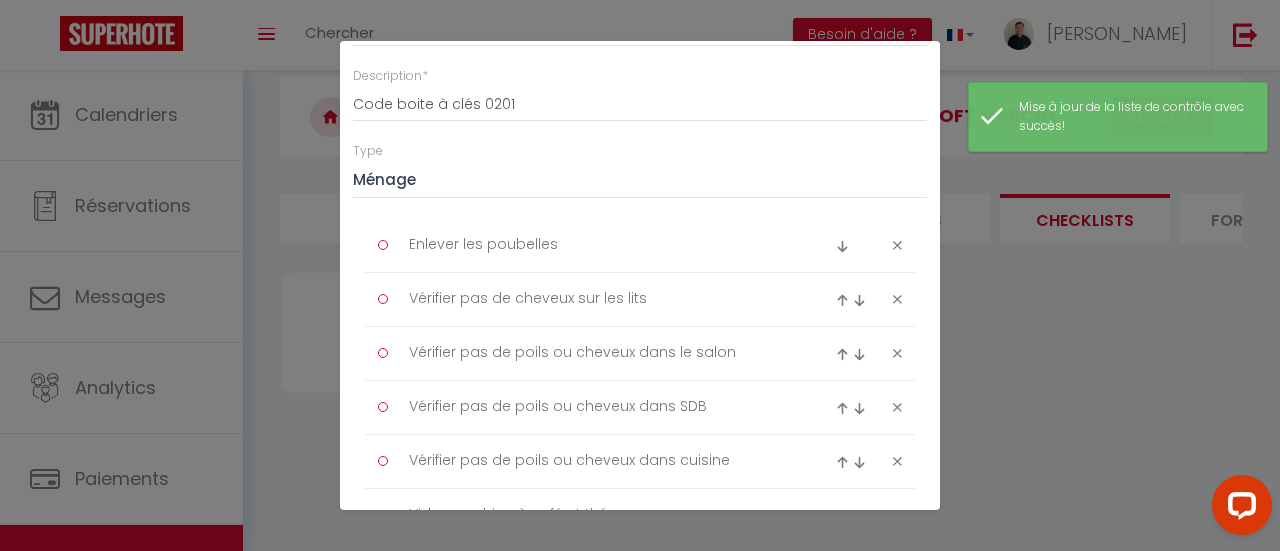 click at bounding box center [869, 246] 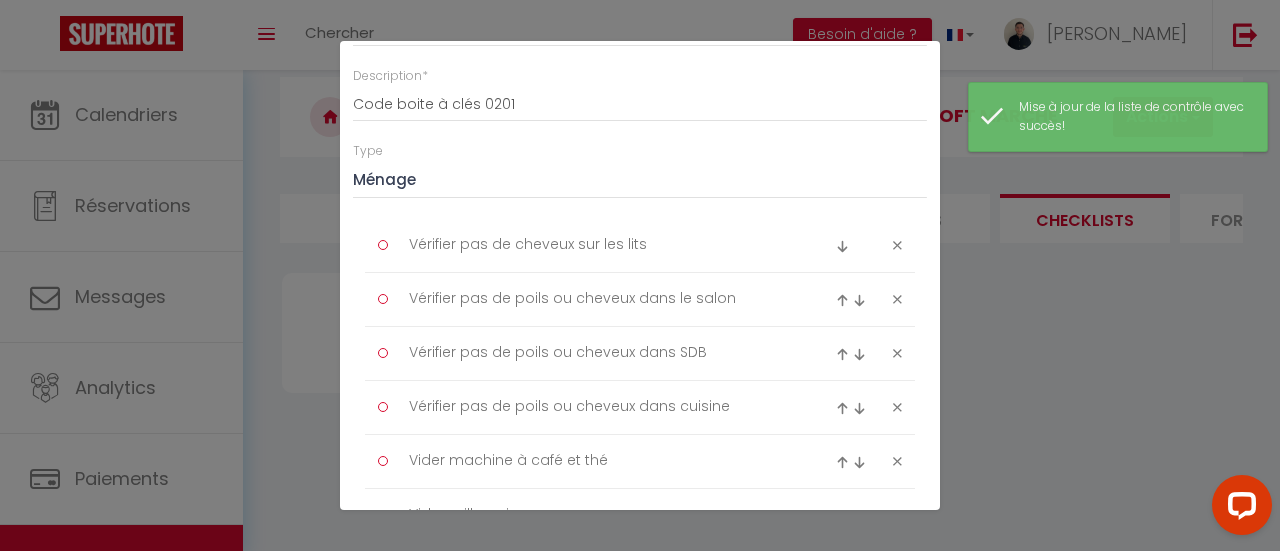 click at bounding box center [897, 245] 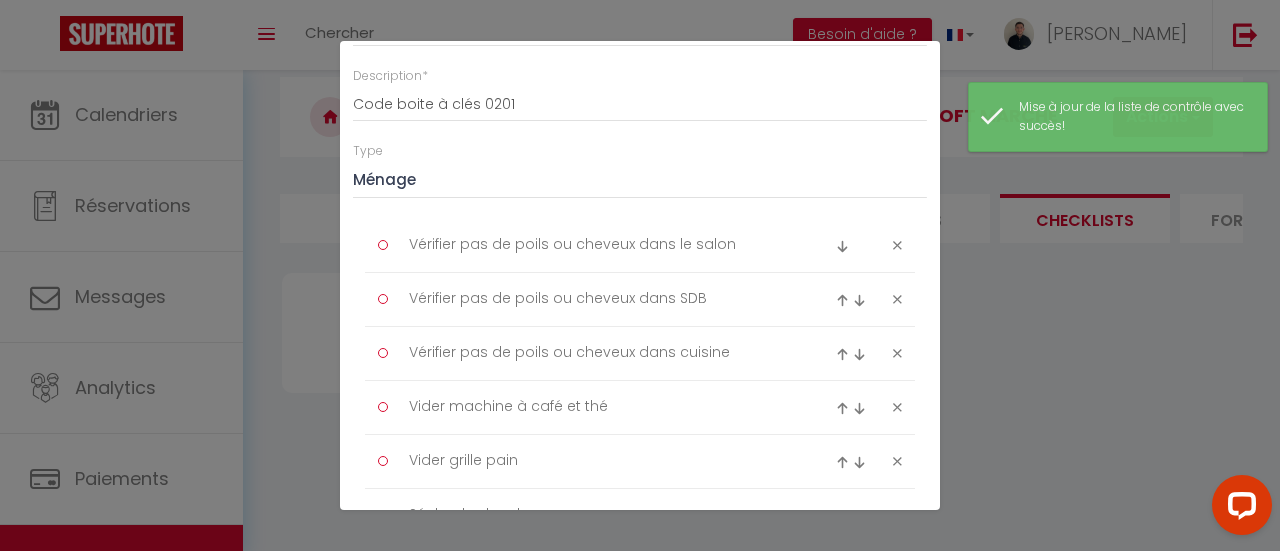 click at bounding box center (897, 245) 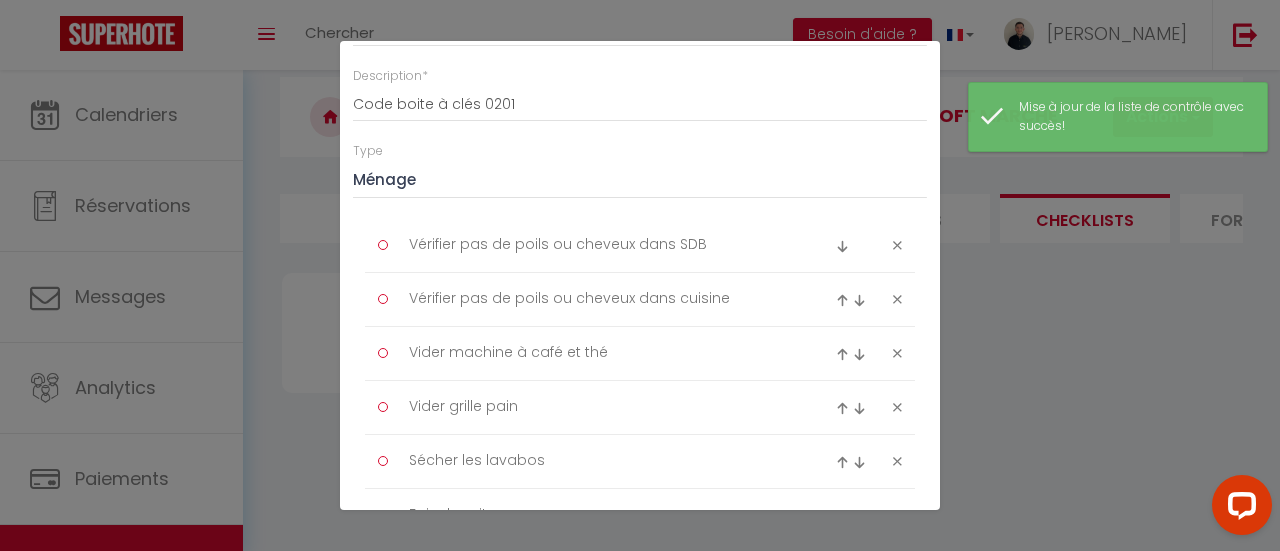 click at bounding box center (897, 245) 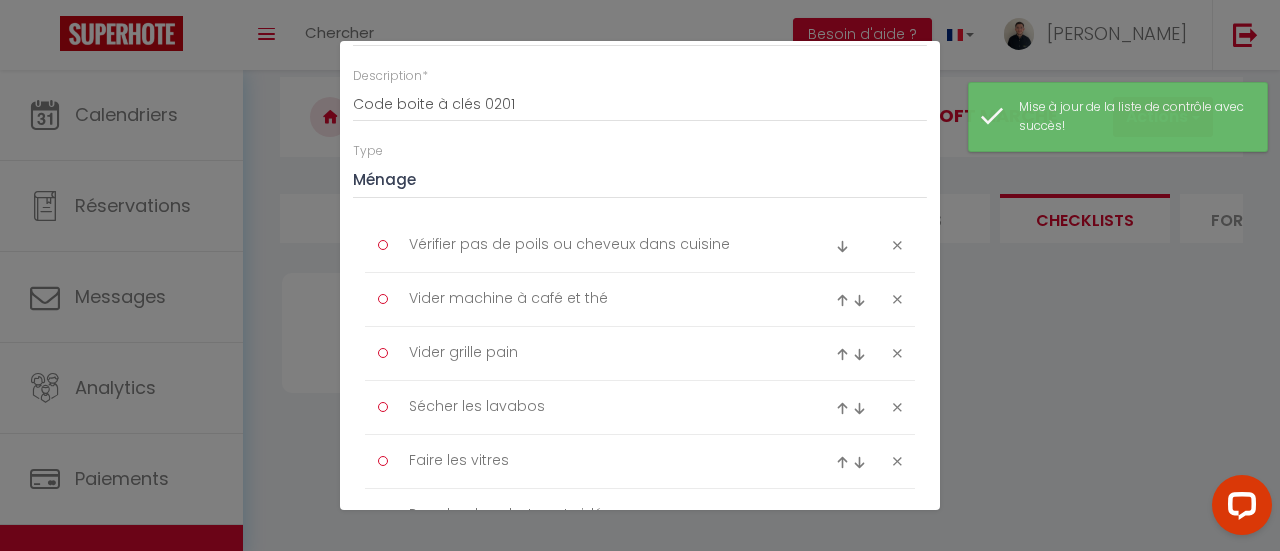 click at bounding box center [897, 245] 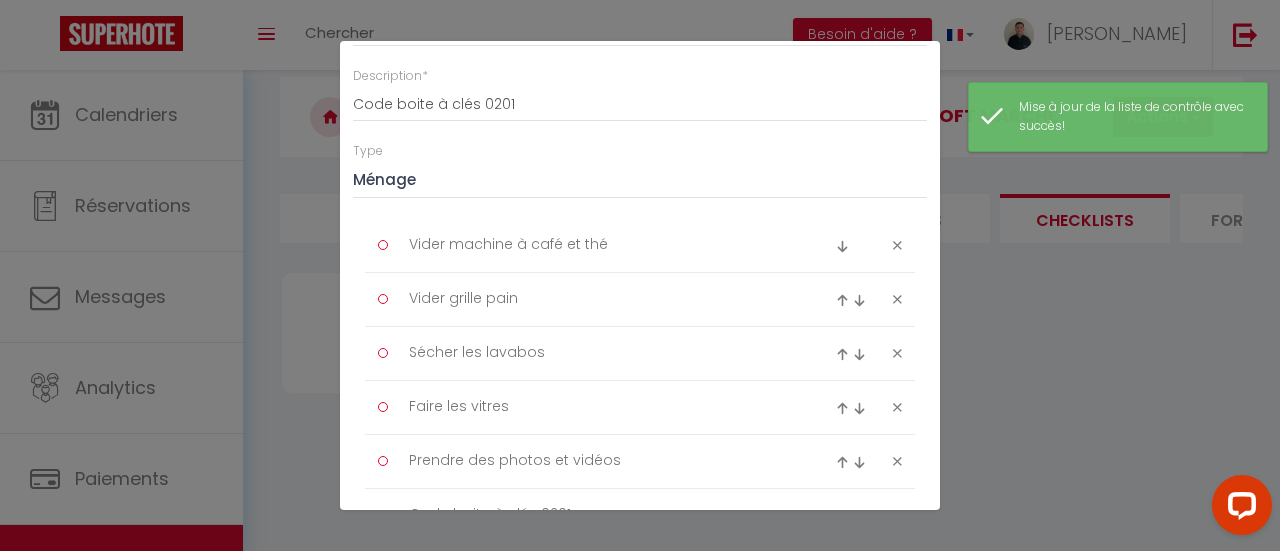 click at bounding box center [897, 245] 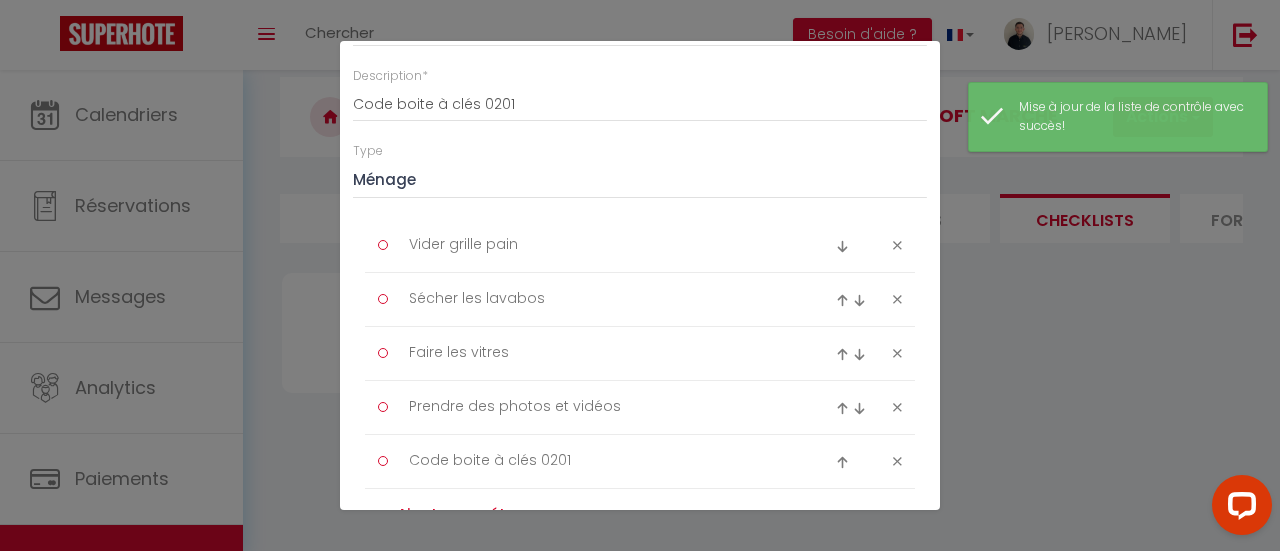 click at bounding box center (897, 245) 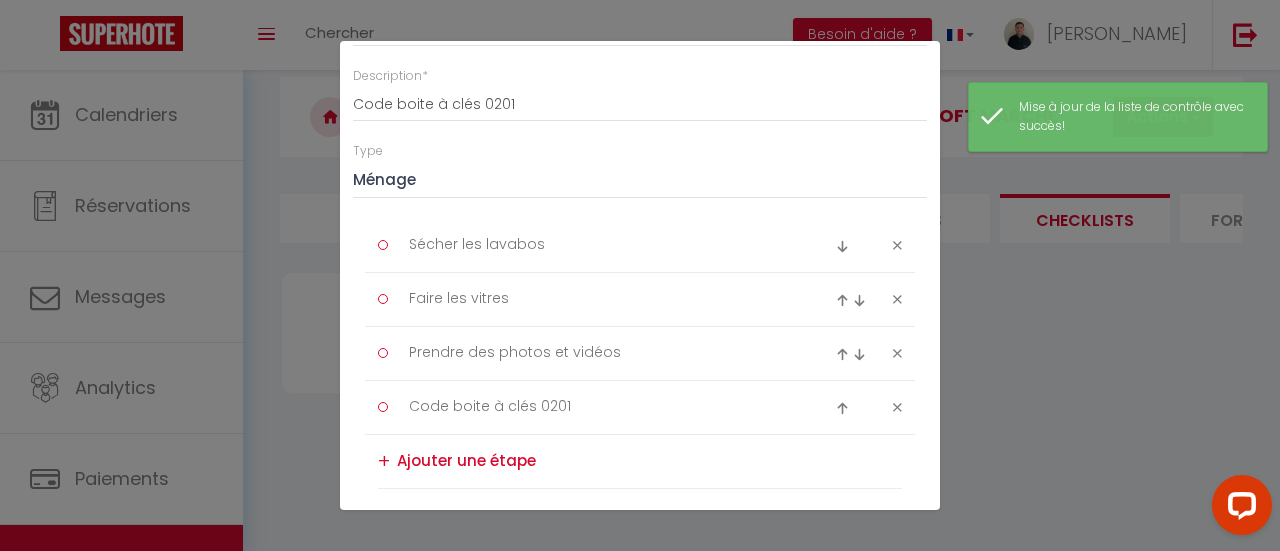 click at bounding box center [897, 245] 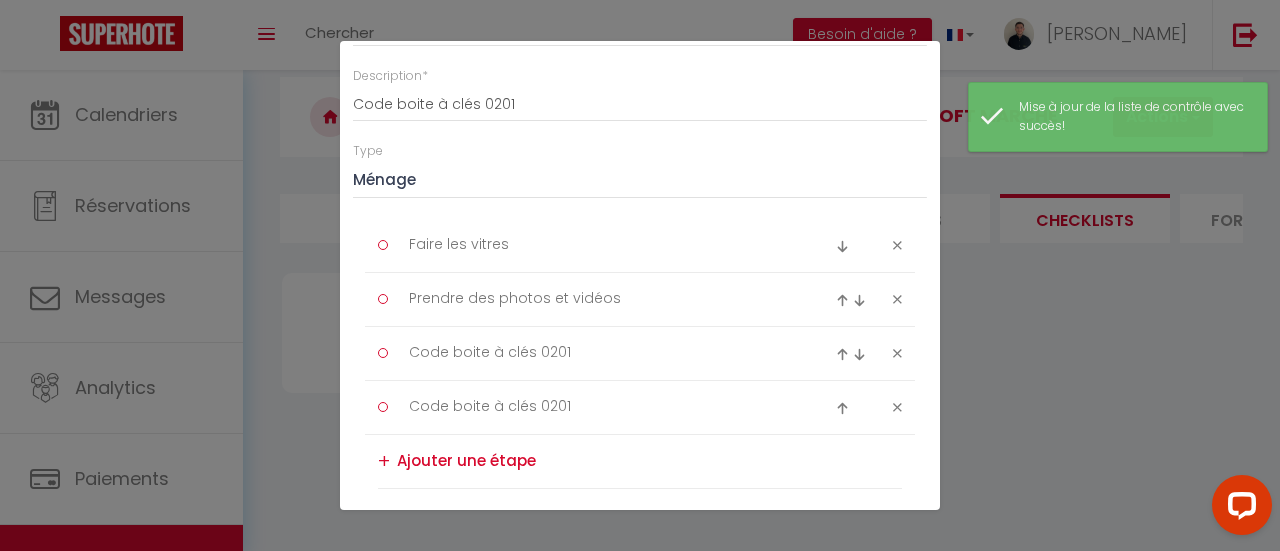 click at bounding box center [897, 245] 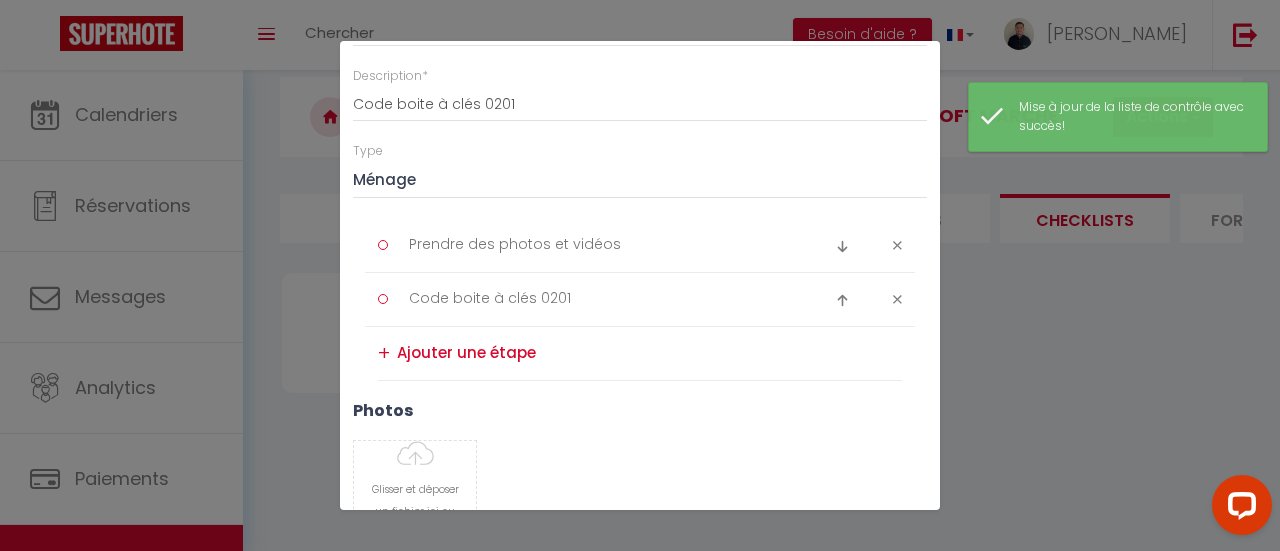 click at bounding box center (897, 245) 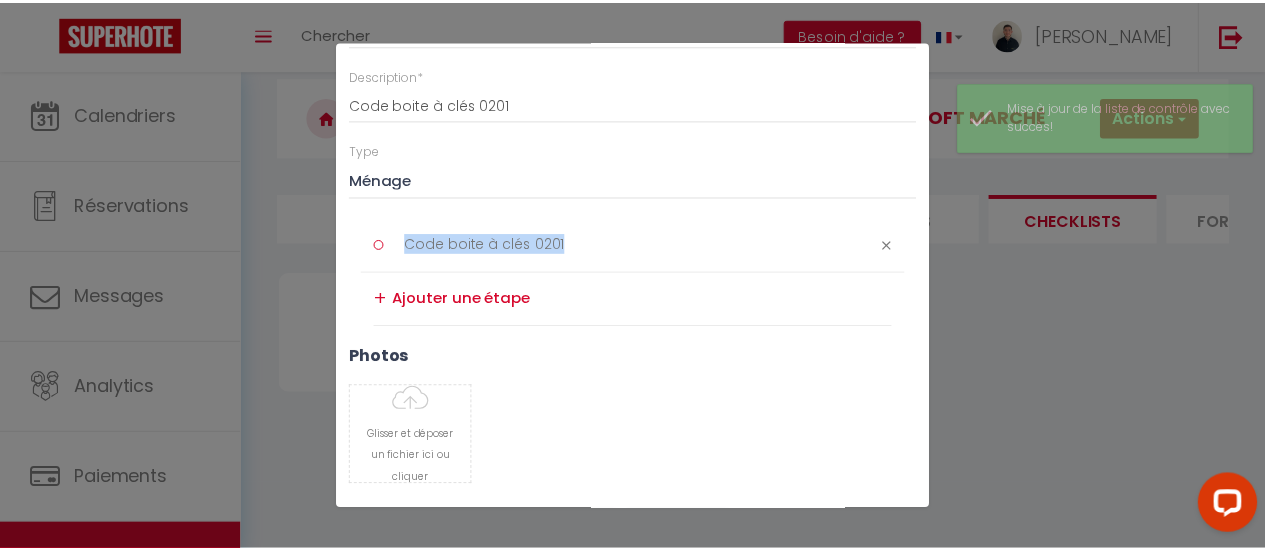 scroll, scrollTop: 198, scrollLeft: 0, axis: vertical 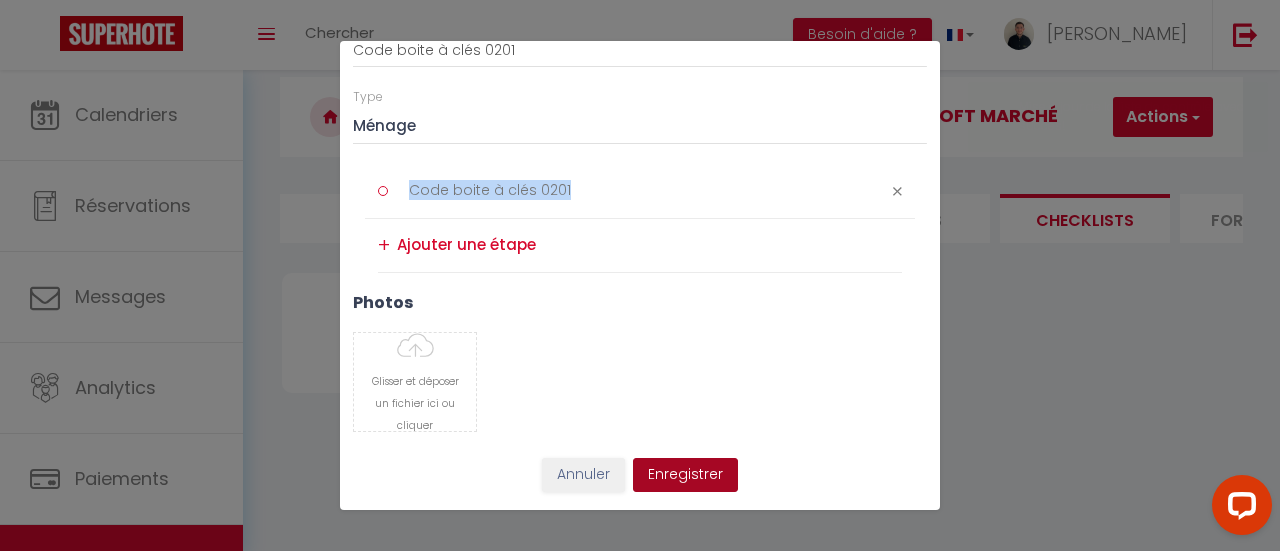 click on "Enregistrer" at bounding box center (685, 475) 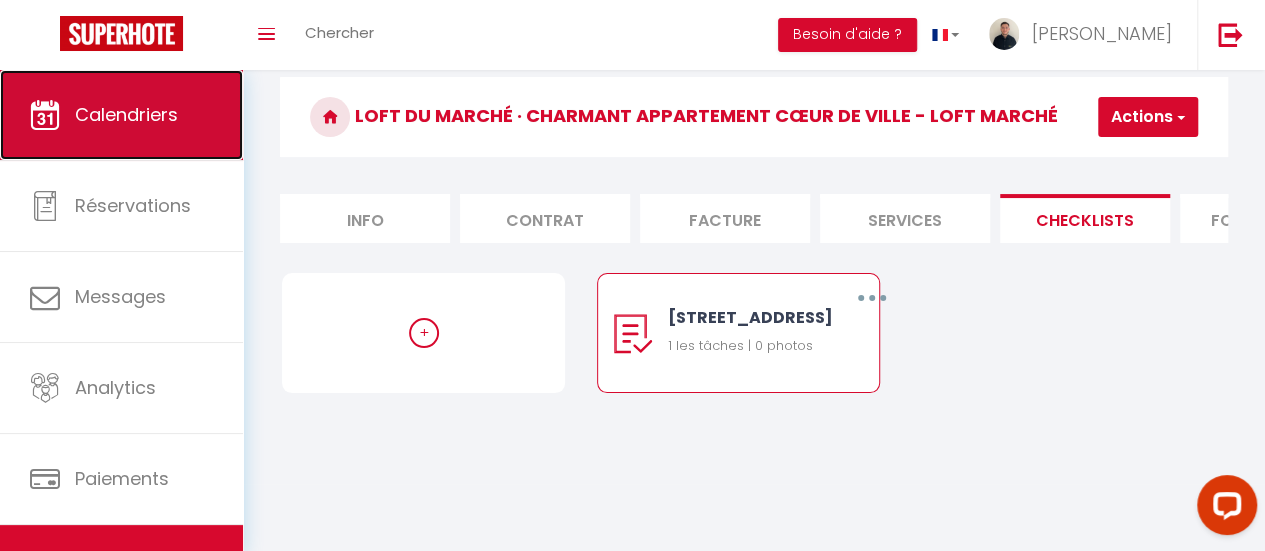 click on "Calendriers" at bounding box center (121, 115) 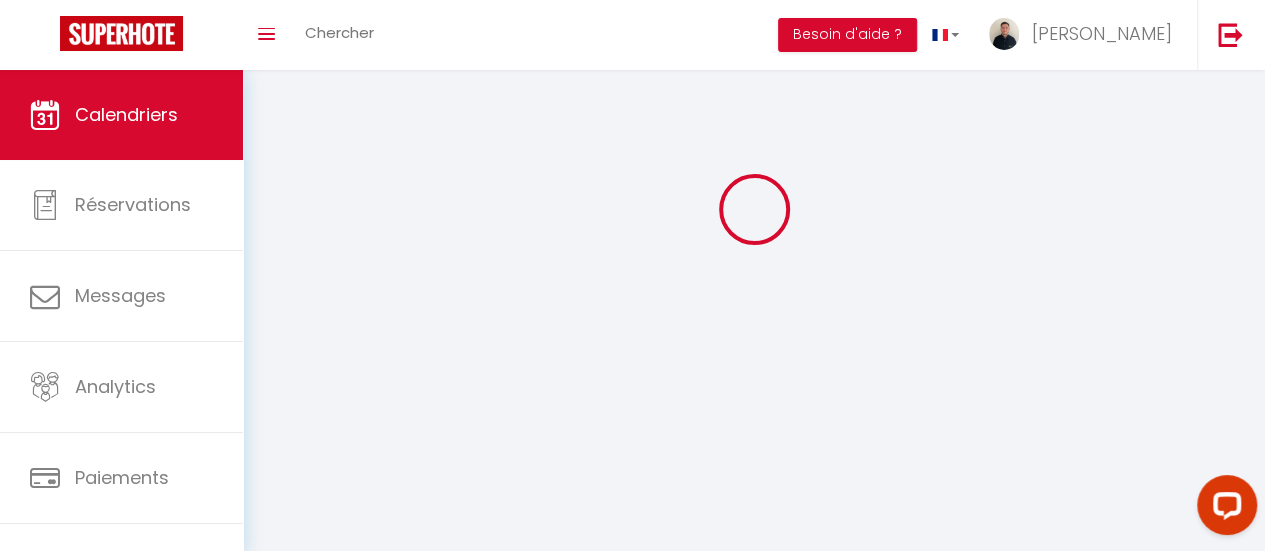 scroll, scrollTop: 0, scrollLeft: 0, axis: both 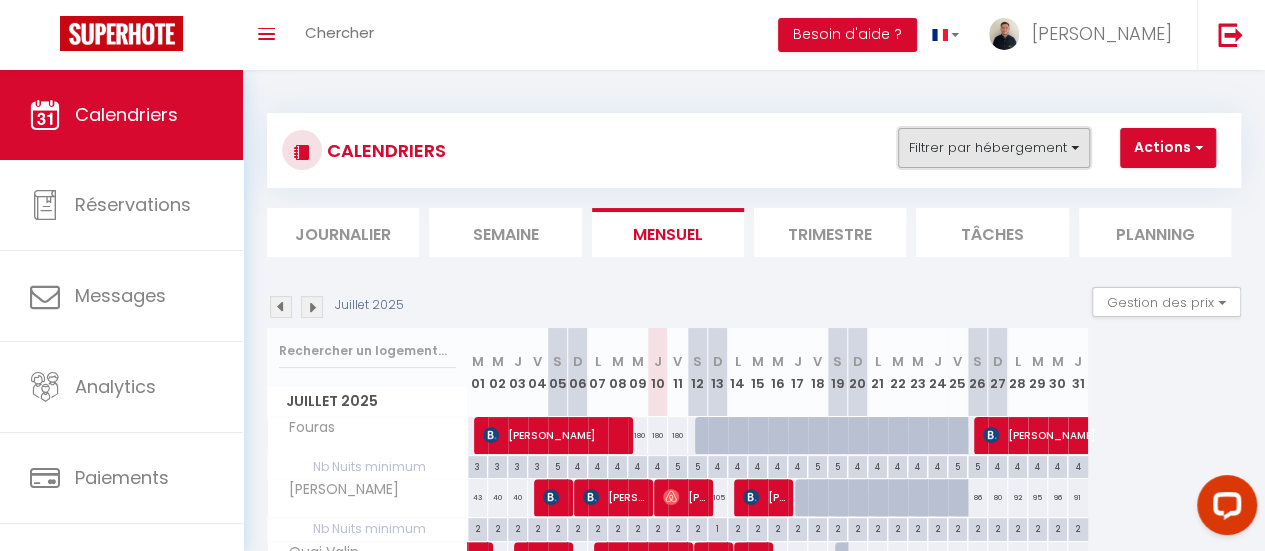 click on "Filtrer par hébergement" at bounding box center (994, 148) 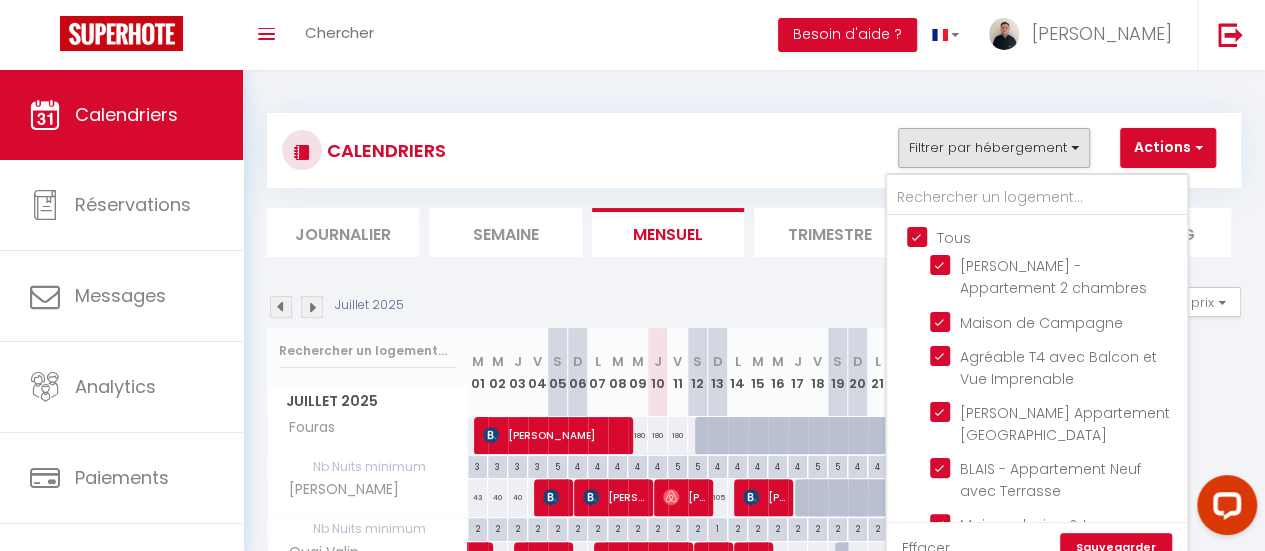 click on "Tous" at bounding box center (1057, 236) 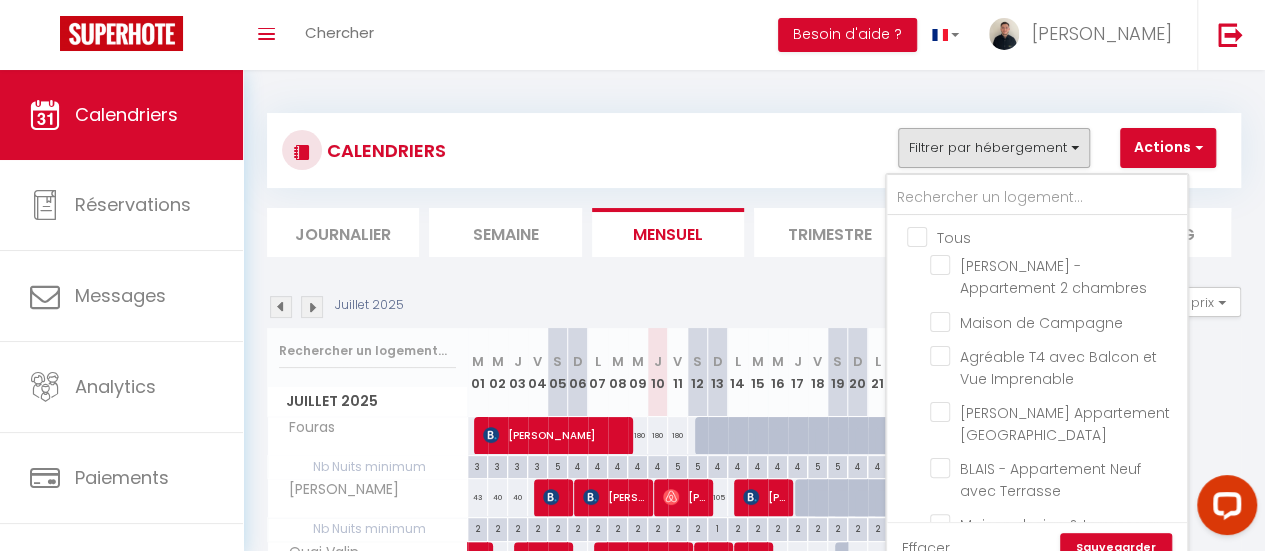 drag, startPoint x: 1005, startPoint y: 398, endPoint x: 1021, endPoint y: 421, distance: 28.01785 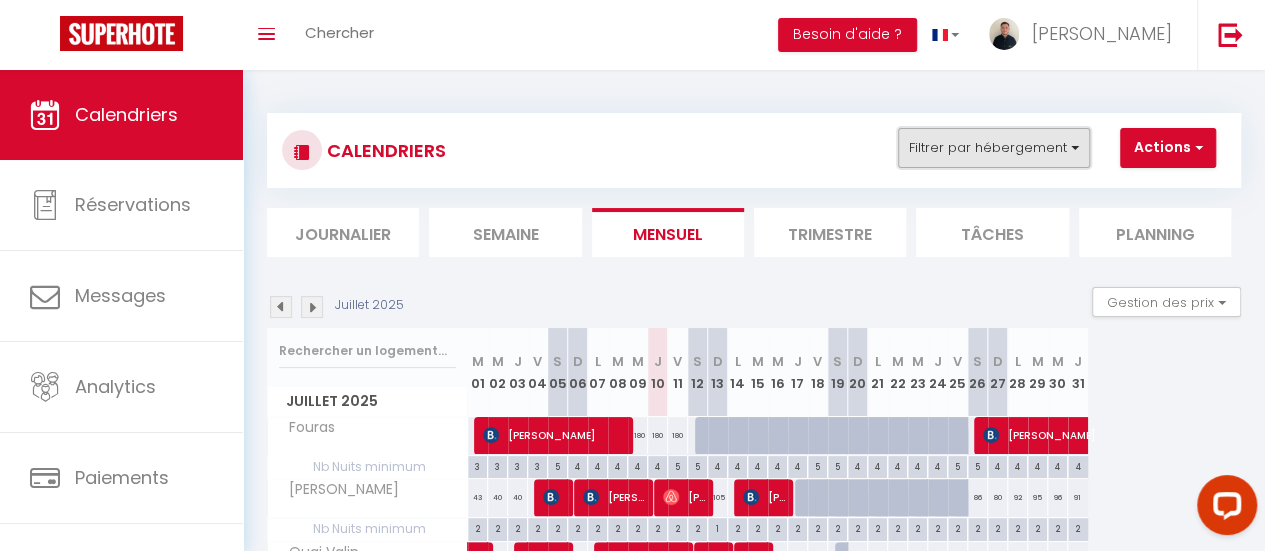 click on "Filtrer par hébergement" at bounding box center [994, 148] 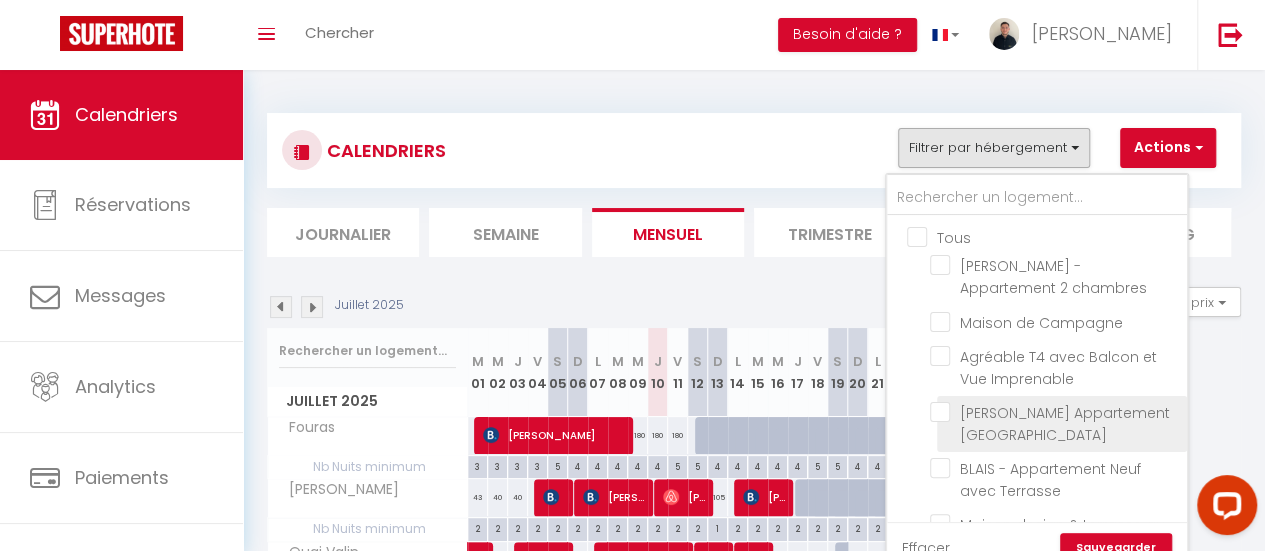 click on "[PERSON_NAME] Appartement [GEOGRAPHIC_DATA]" at bounding box center [1055, 412] 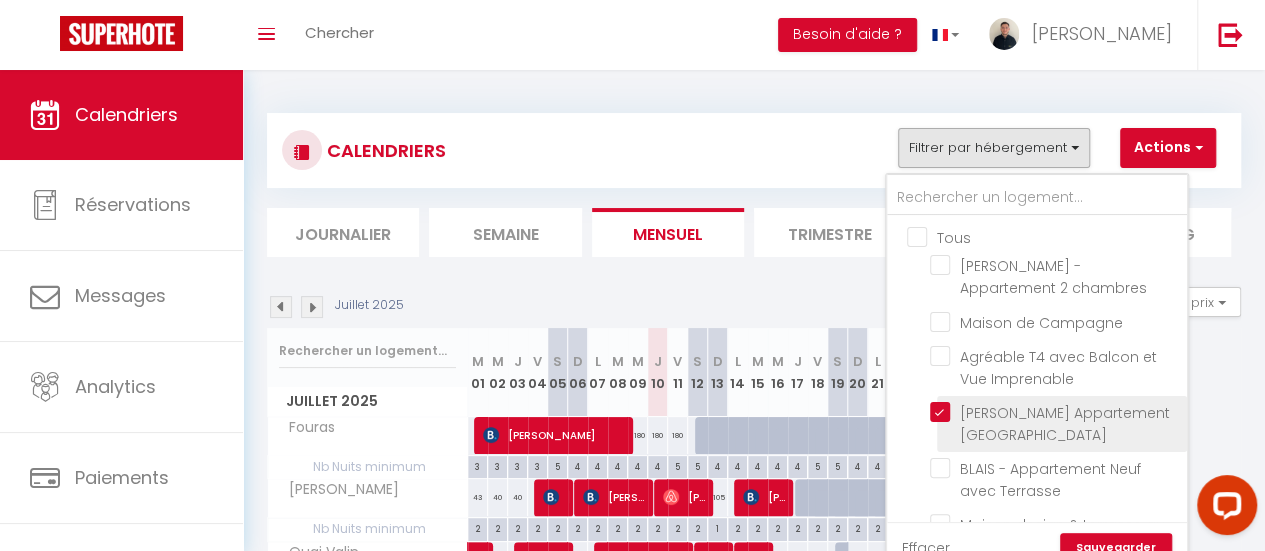 scroll, scrollTop: 818, scrollLeft: 0, axis: vertical 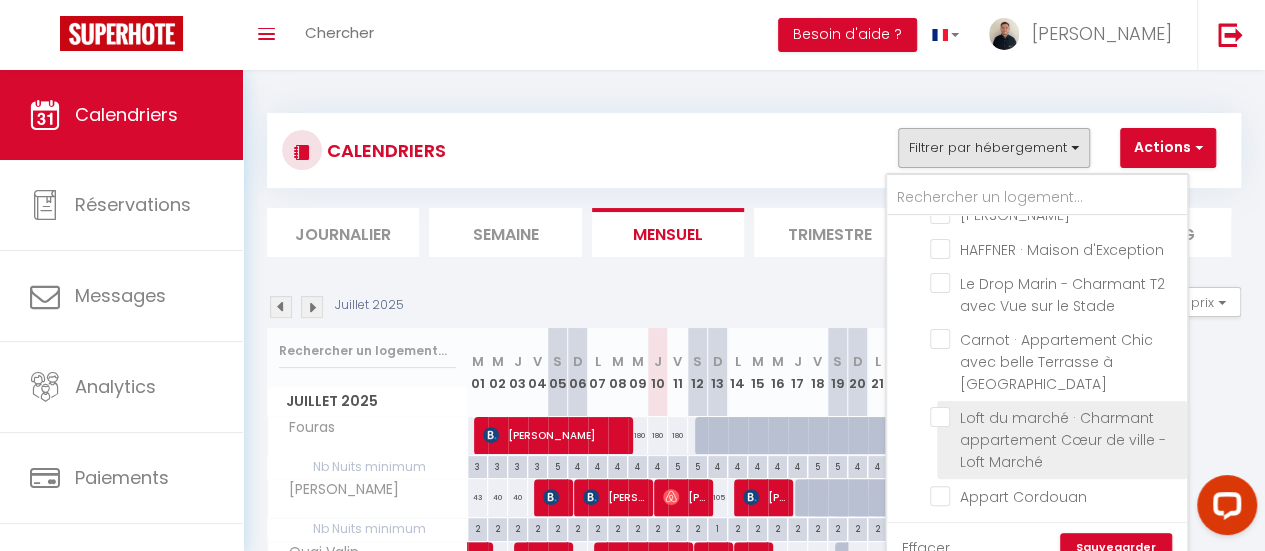 click on "Loft du marché · Charmant appartement Cœur de ville  - Loft Marché" at bounding box center [1055, 417] 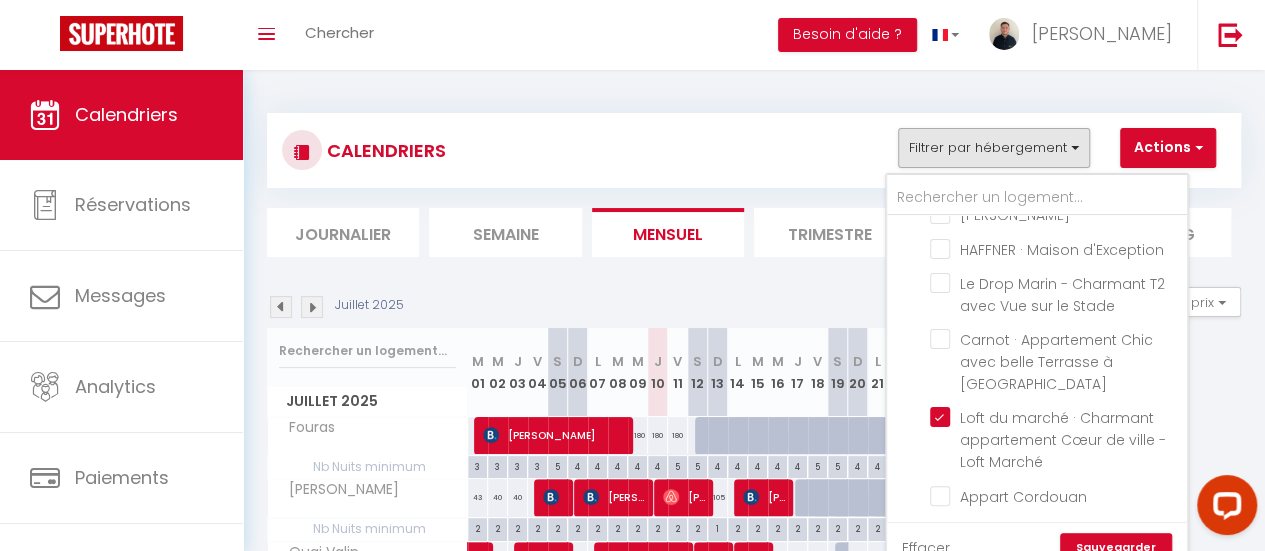 click on "Sauvegarder" at bounding box center [1116, 548] 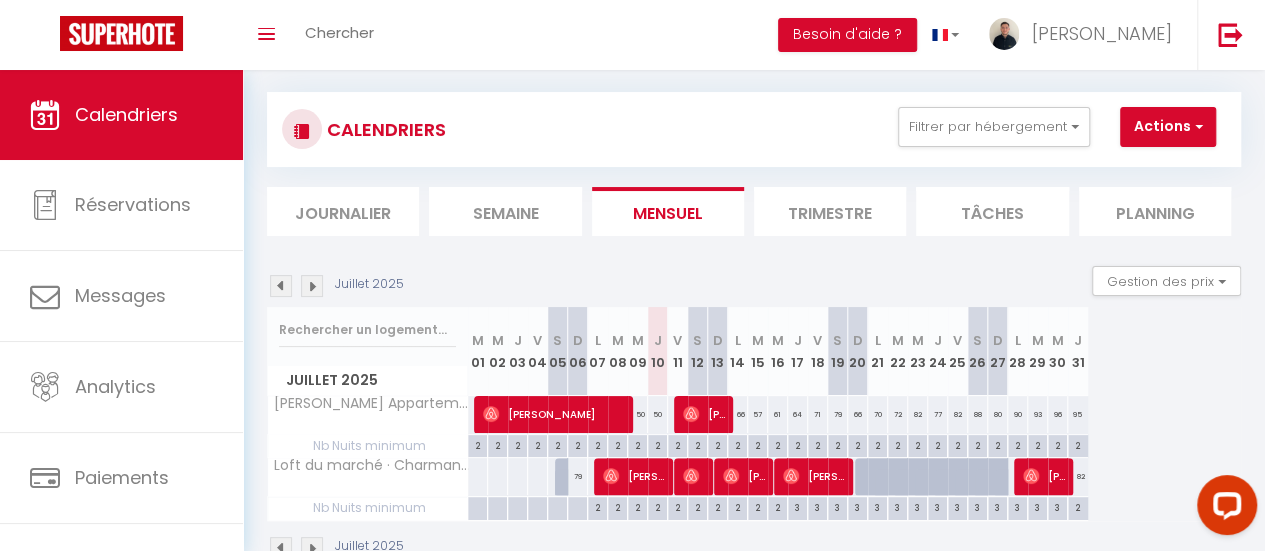 scroll, scrollTop: 22, scrollLeft: 0, axis: vertical 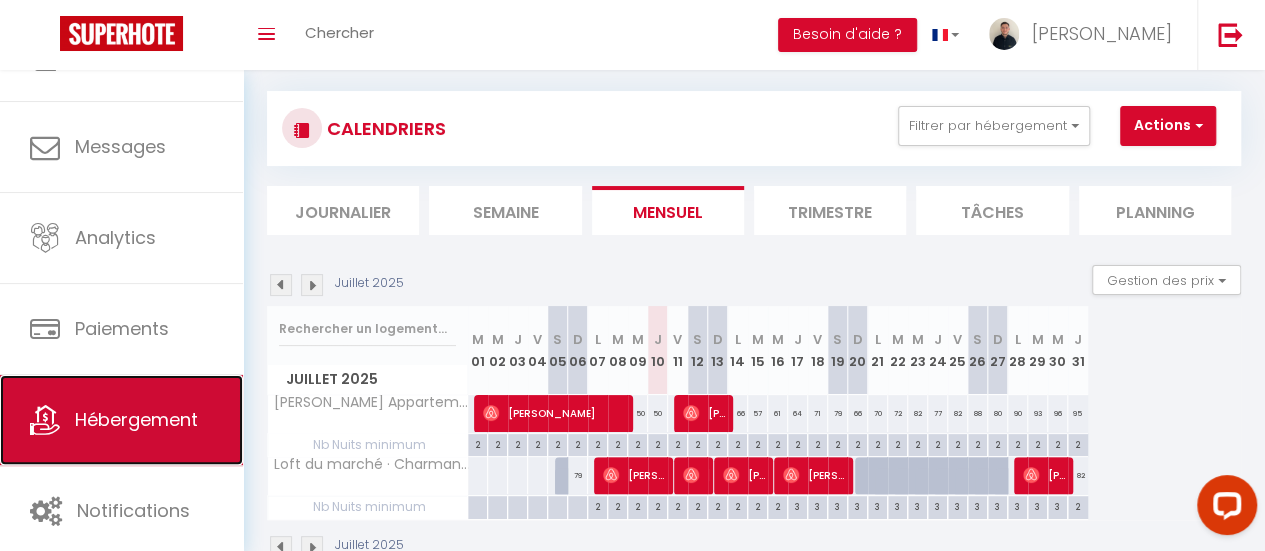 click on "Hébergement" at bounding box center (121, 420) 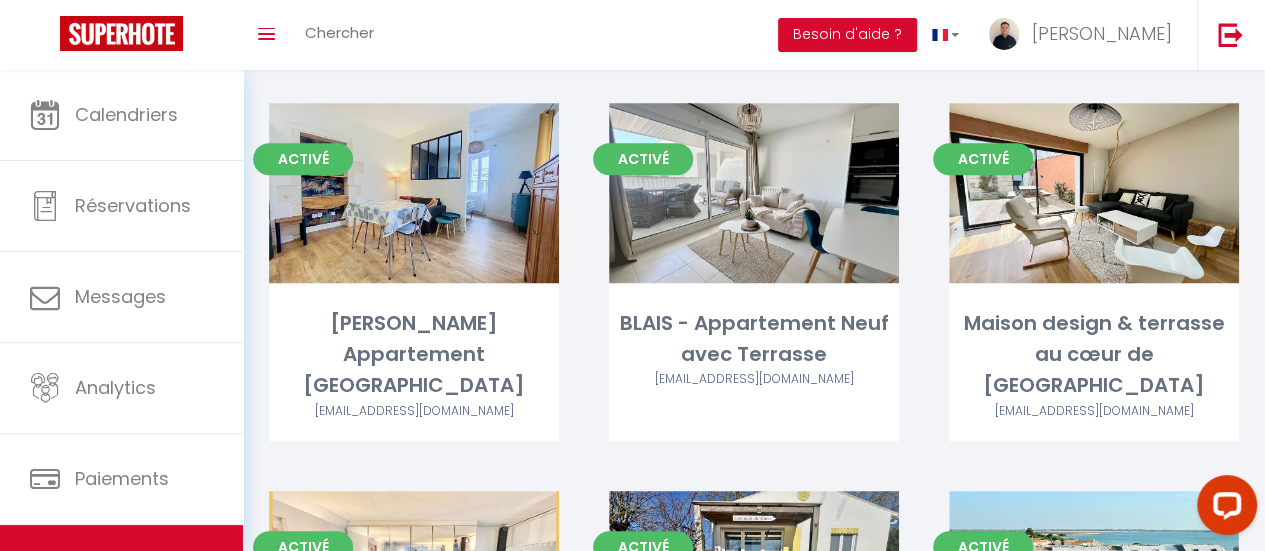 scroll, scrollTop: 474, scrollLeft: 0, axis: vertical 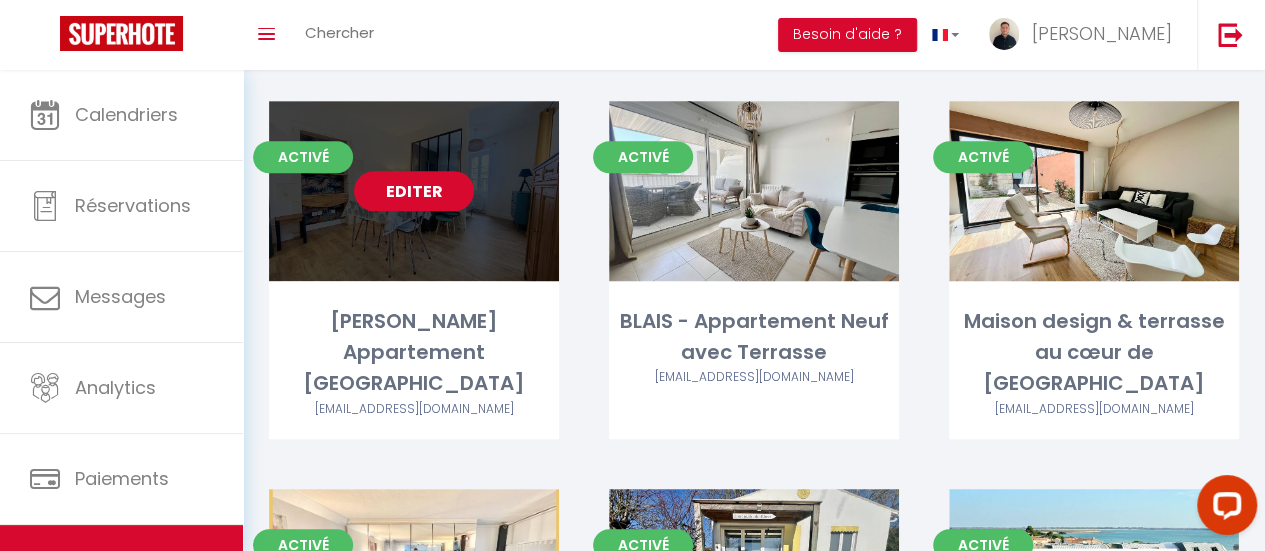 click on "Editer" at bounding box center (414, 191) 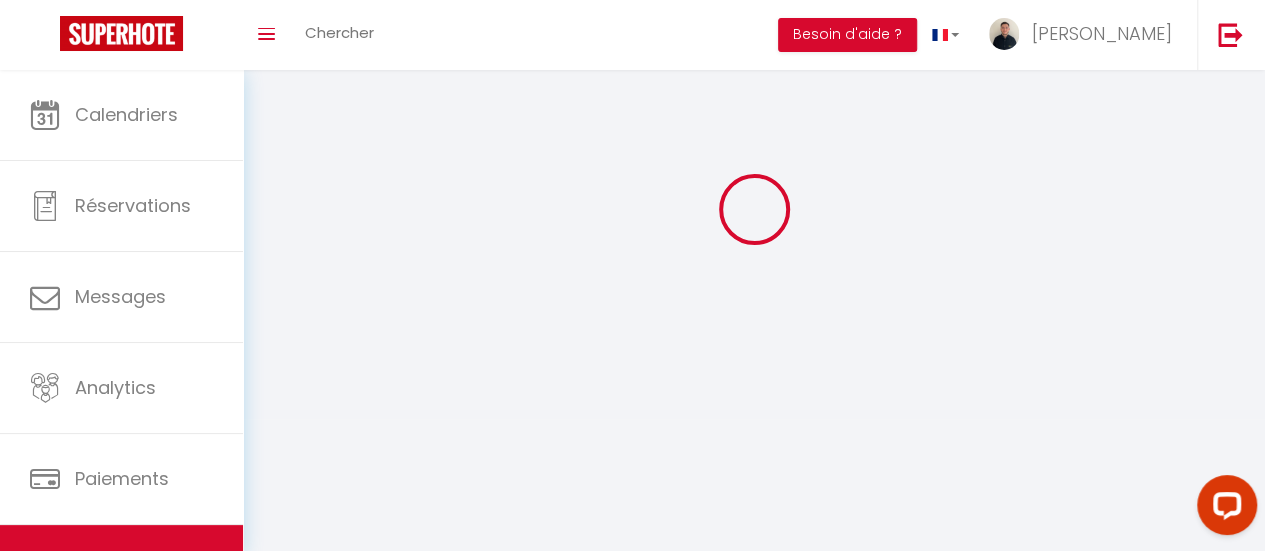 scroll, scrollTop: 0, scrollLeft: 0, axis: both 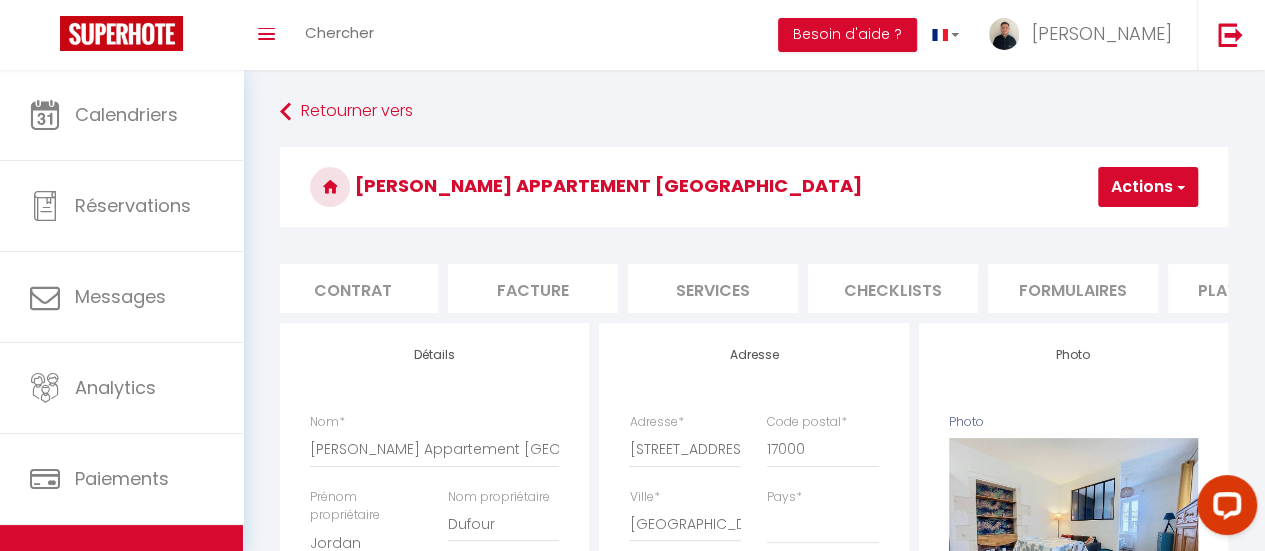 click on "Checklists" at bounding box center [893, 288] 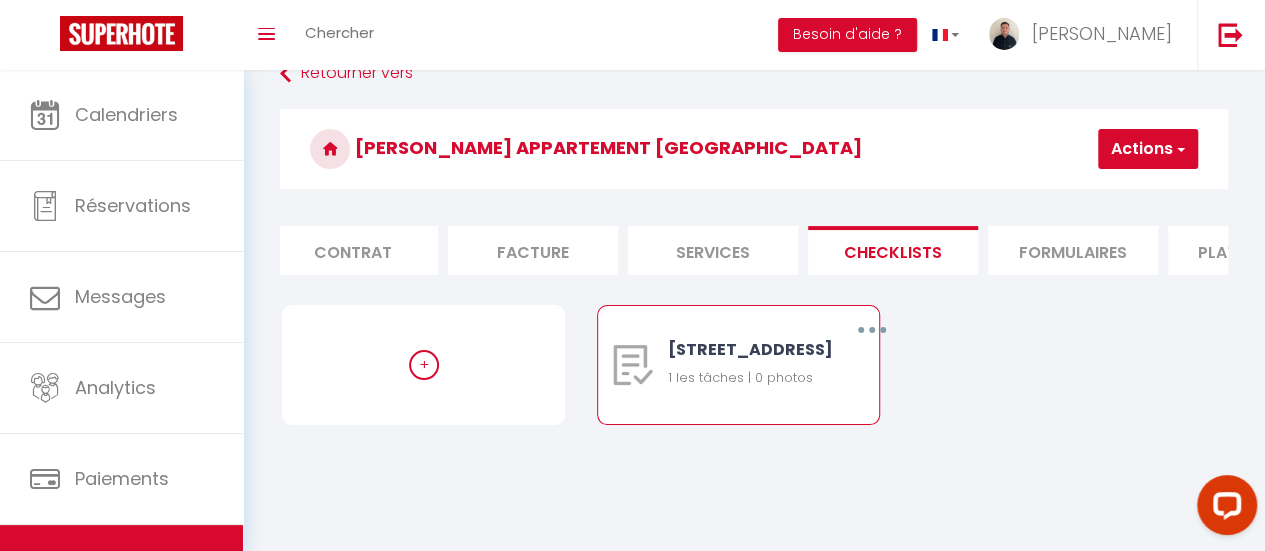scroll, scrollTop: 43, scrollLeft: 0, axis: vertical 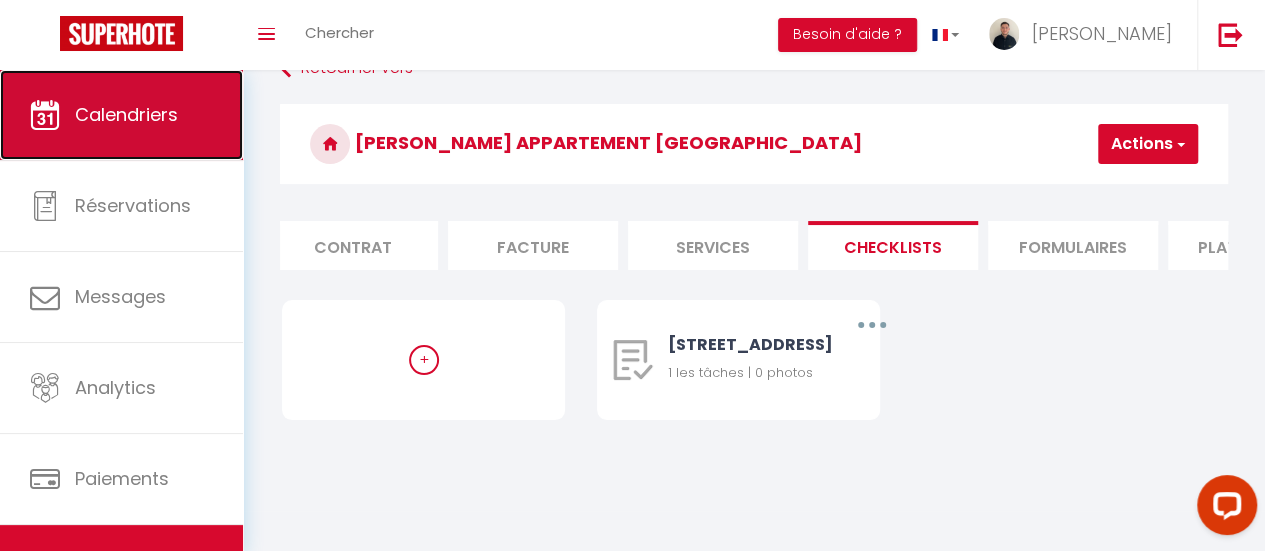 click on "Calendriers" at bounding box center [121, 115] 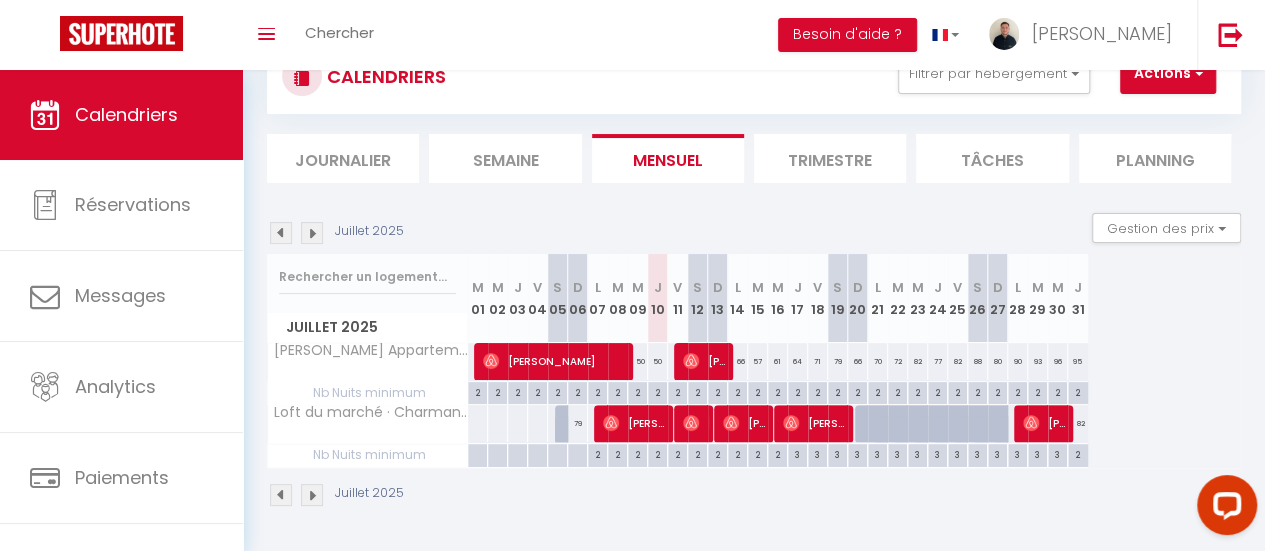scroll, scrollTop: 0, scrollLeft: 0, axis: both 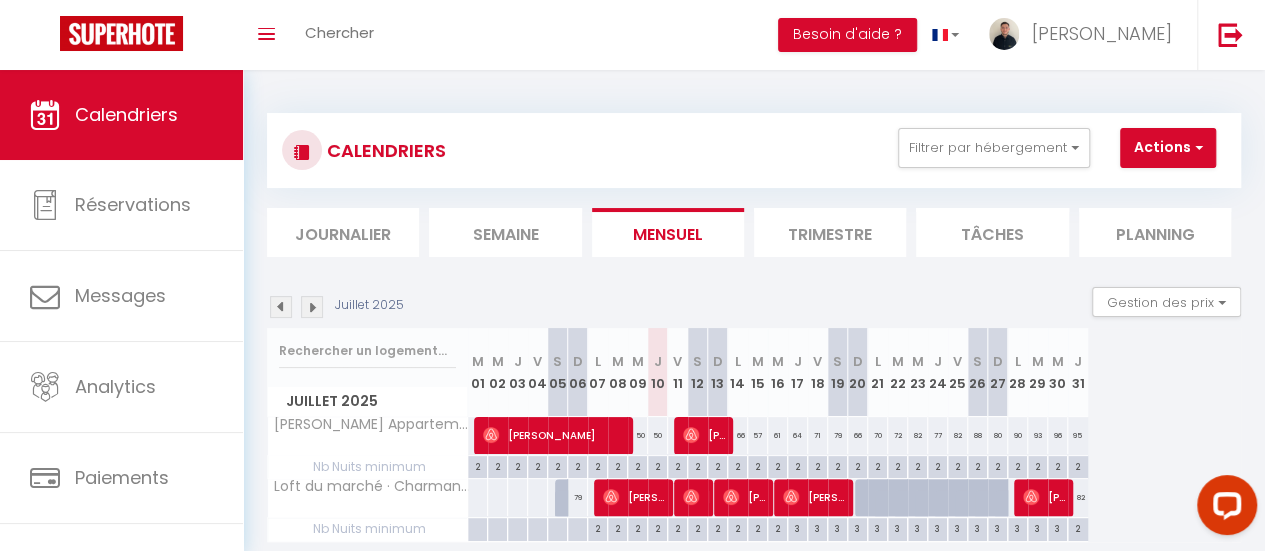 click on "CALENDRIERS
Filtrer par hébergement
Tous       [PERSON_NAME] - Appartement 2 chambres     Maison de Campagne     Agréable T4 avec Balcon et Vue Imprenable     Gambetta · Charmant Appartement Centre [GEOGRAPHIC_DATA] [GEOGRAPHIC_DATA] - Appartement Neuf avec Terrasse     [GEOGRAPHIC_DATA] au cœur de [GEOGRAPHIC_DATA] [PERSON_NAME]     Cabane du [GEOGRAPHIC_DATA]     Studio Vue Mer 50m     Maison Minimes Lavoisier     Saint Coutant     Magnifique villa charentaise avec piscine & jardin     Bonnes femmes     Maison agréable 2 chambres avec Terrasse en [GEOGRAPHIC_DATA] 2 - 317     Quai Valin     Fouras     [PERSON_NAME] · Maison d'Exception     Le Drop Marin - Charmant T2 avec Vue sur le Stade     Carnot · Appartement Chic avec belle Terrasse à [GEOGRAPHIC_DATA]     Loft du marché · Charmant appartement Cœur de ville  - Loft Marché     Appart [PERSON_NAME]   Sauvegarder     Nouvelle réservation" at bounding box center (754, 150) 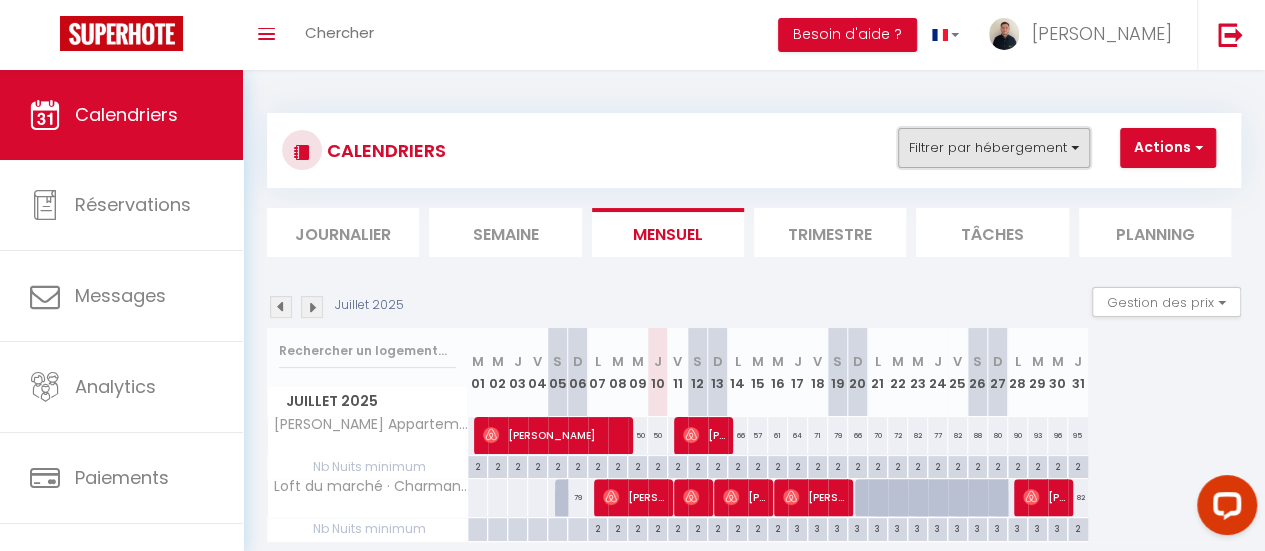 click on "Filtrer par hébergement" at bounding box center [994, 148] 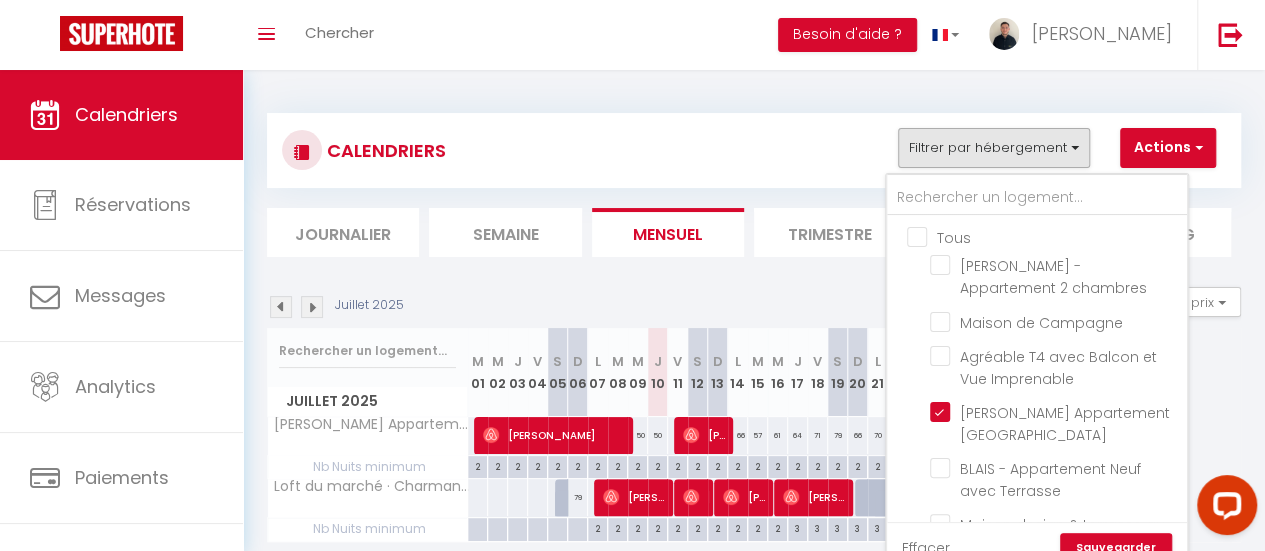 click on "Tous" at bounding box center (1057, 236) 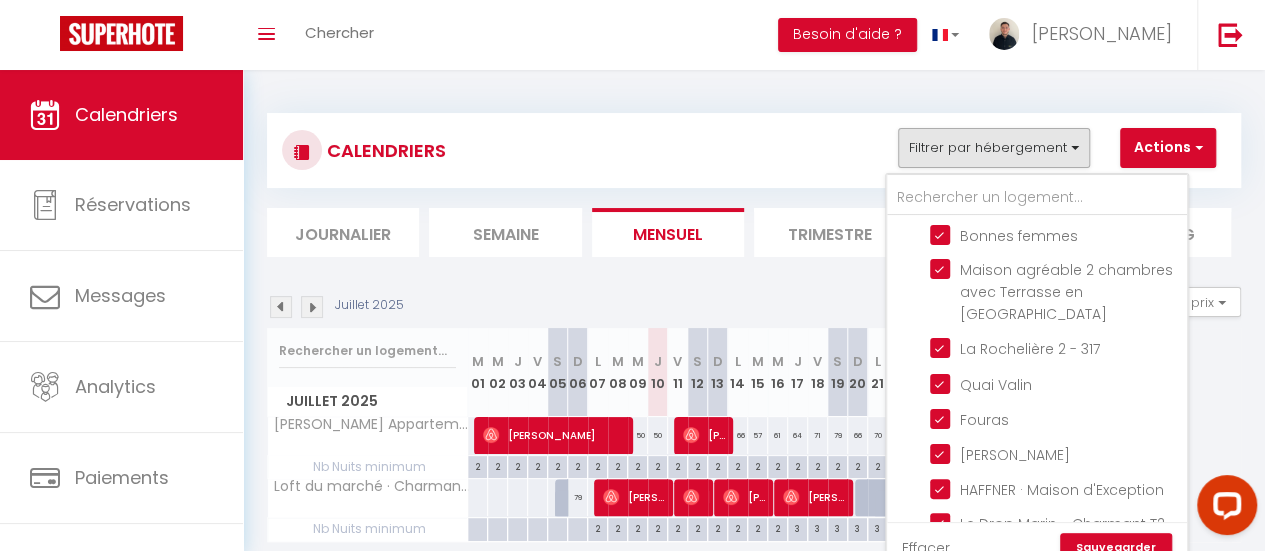scroll, scrollTop: 672, scrollLeft: 0, axis: vertical 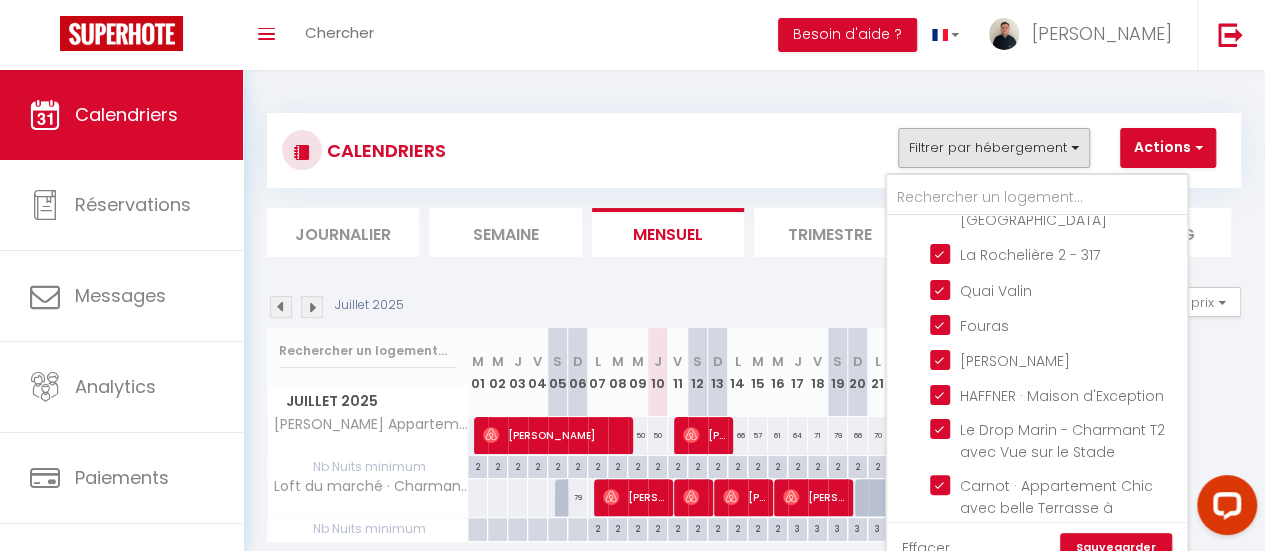 click on "Sauvegarder" at bounding box center [1116, 548] 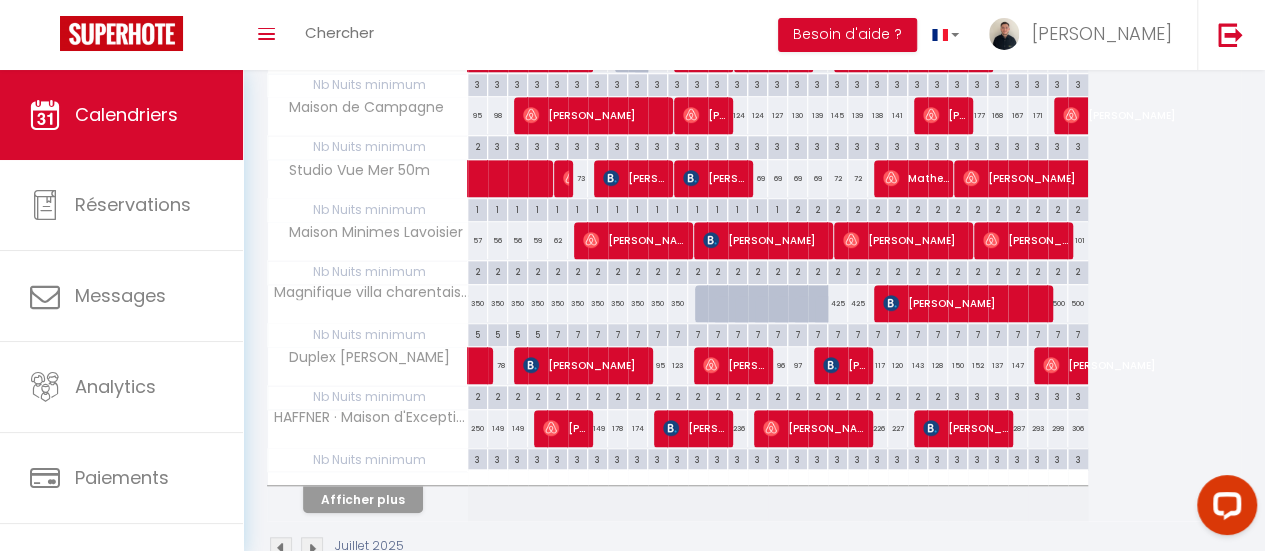 scroll, scrollTop: 628, scrollLeft: 0, axis: vertical 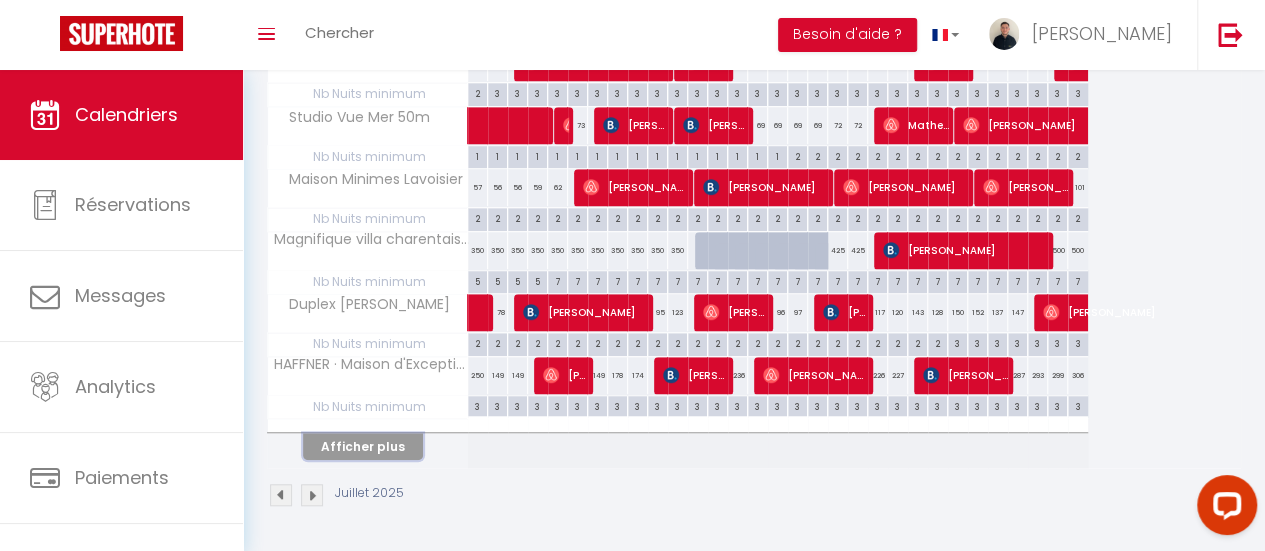 click on "Afficher plus" at bounding box center [363, 446] 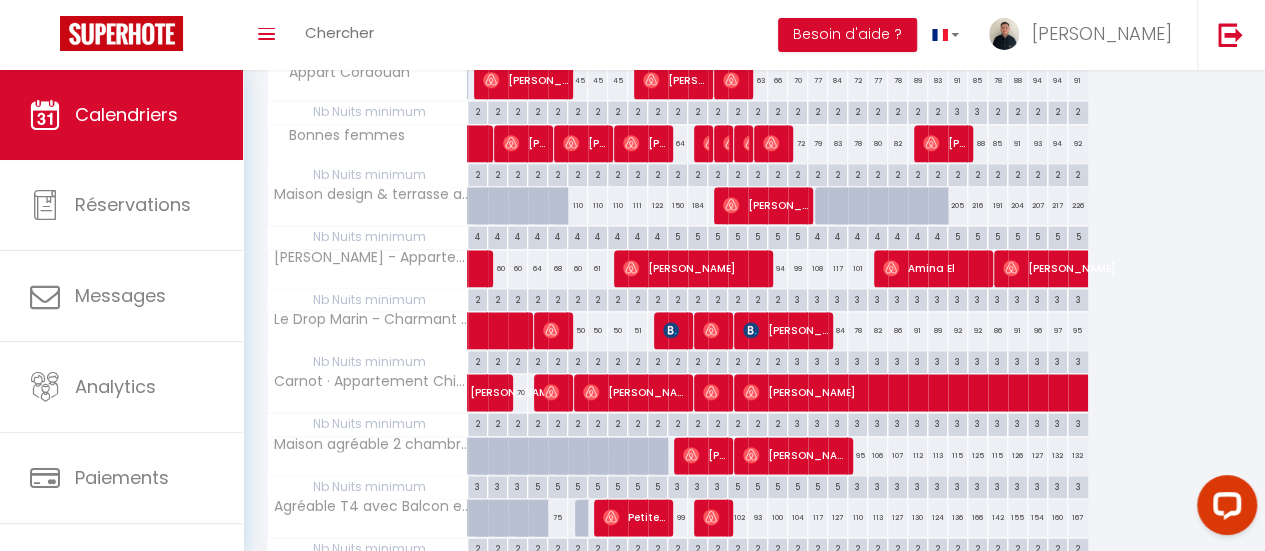 scroll, scrollTop: 1050, scrollLeft: 0, axis: vertical 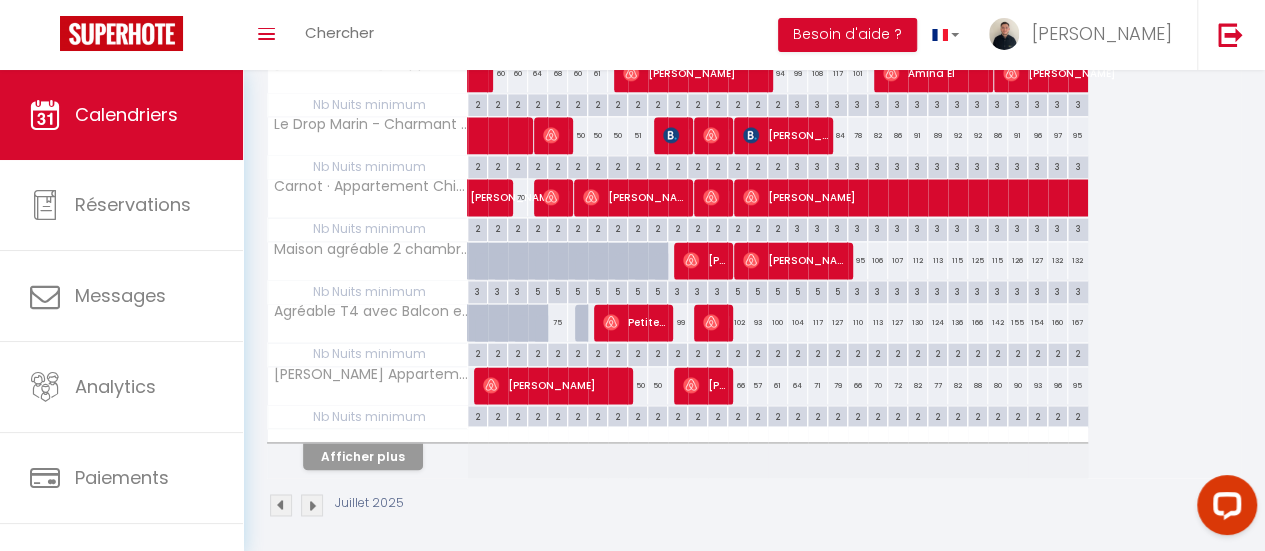 click at bounding box center (368, 435) 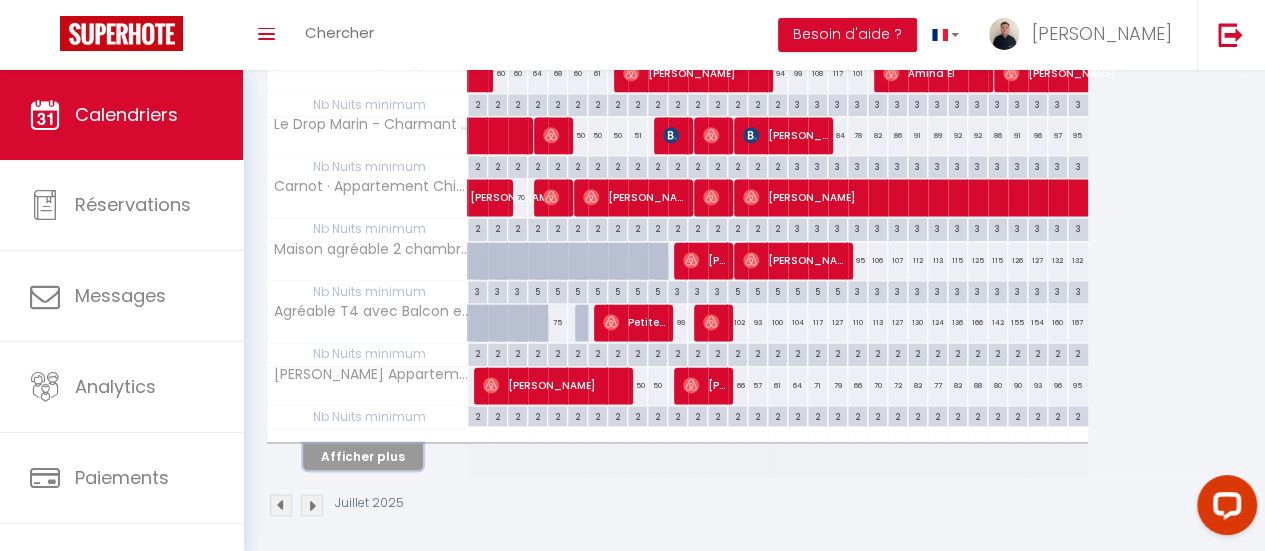 click on "Afficher plus" at bounding box center [363, 456] 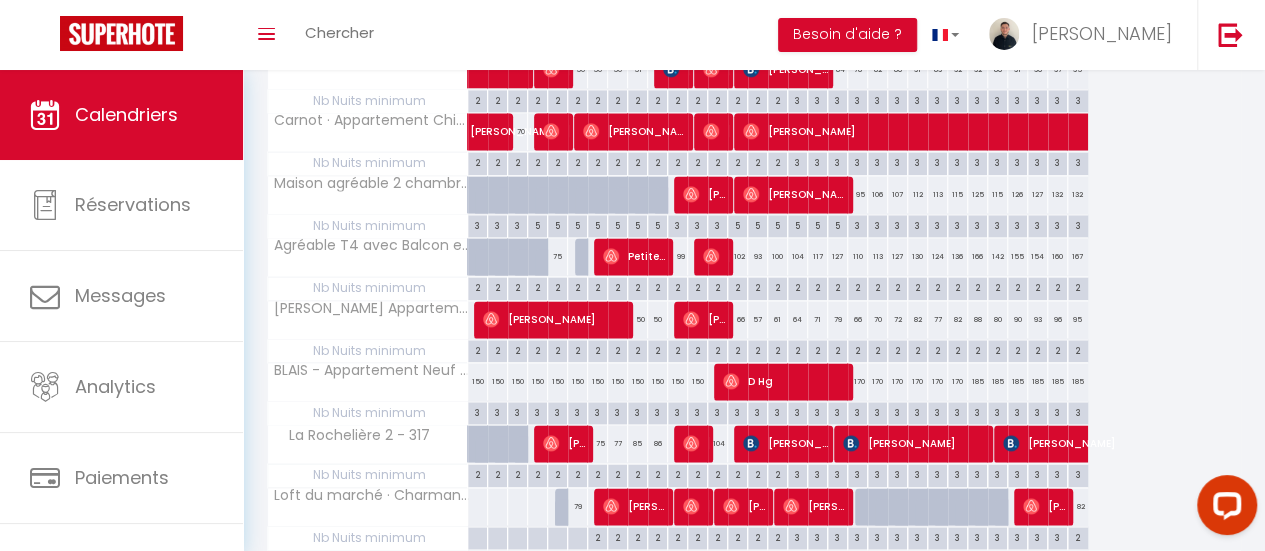 scroll, scrollTop: 1382, scrollLeft: 0, axis: vertical 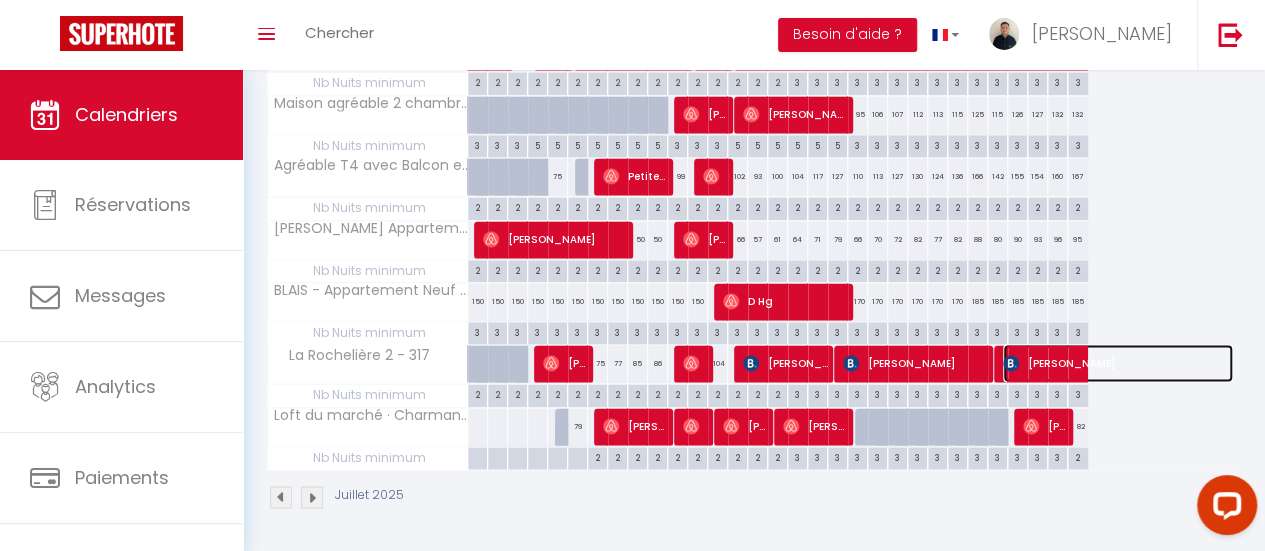 click on "[PERSON_NAME]" at bounding box center (1118, 363) 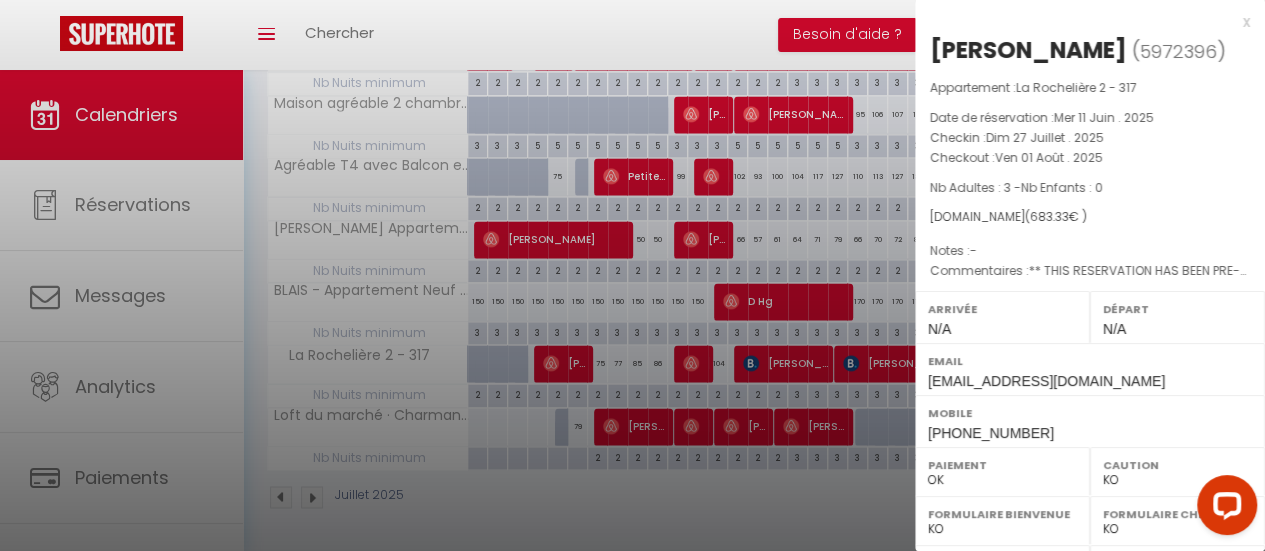 click on "x" at bounding box center (1082, 22) 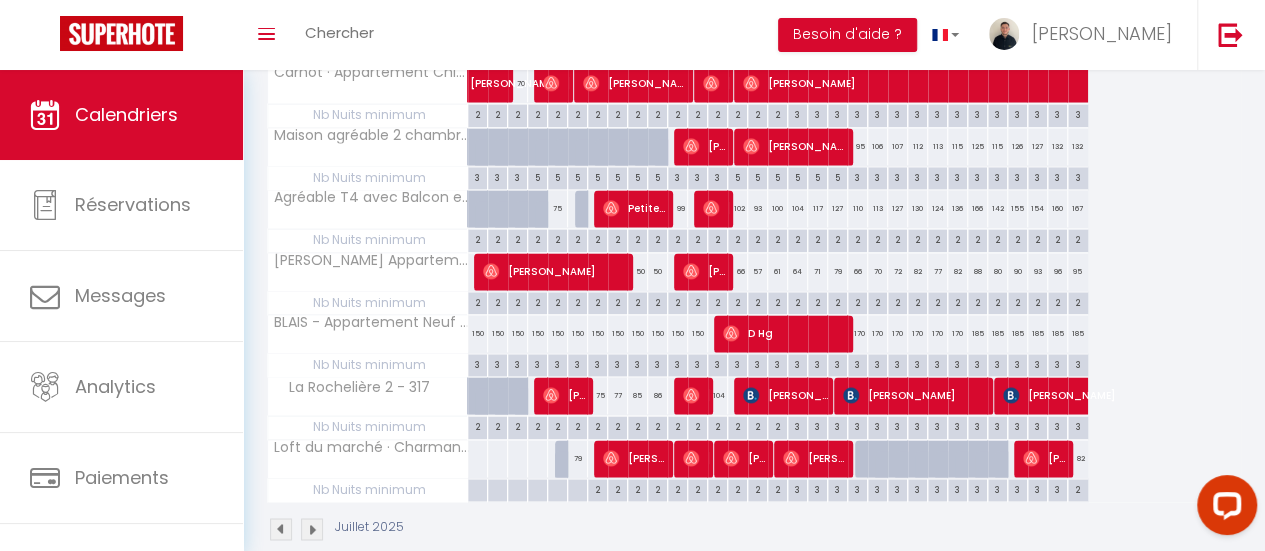 scroll, scrollTop: 1382, scrollLeft: 0, axis: vertical 